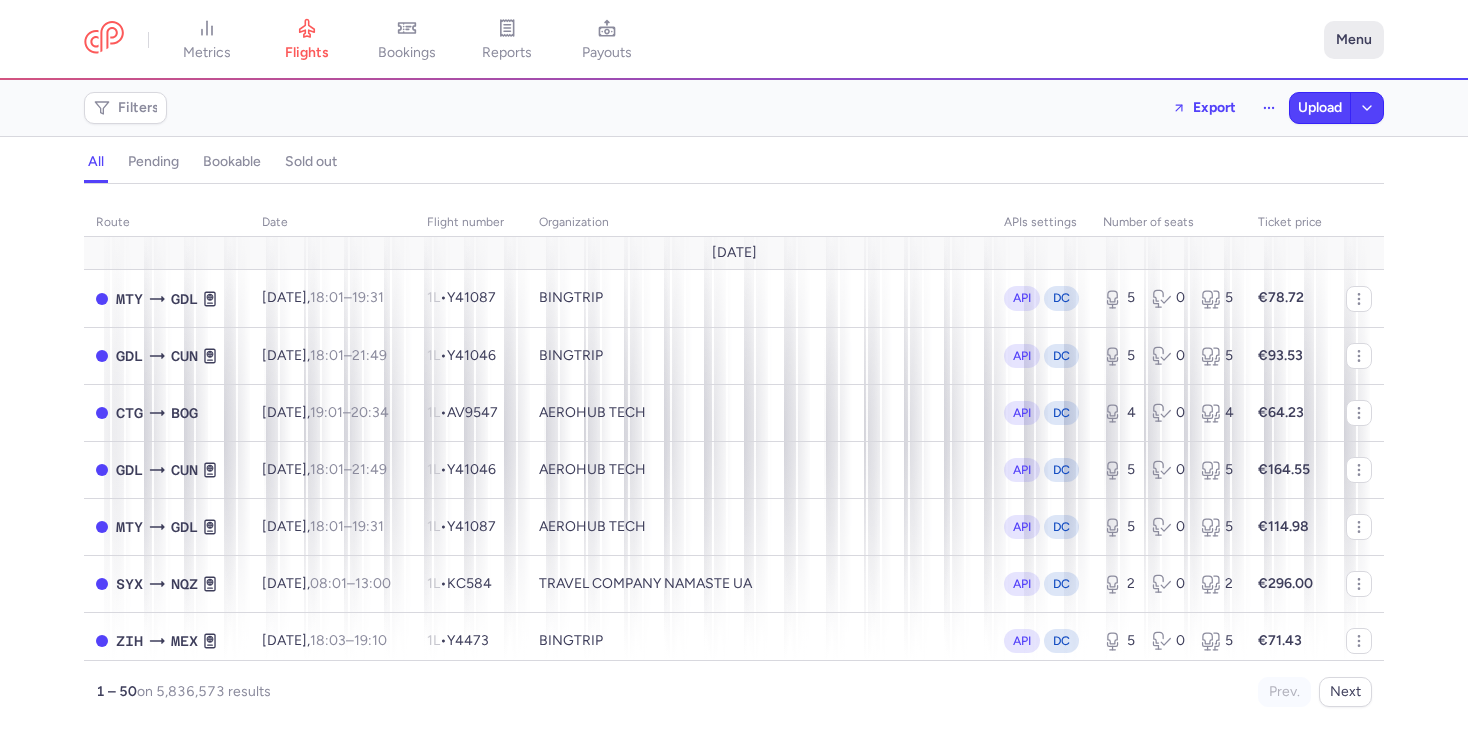 scroll, scrollTop: 0, scrollLeft: 0, axis: both 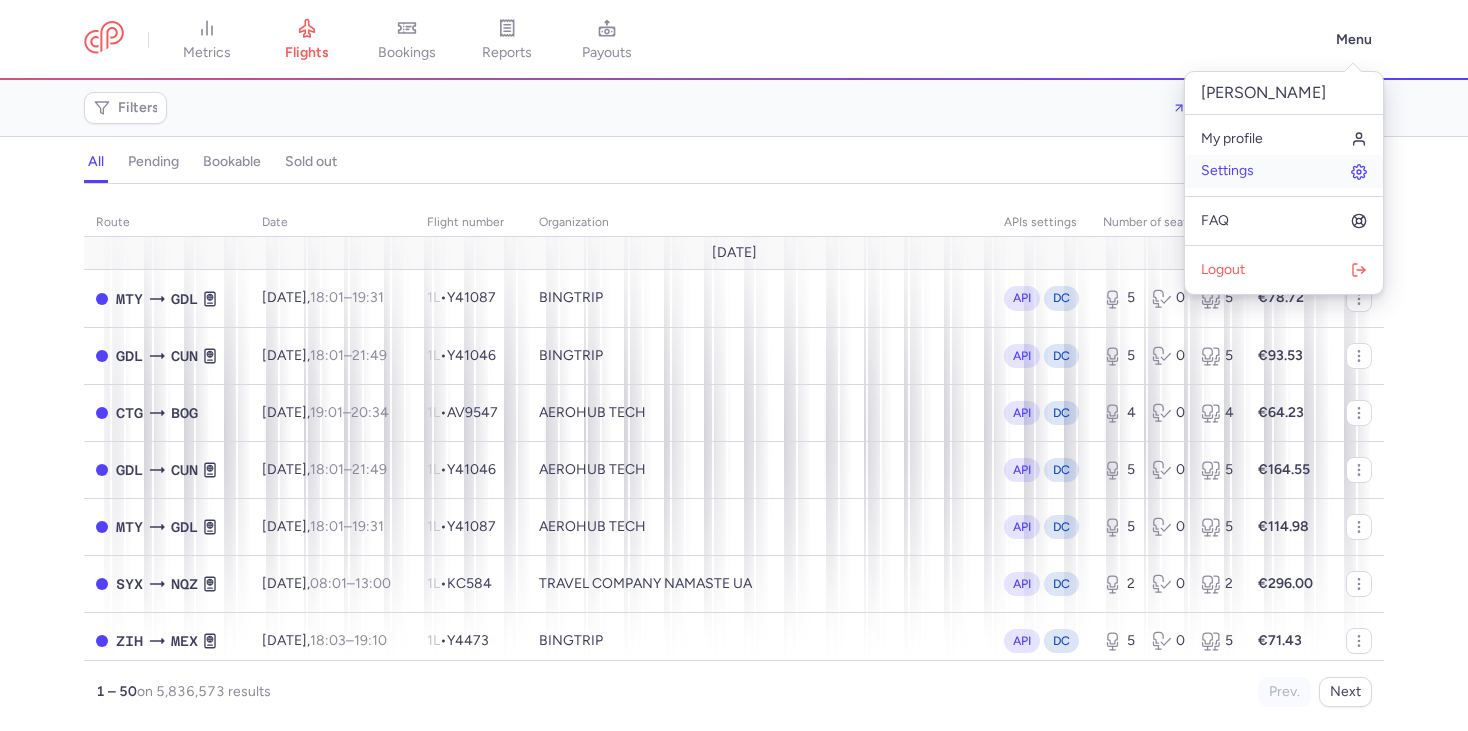 click on "Settings" at bounding box center (1284, 171) 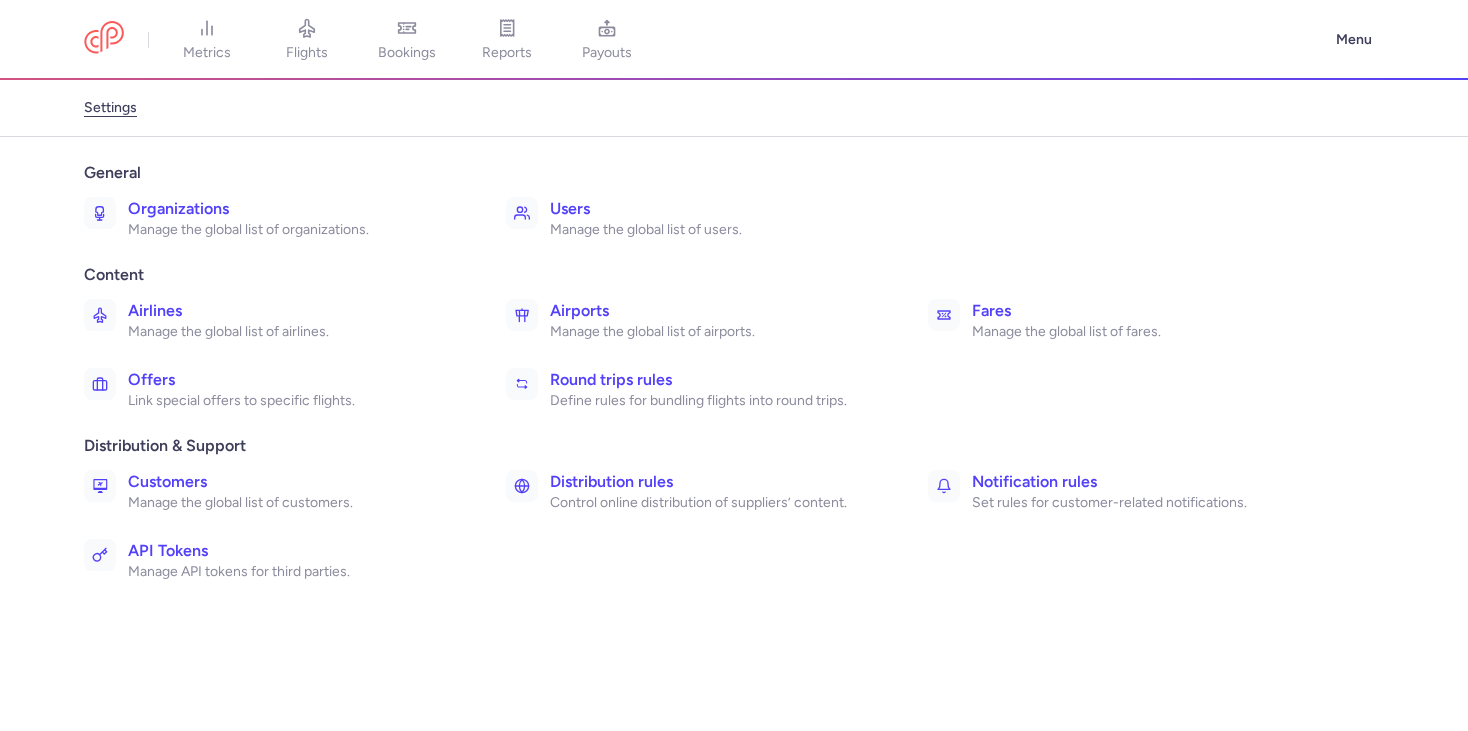 click on "Fares" at bounding box center (1139, 311) 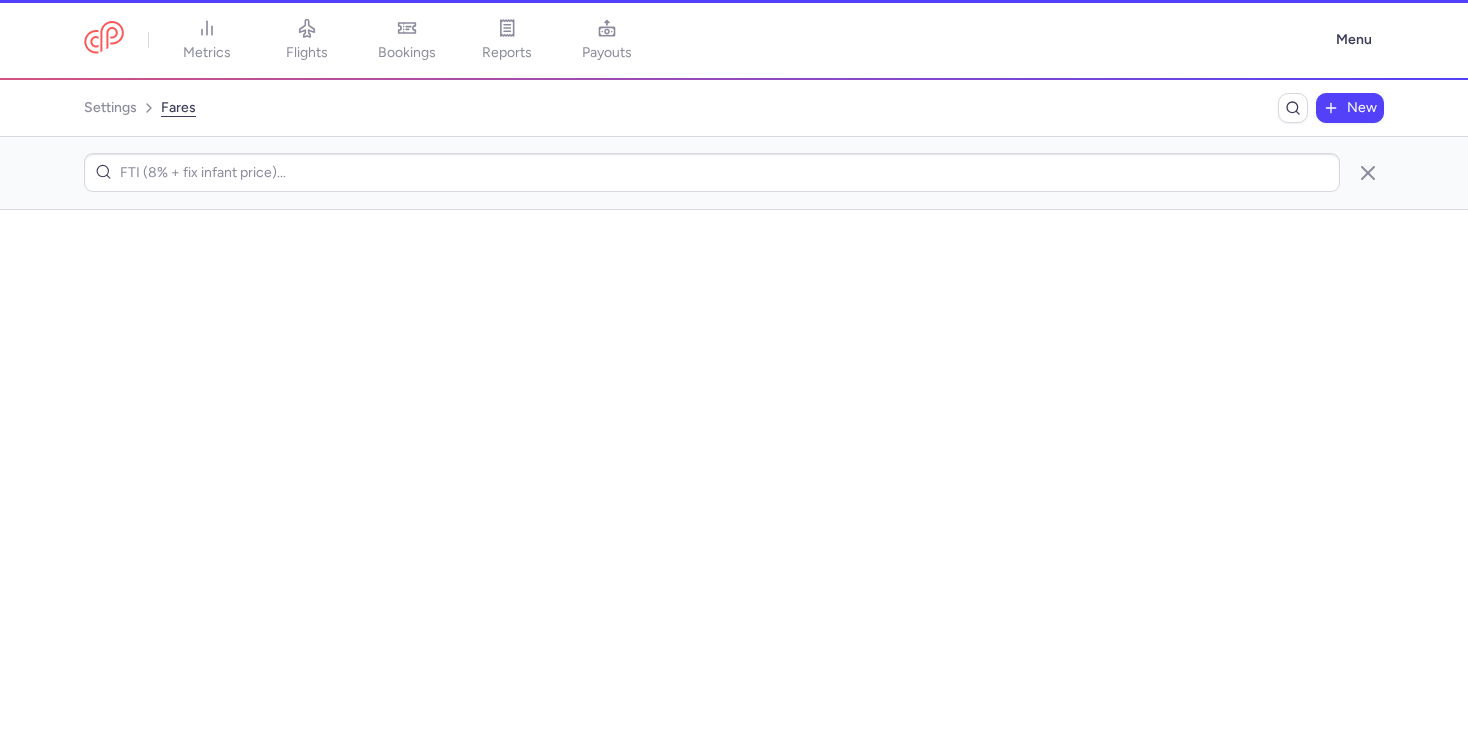 scroll, scrollTop: 0, scrollLeft: 0, axis: both 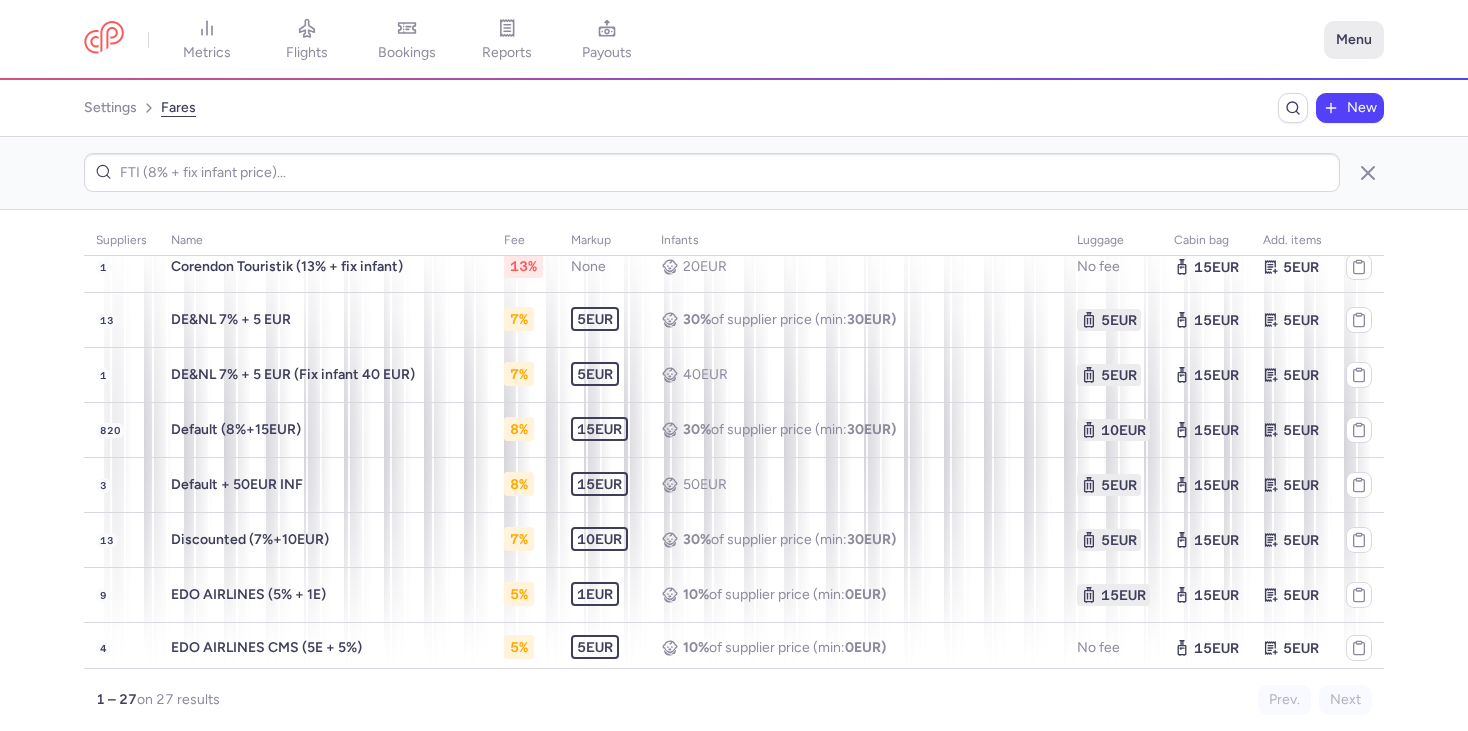 click on "Menu" at bounding box center (1354, 40) 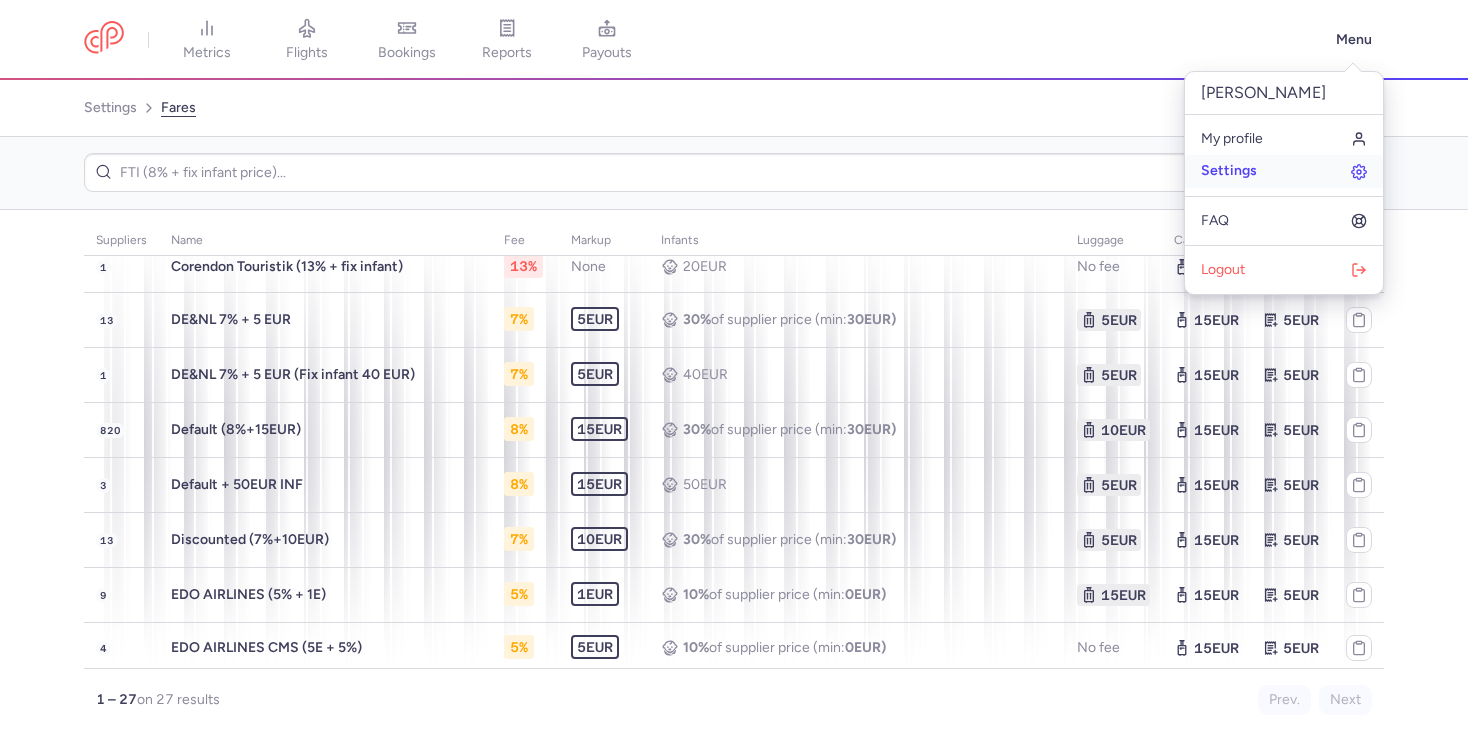 click on "Settings" at bounding box center (1284, 171) 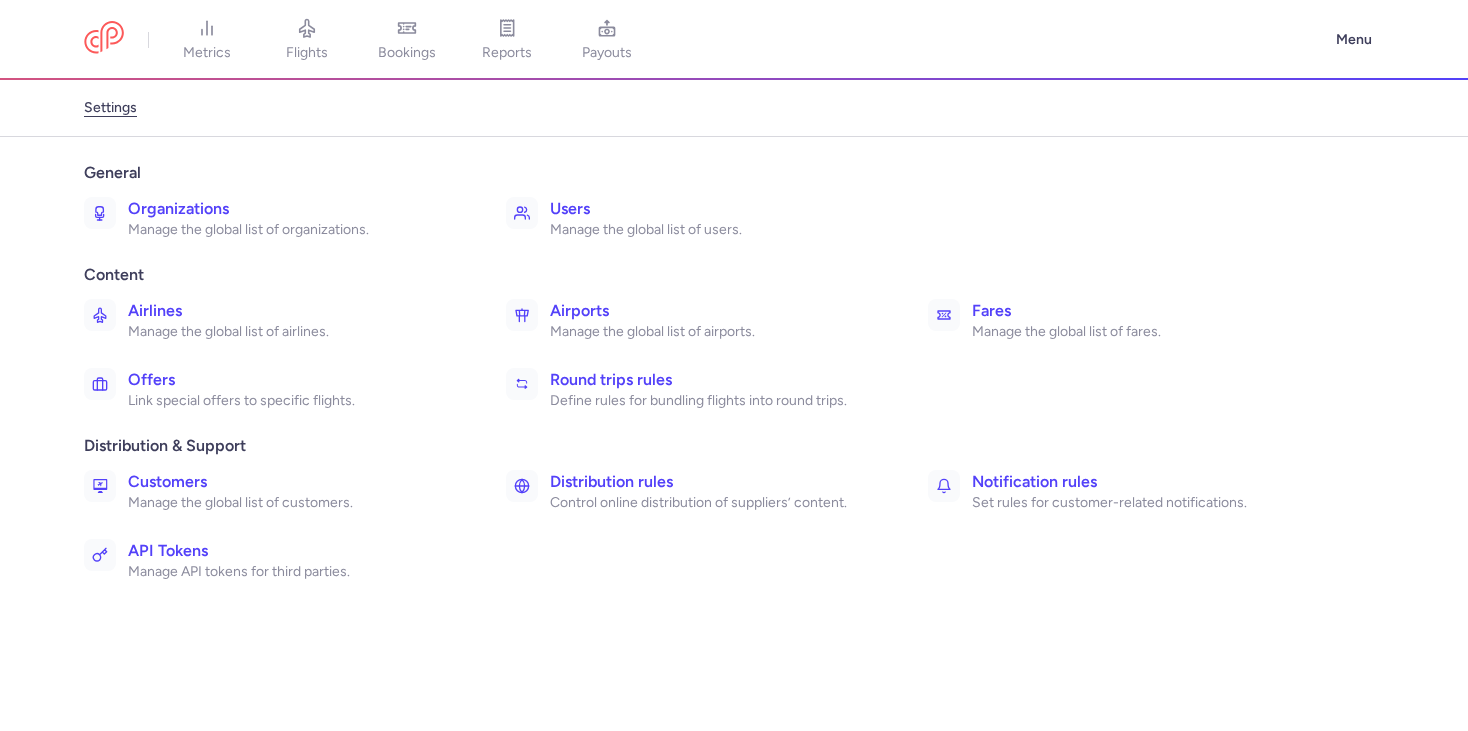 click on "Organizations Manage the global list of organizations." at bounding box center [281, 218] 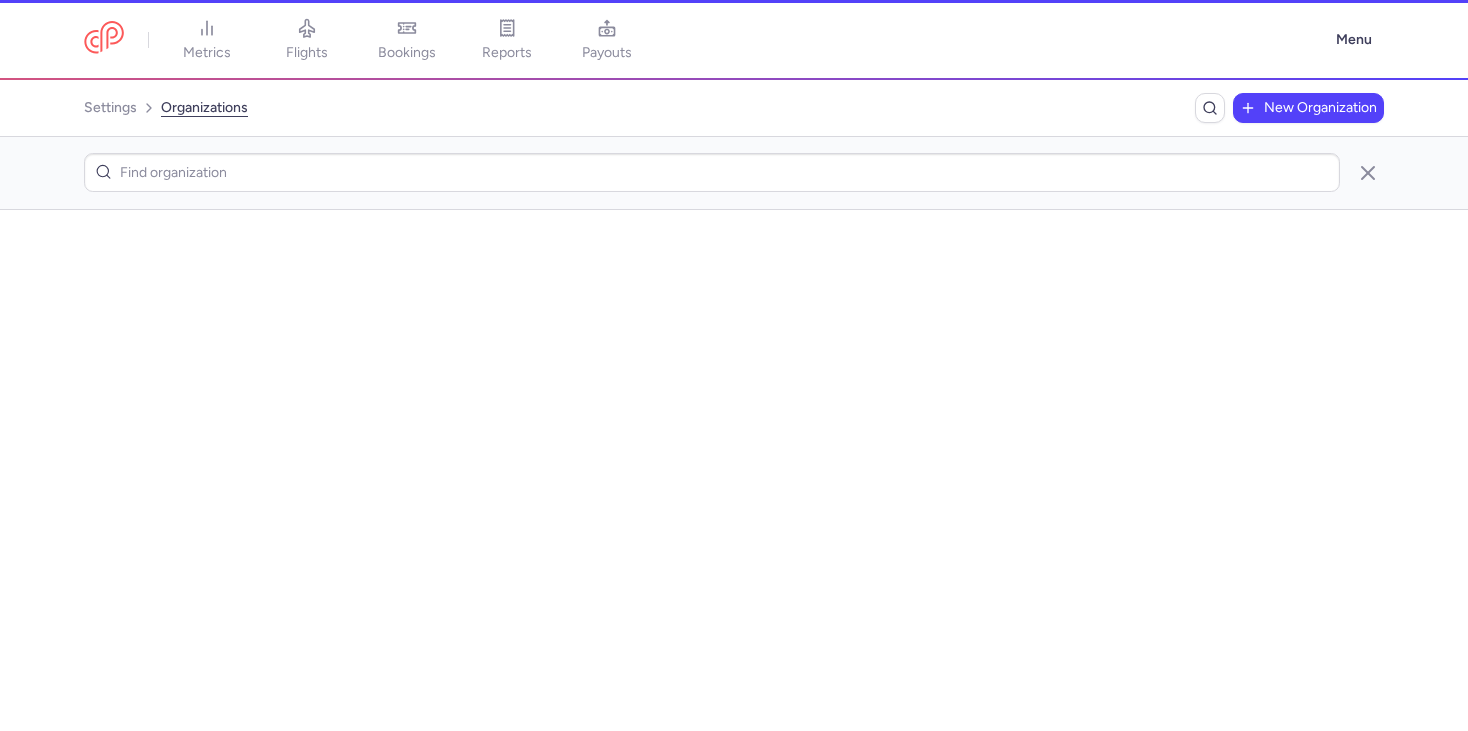 scroll, scrollTop: 0, scrollLeft: 0, axis: both 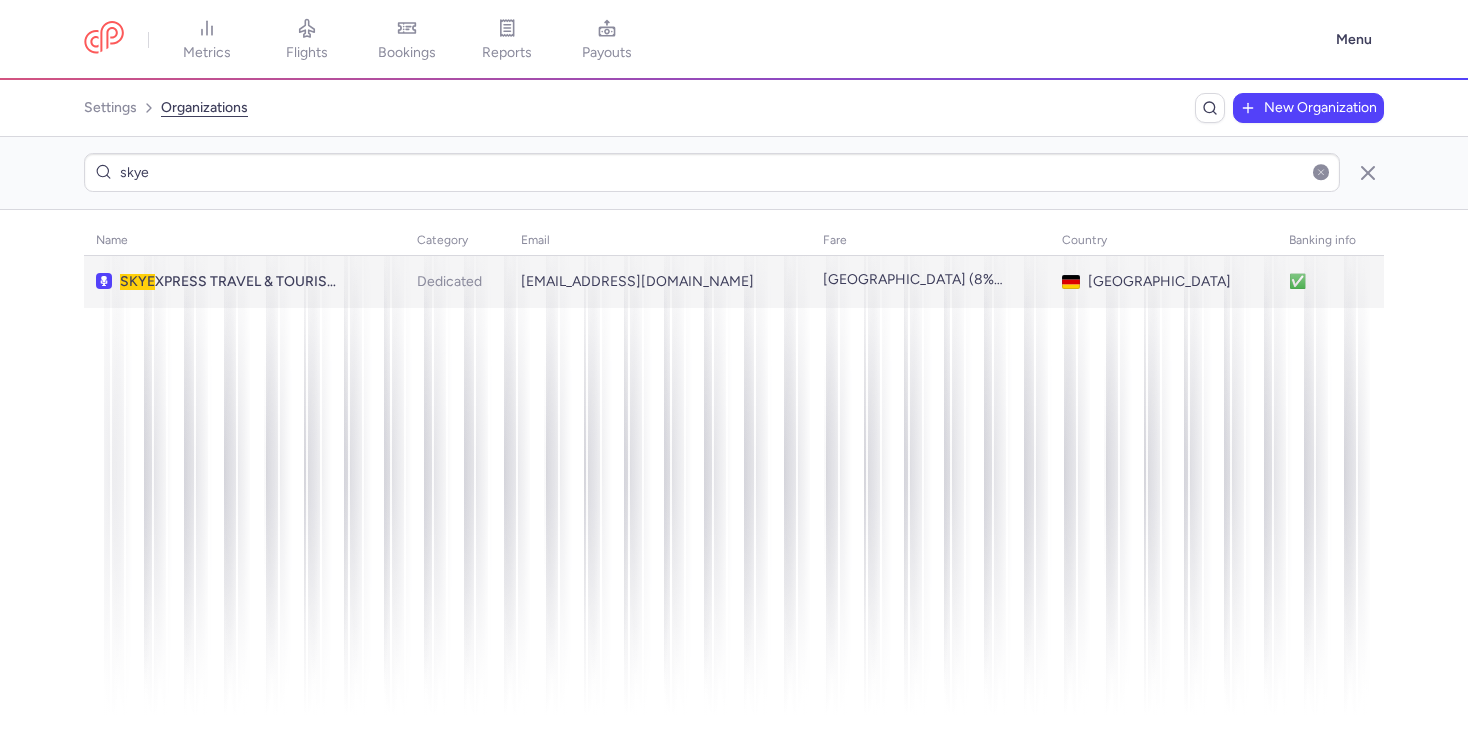 type on "skye" 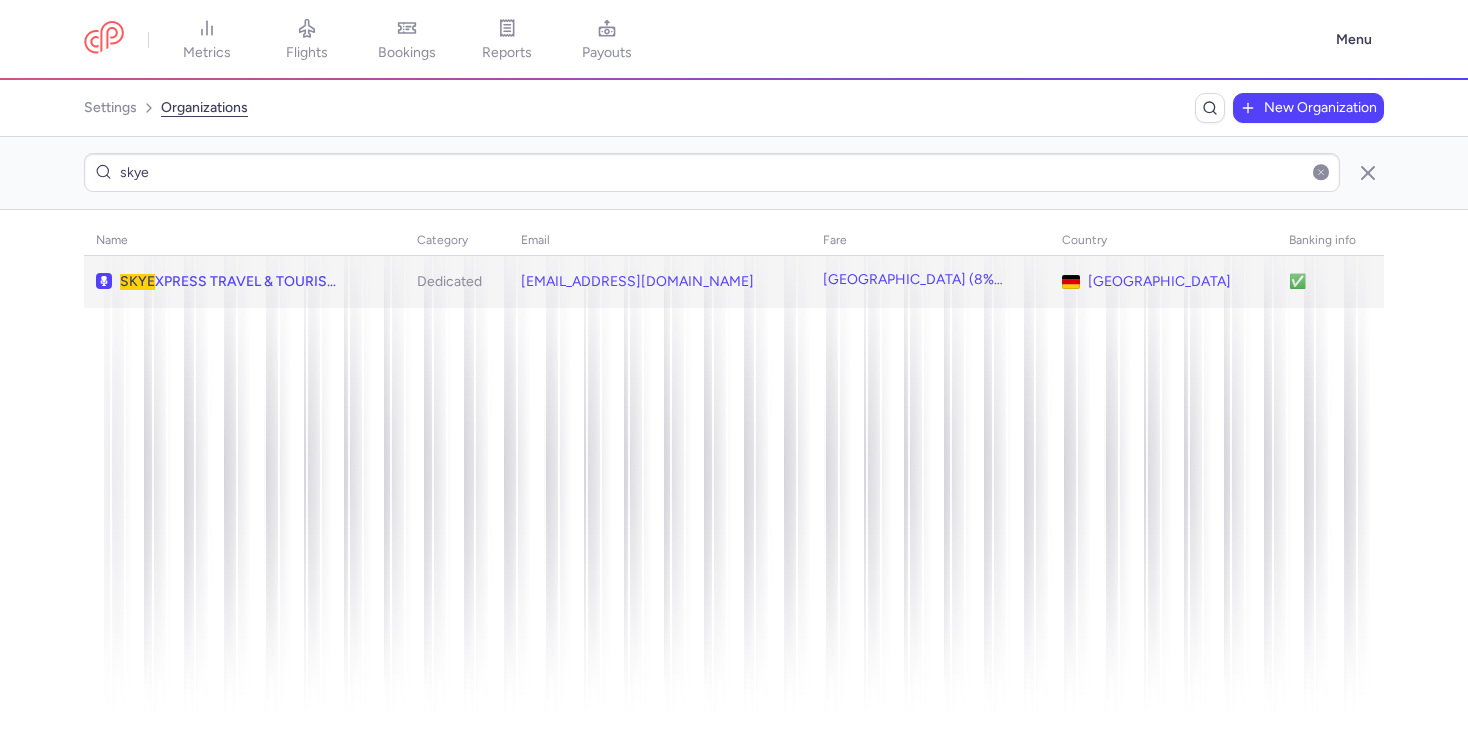click on "SKYE XPRESS TRAVEL & TOURISM GMBH" 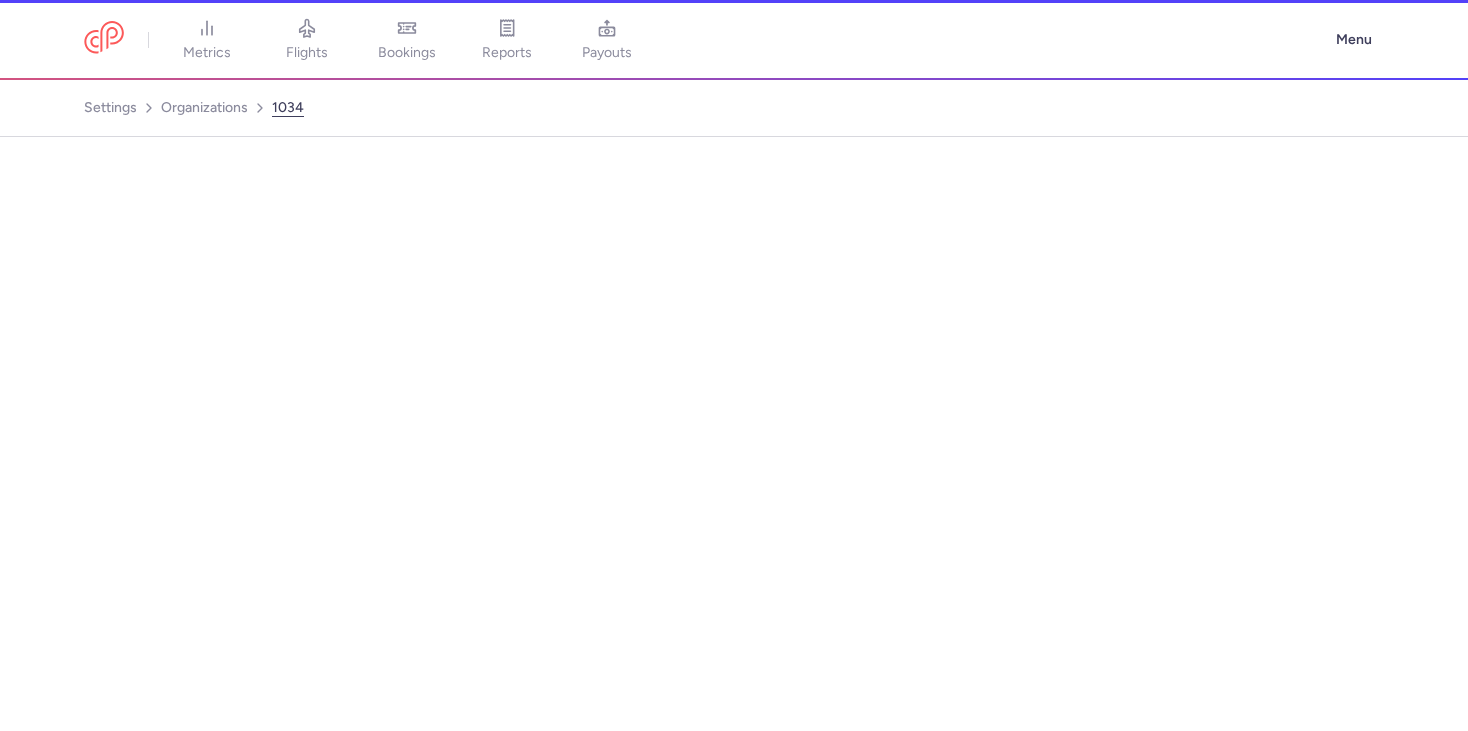 select on "DEDICATED" 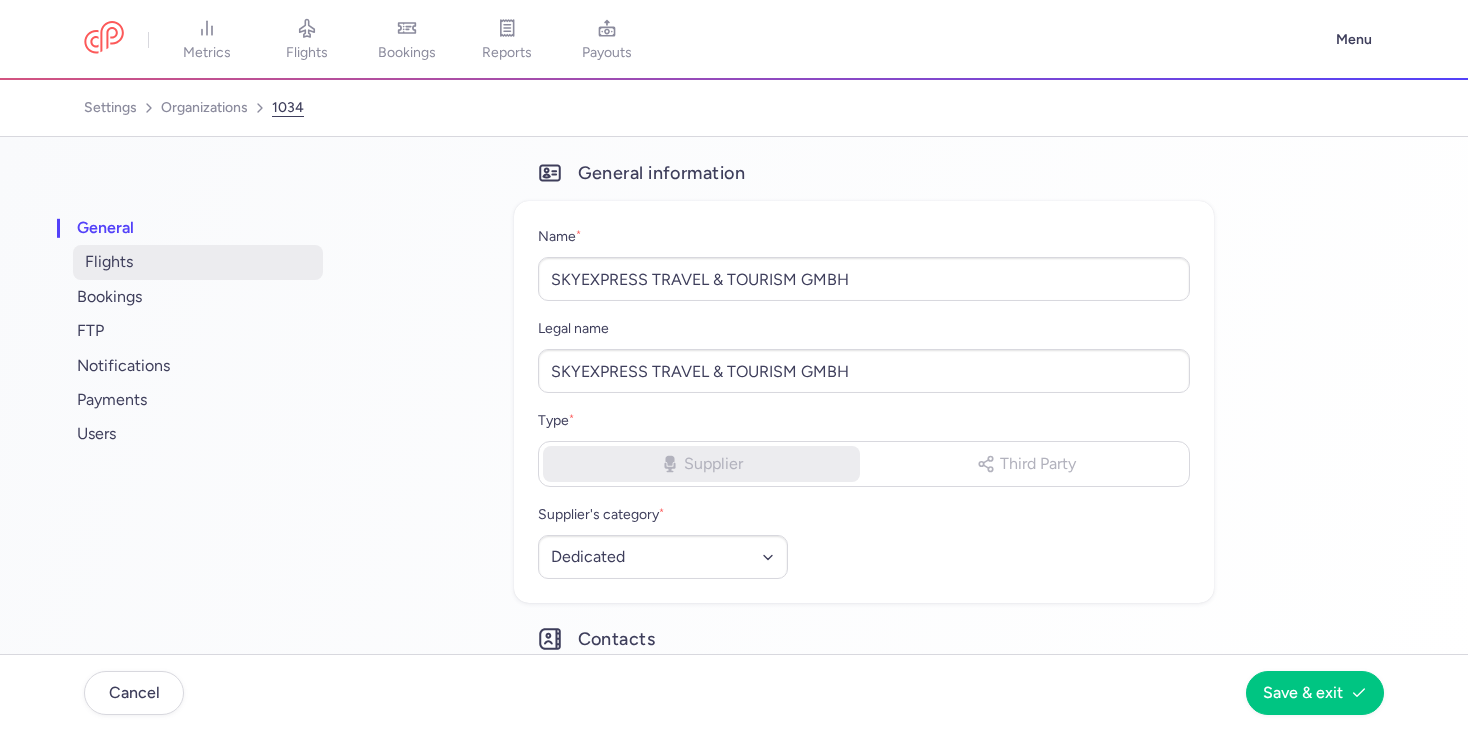 click on "flights" at bounding box center [198, 262] 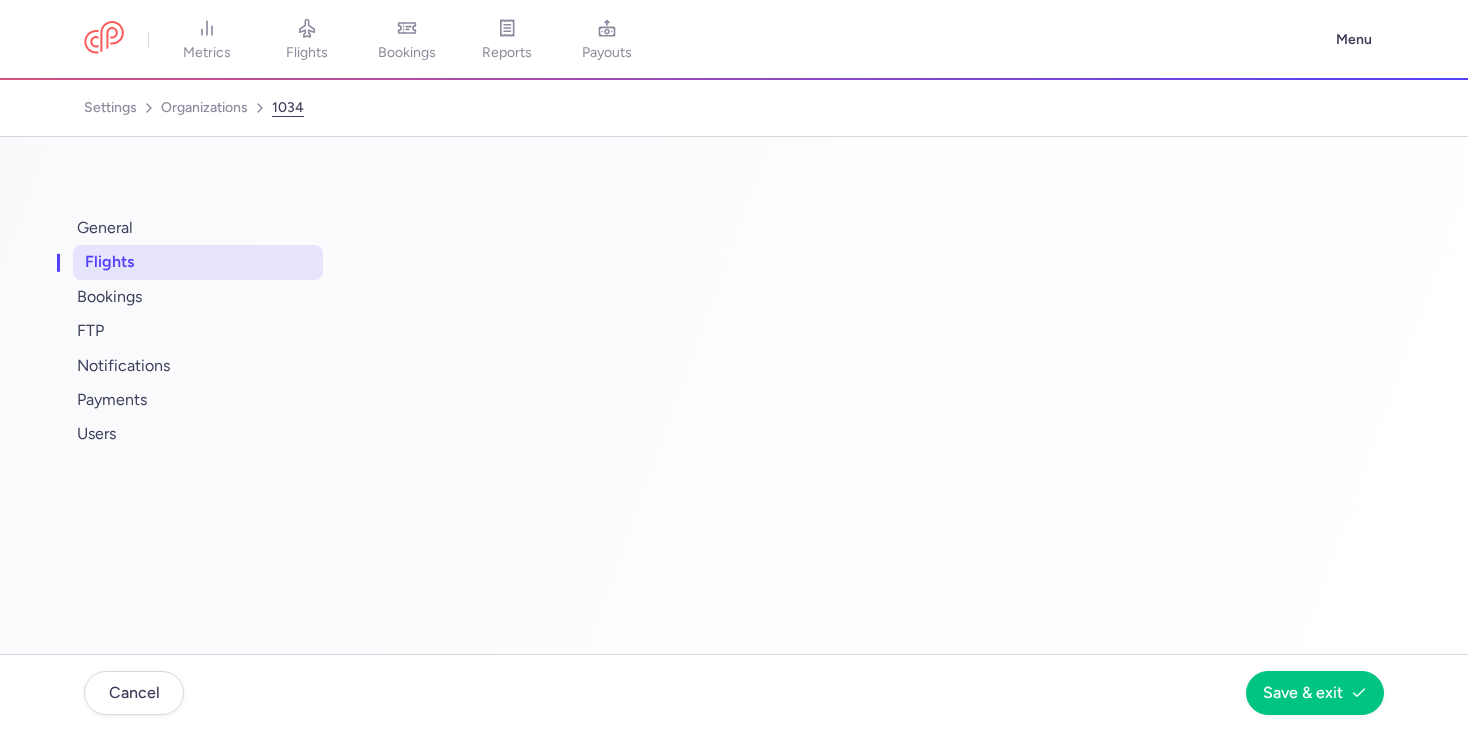 select on "days" 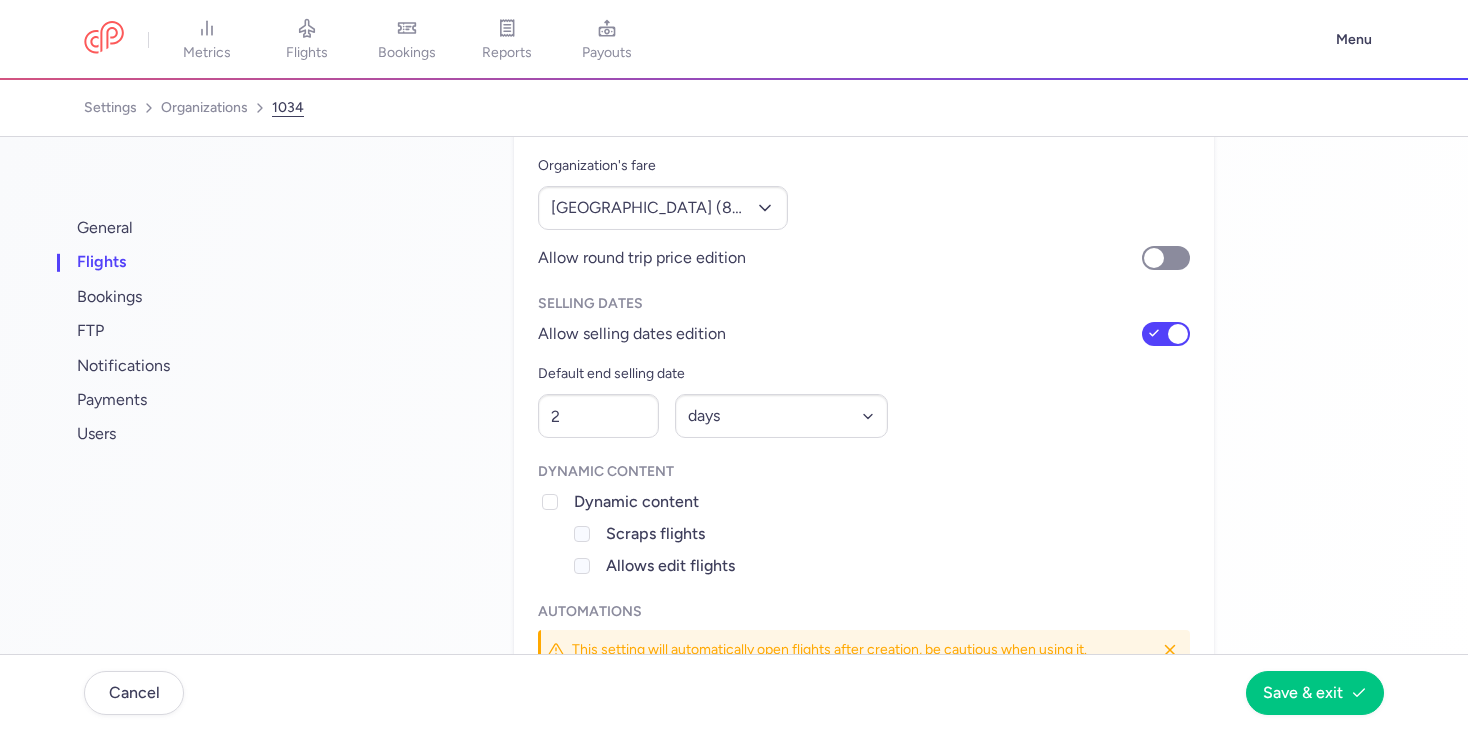 scroll, scrollTop: 346, scrollLeft: 0, axis: vertical 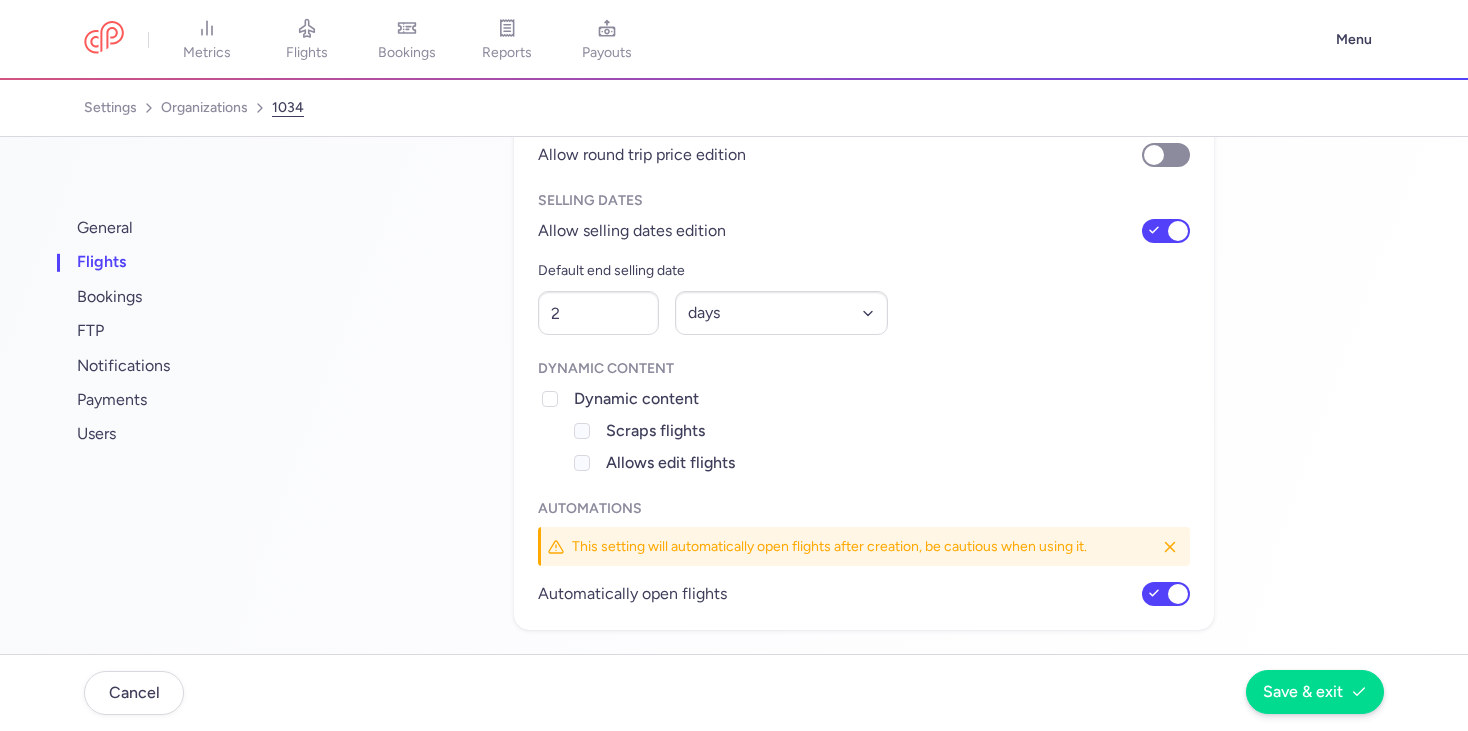 click on "Save & exit" at bounding box center [1303, 692] 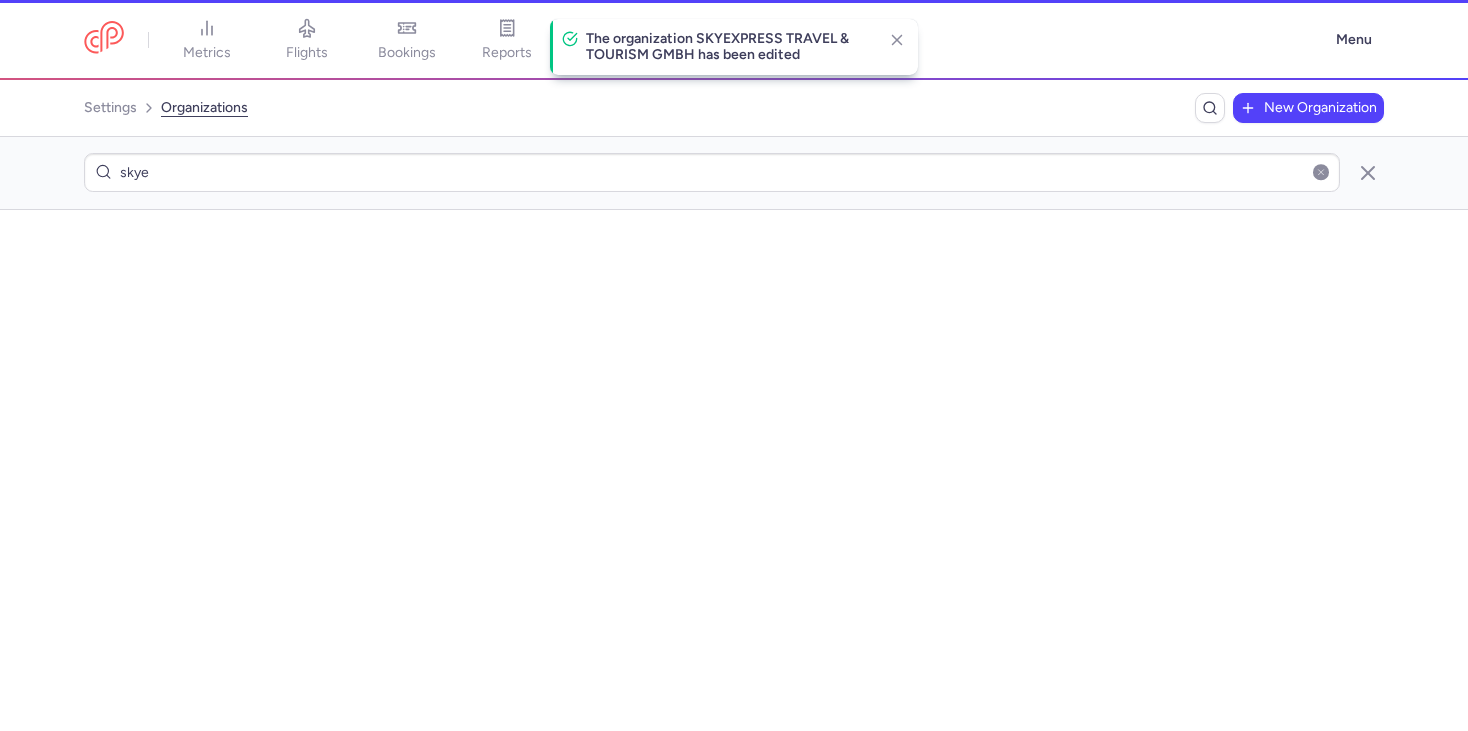 scroll, scrollTop: 0, scrollLeft: 0, axis: both 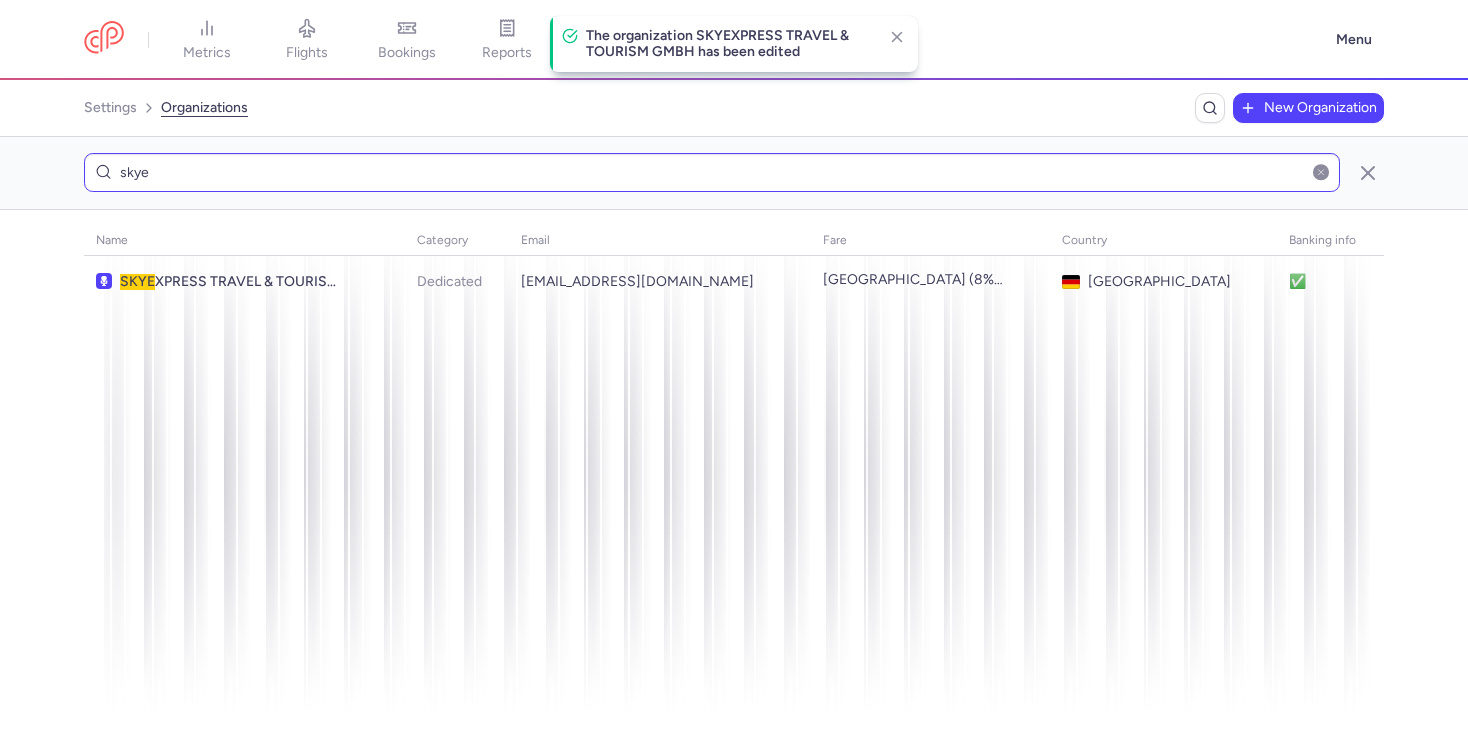 click on "skye" at bounding box center [712, 172] 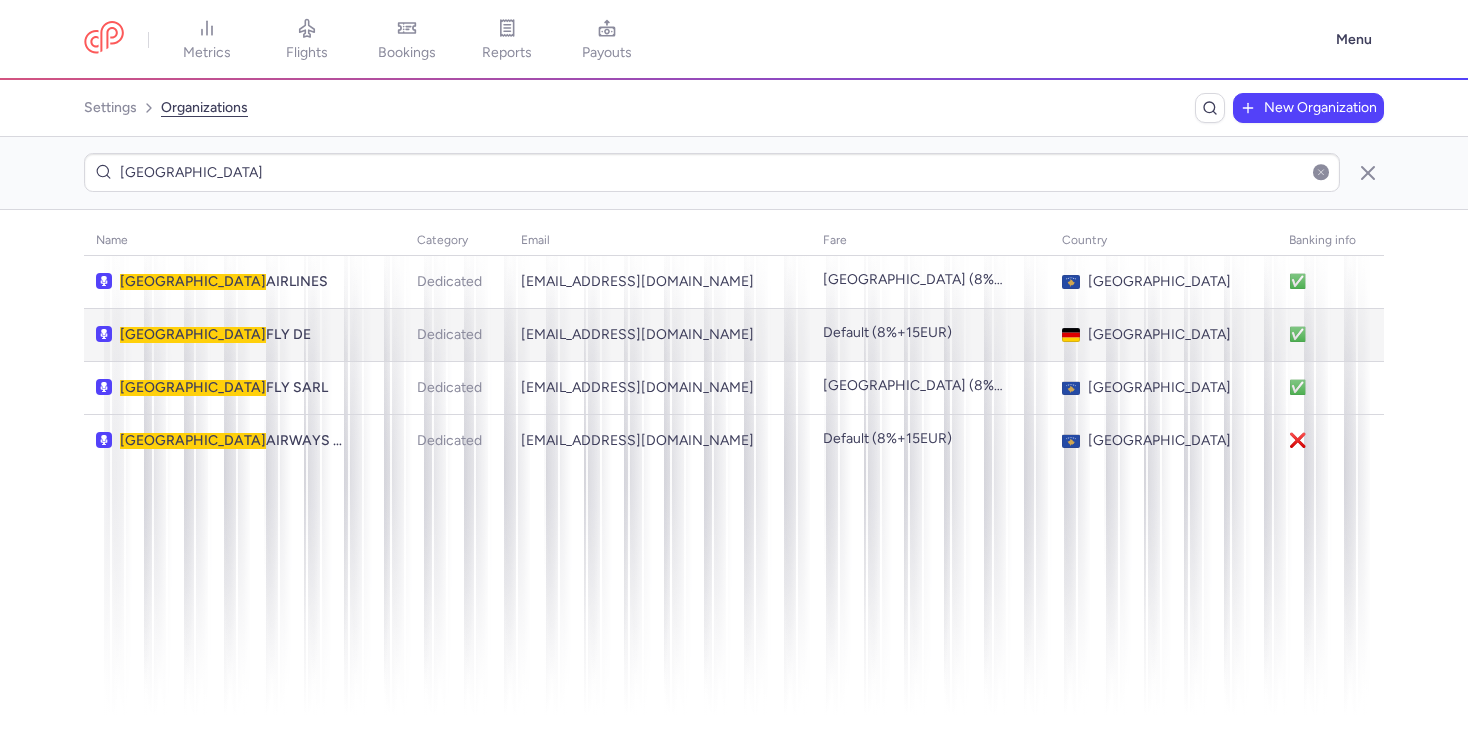 type on "[GEOGRAPHIC_DATA]" 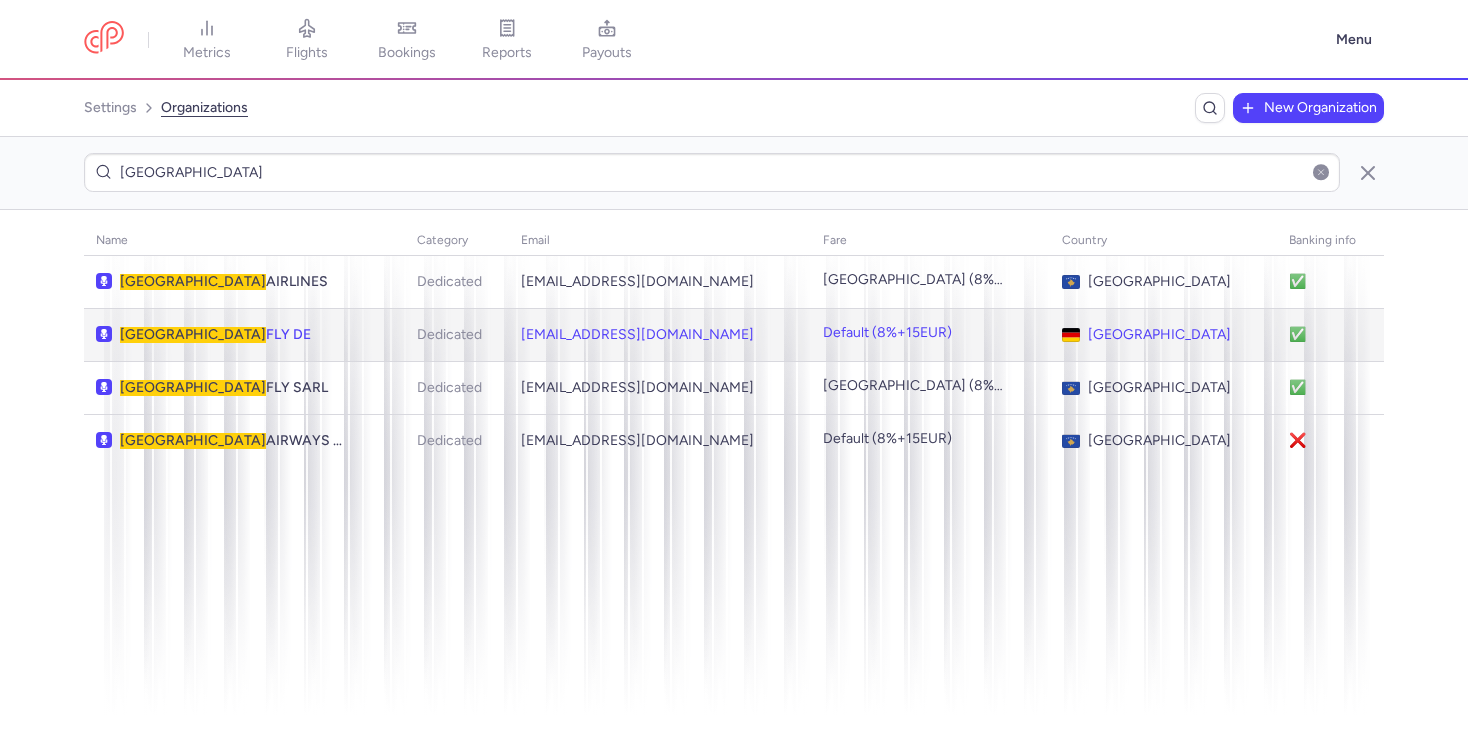 click on "KOSOVA  FLY DE" 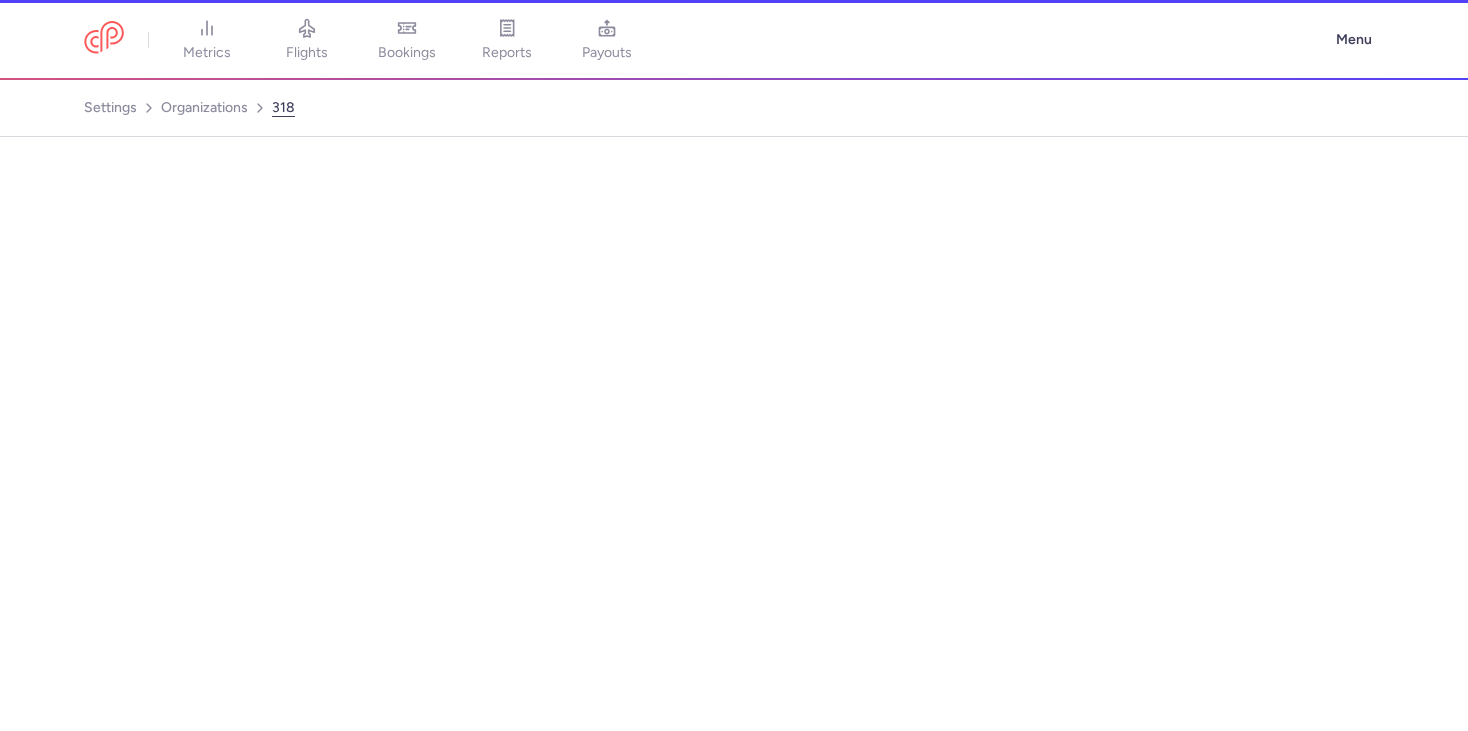 select on "days" 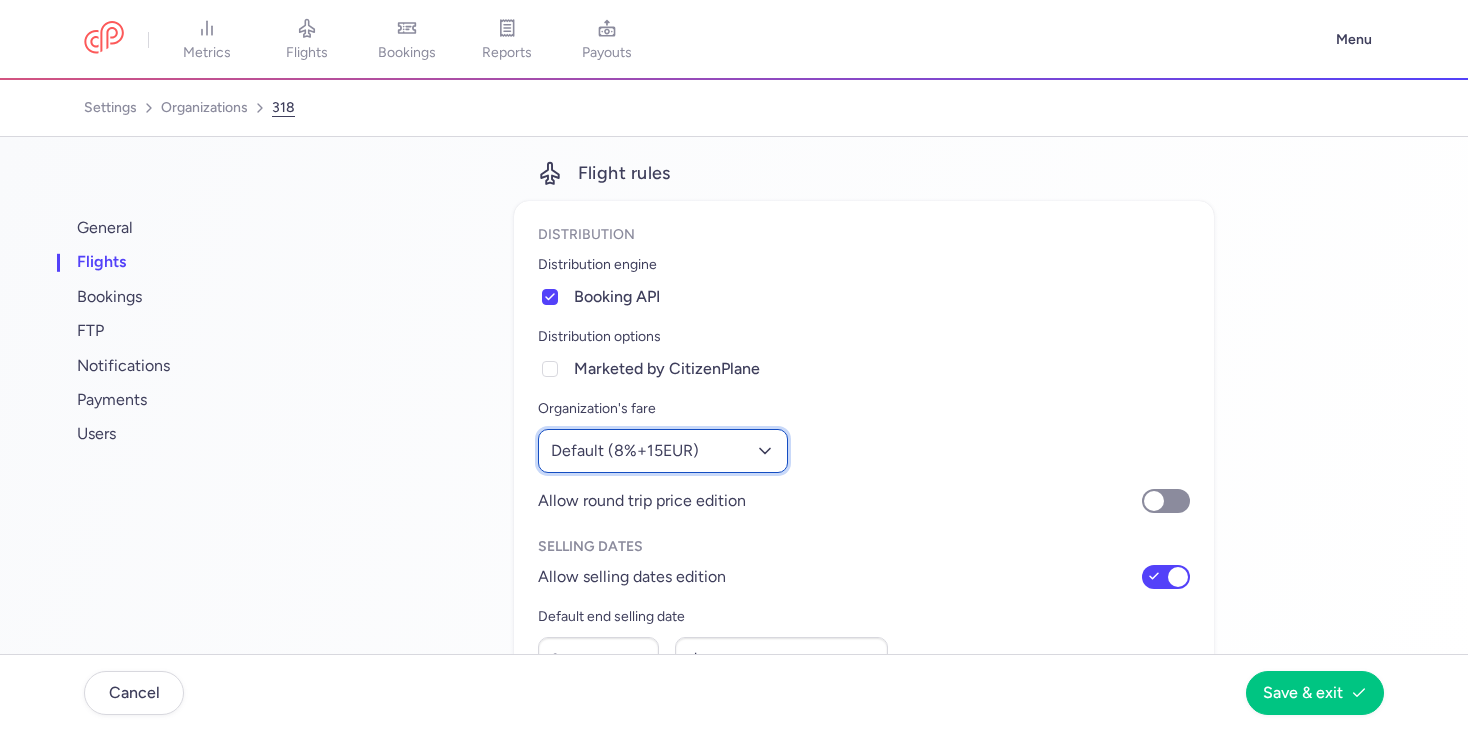 click on "Default (8%+15EUR)" at bounding box center [663, 451] 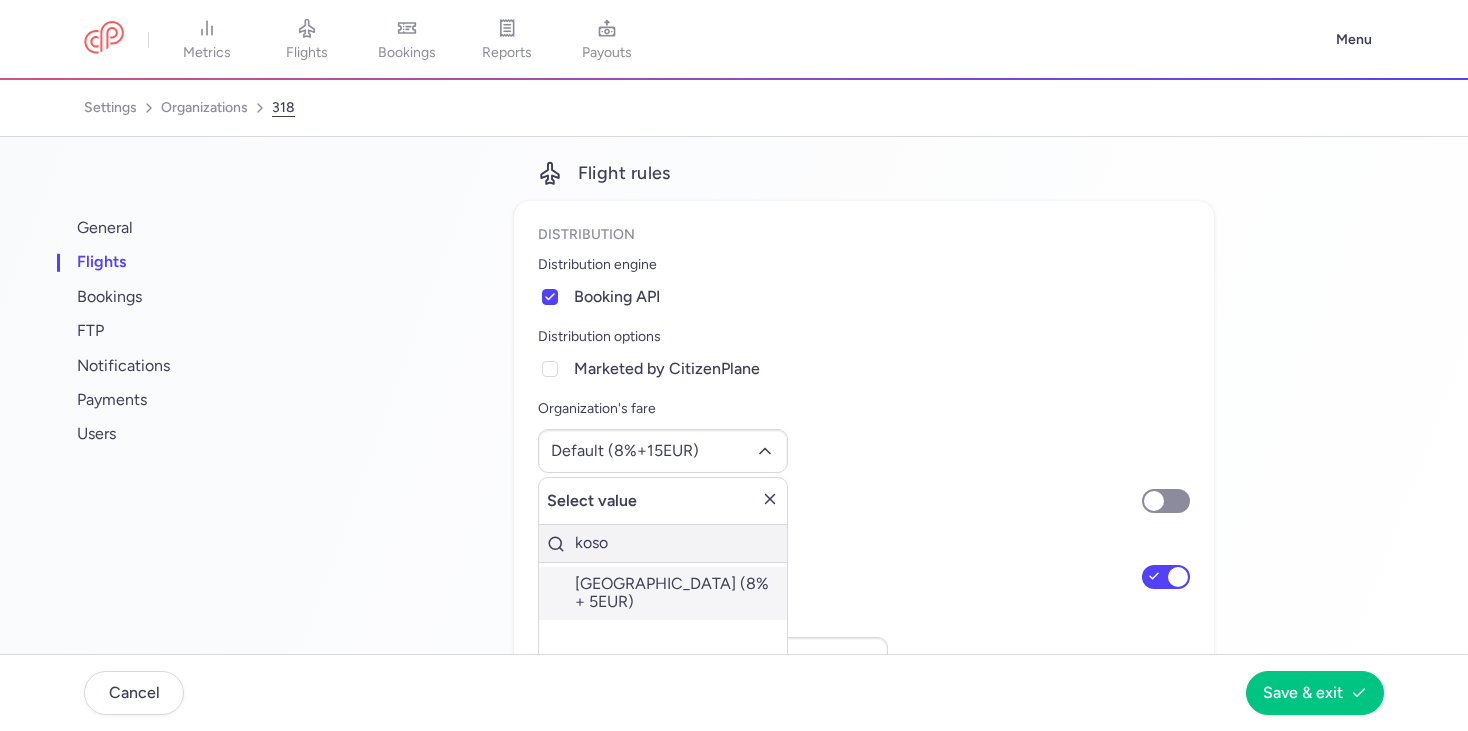 type on "koso" 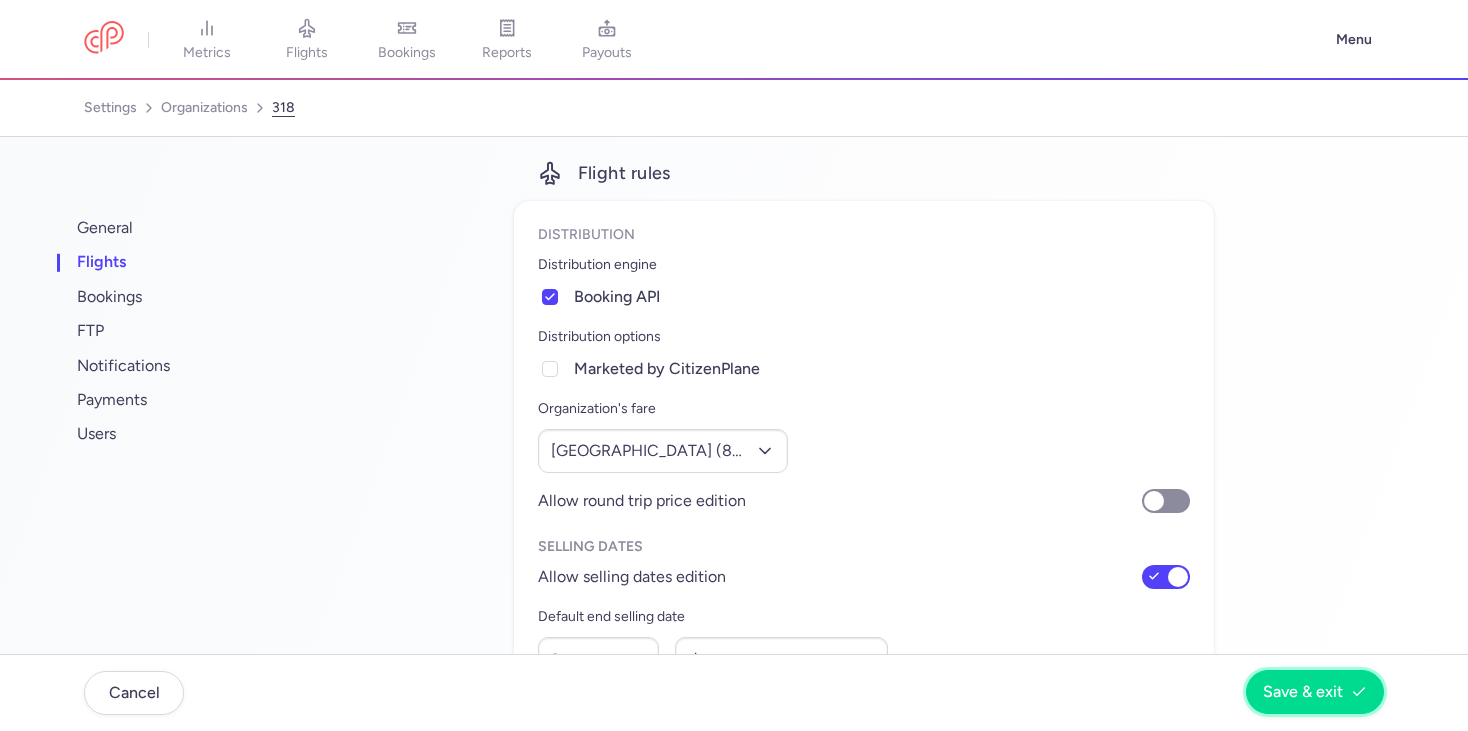 click on "Save & exit" 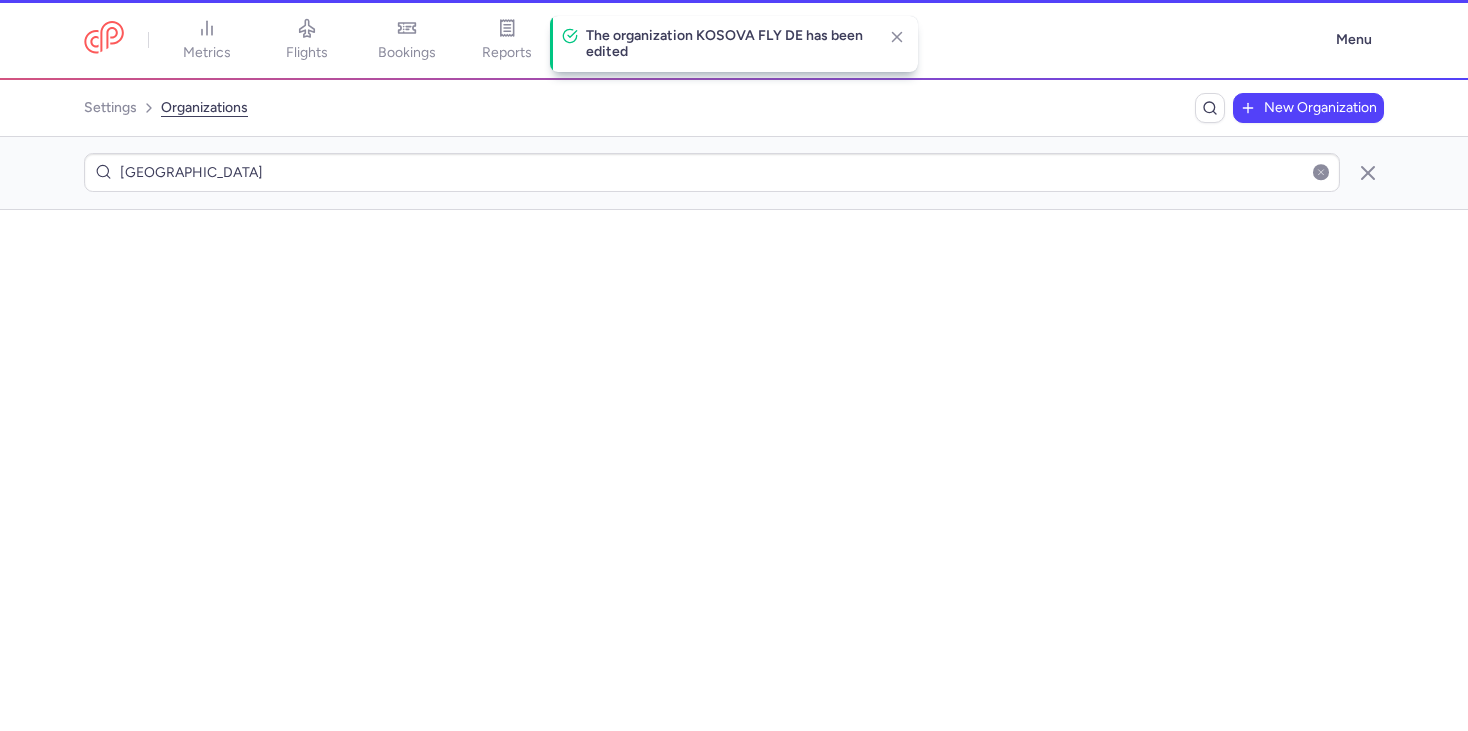 scroll, scrollTop: 0, scrollLeft: 0, axis: both 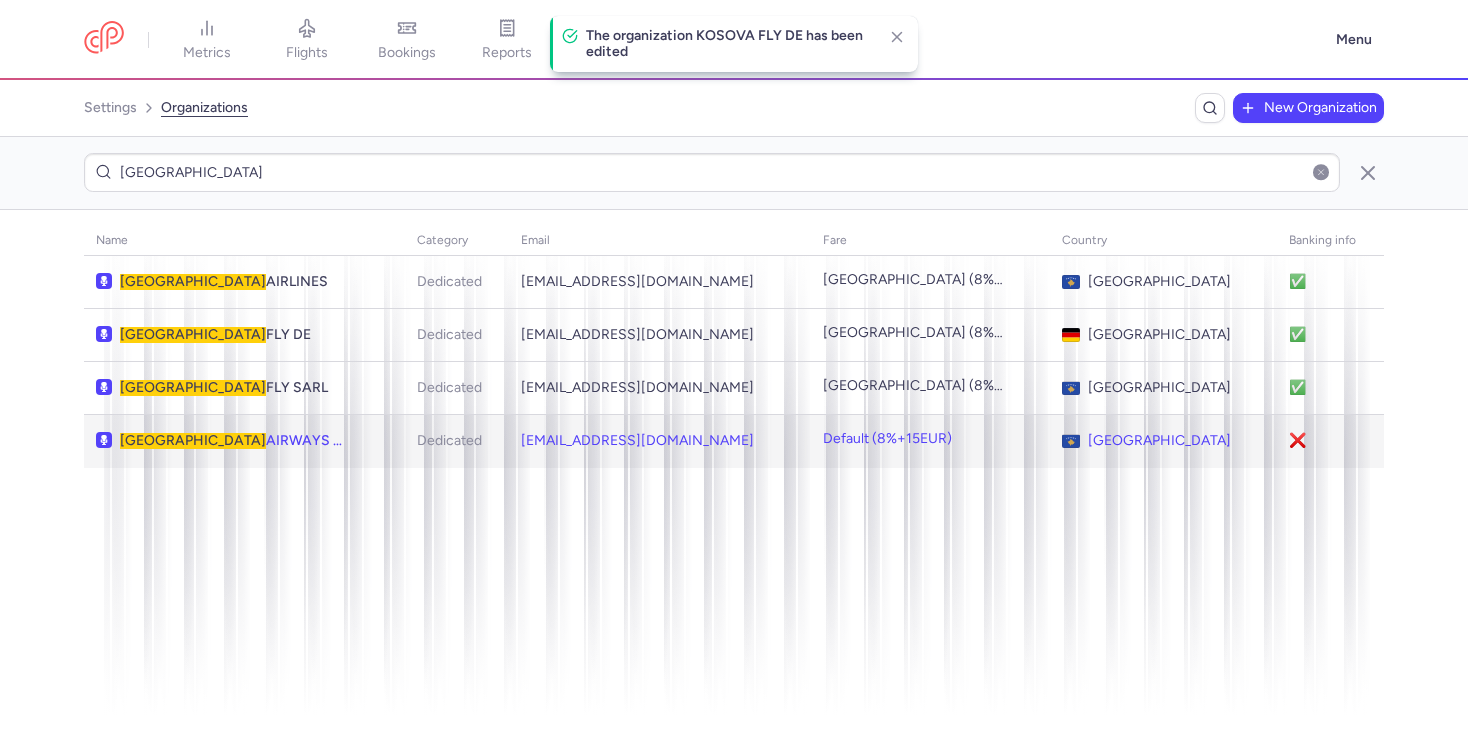 click on "KOSOVA  AIRWAYS SH.P.K." 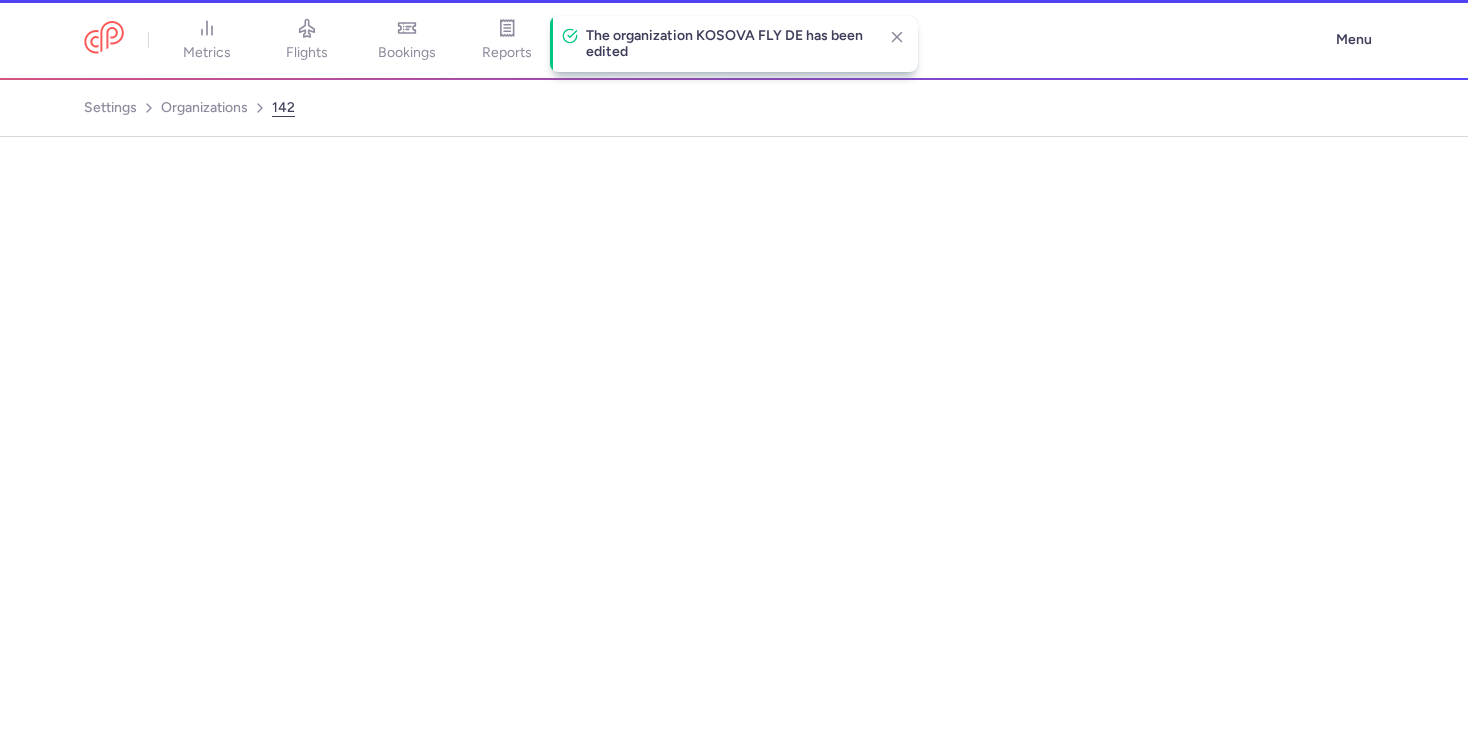 select on "days" 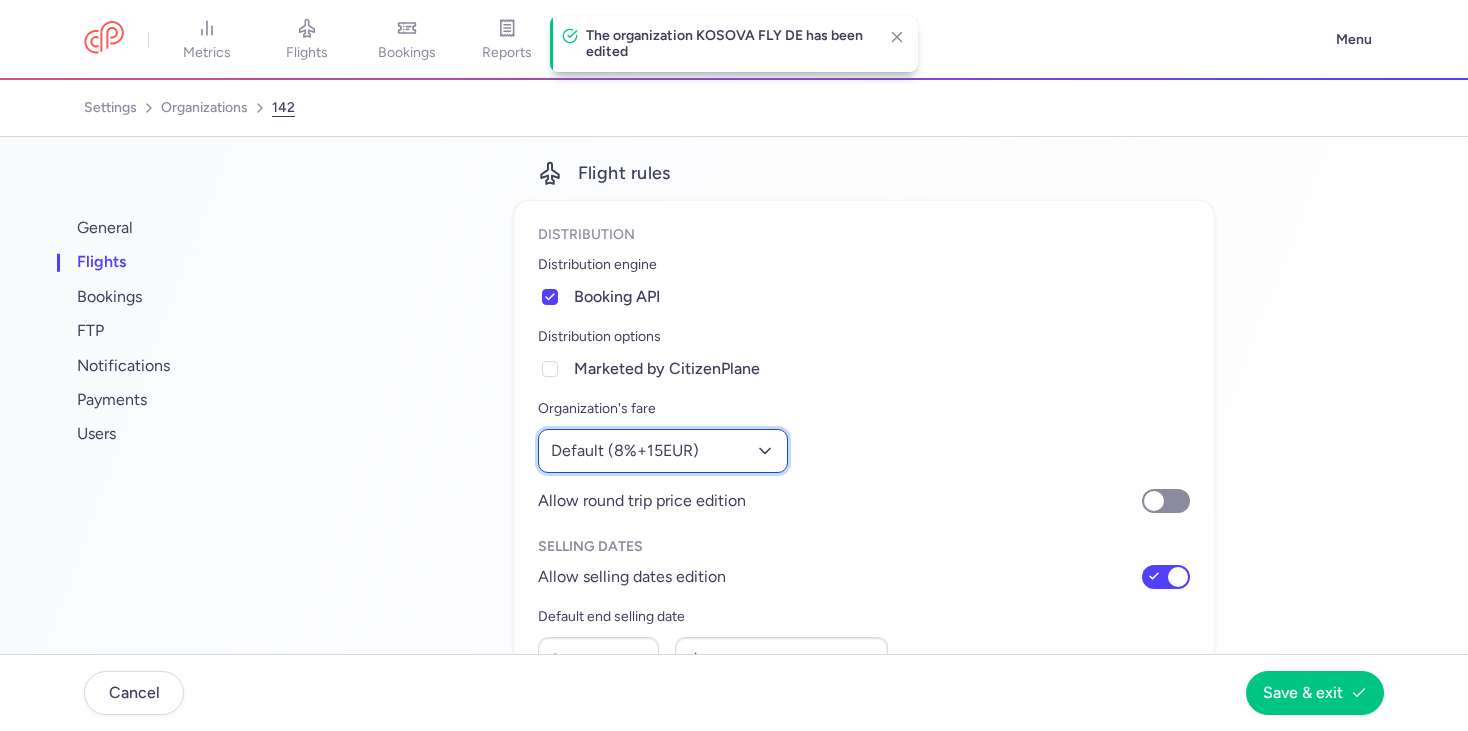 click on "Default (8%+15EUR)" at bounding box center (663, 451) 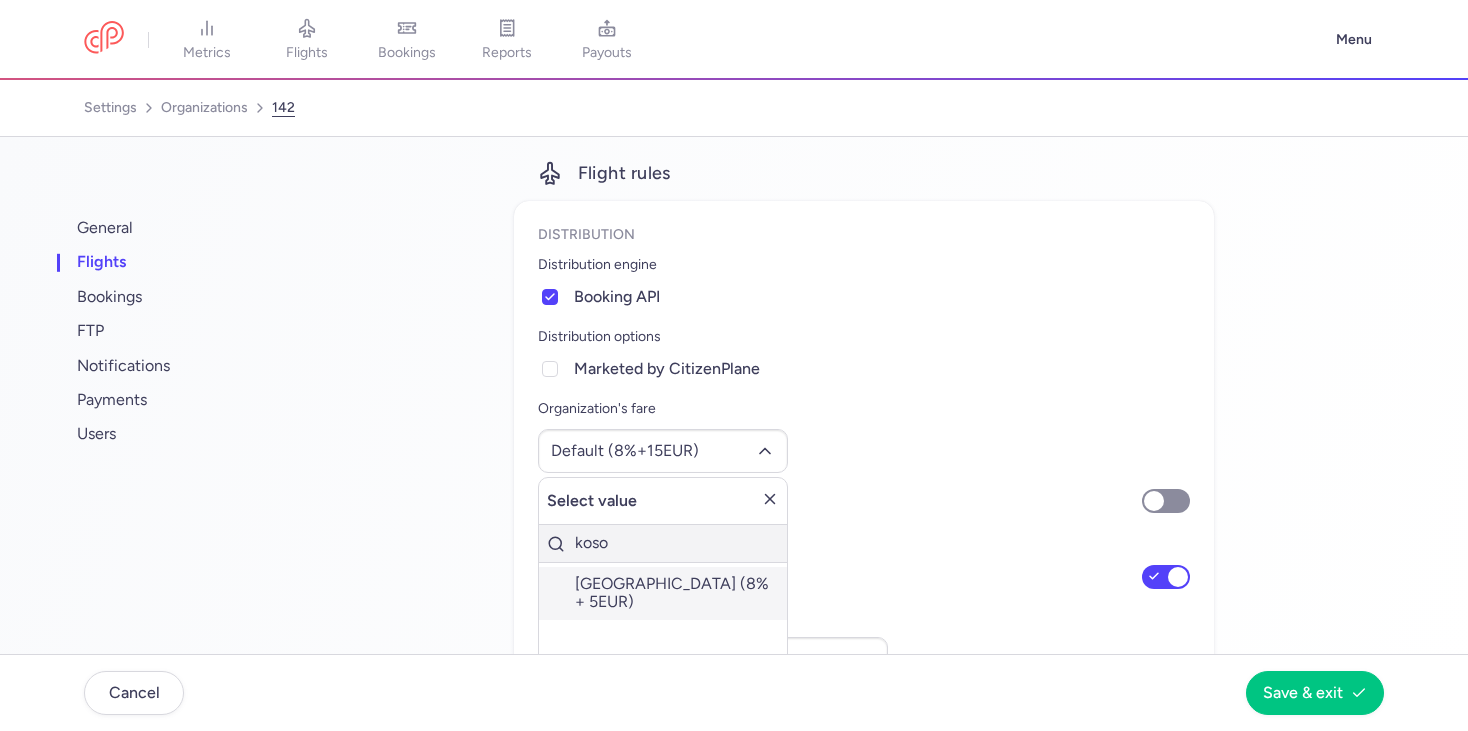 type on "koso" 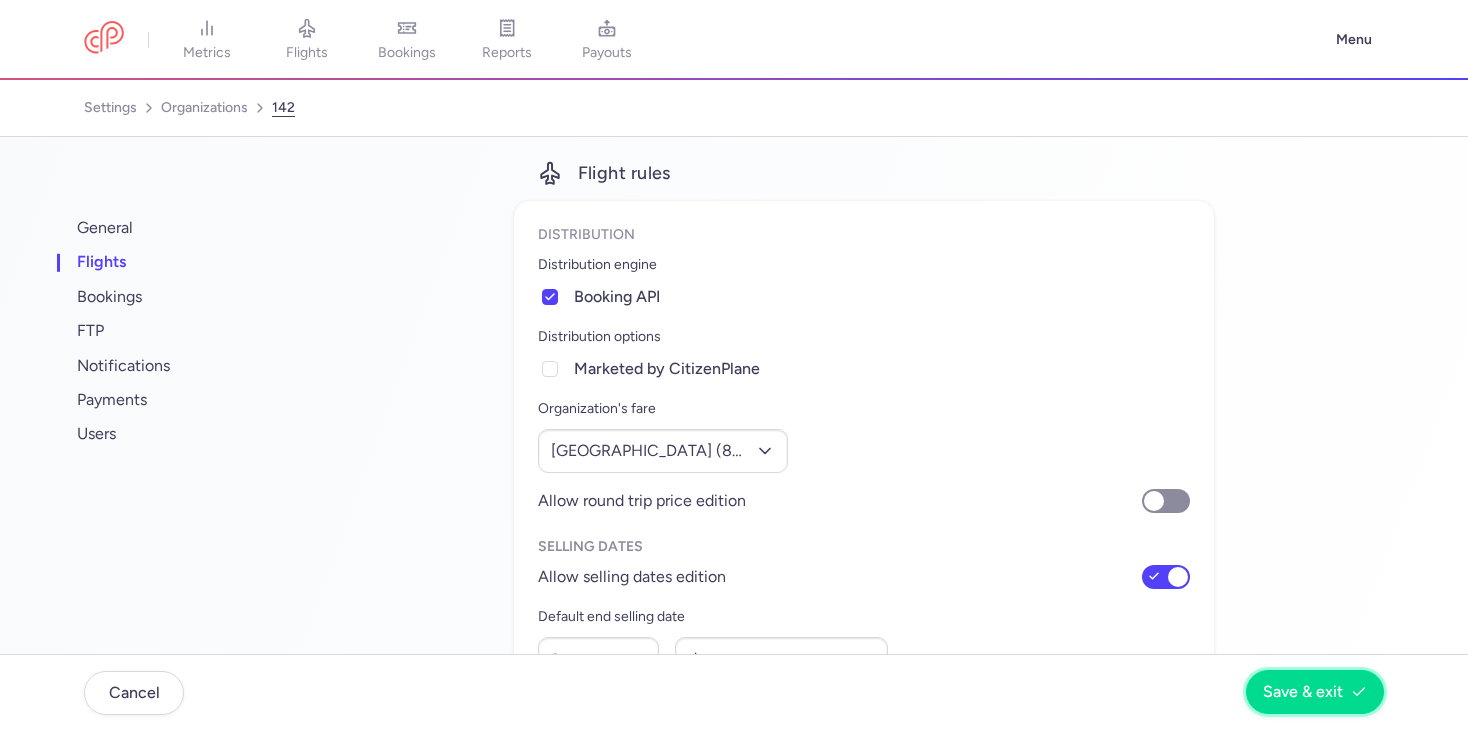 click on "Save & exit" at bounding box center (1303, 692) 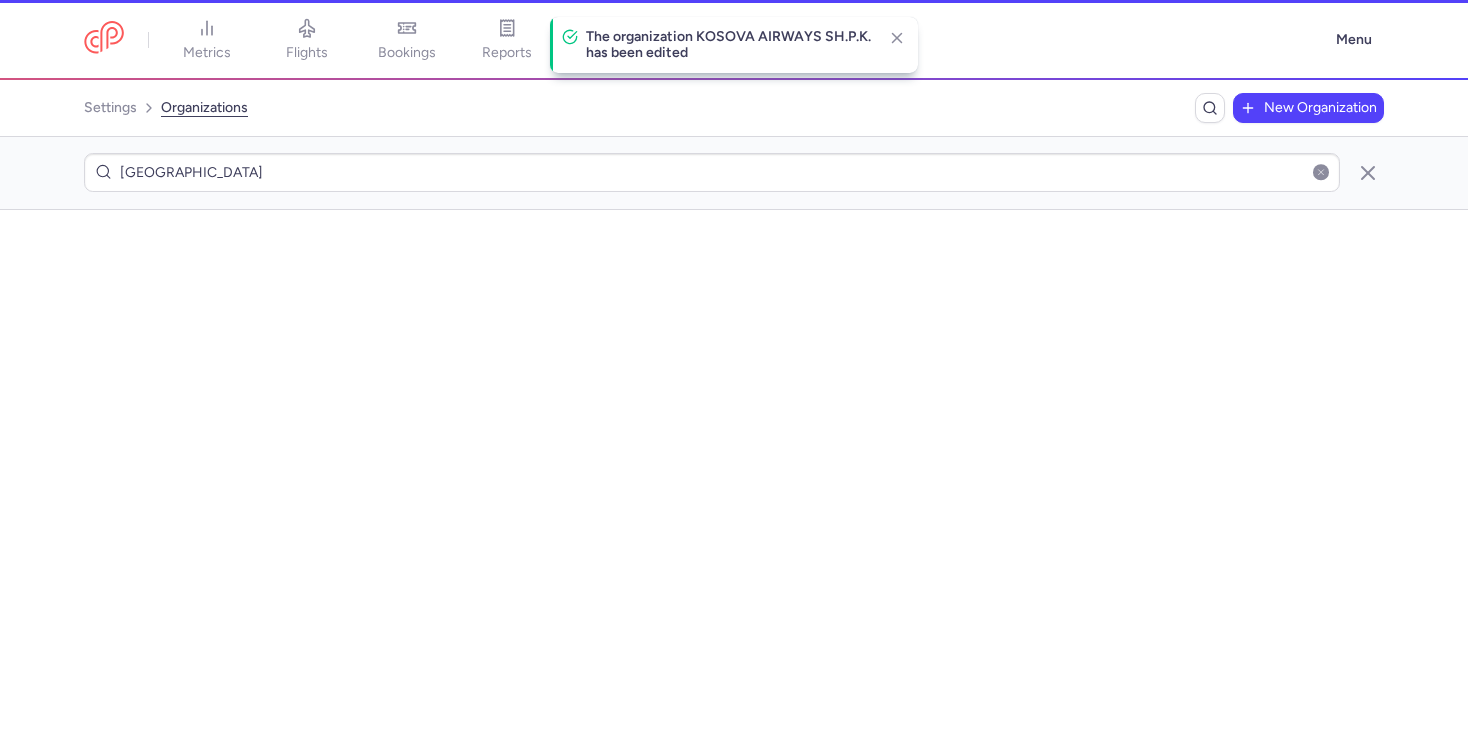 scroll, scrollTop: 0, scrollLeft: 0, axis: both 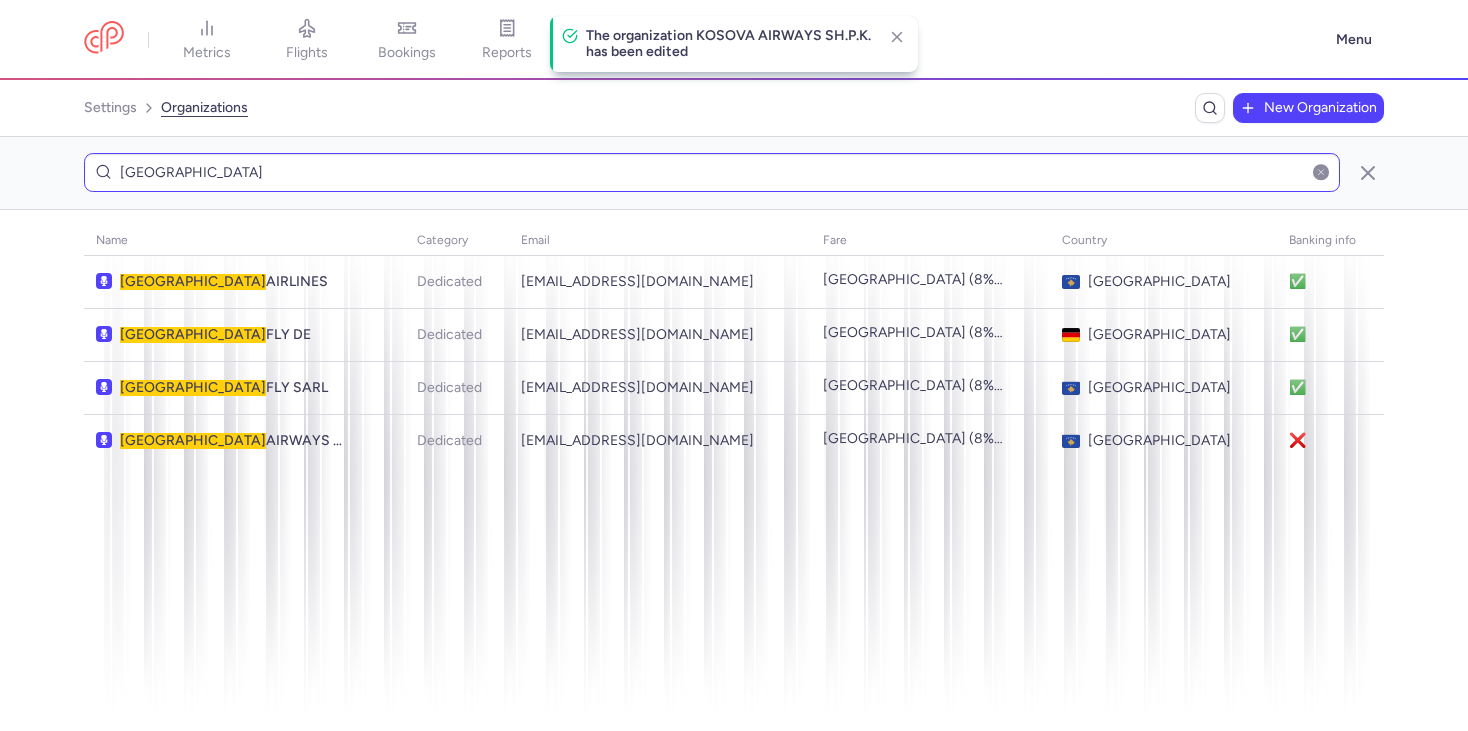 click on "[GEOGRAPHIC_DATA]" at bounding box center (712, 172) 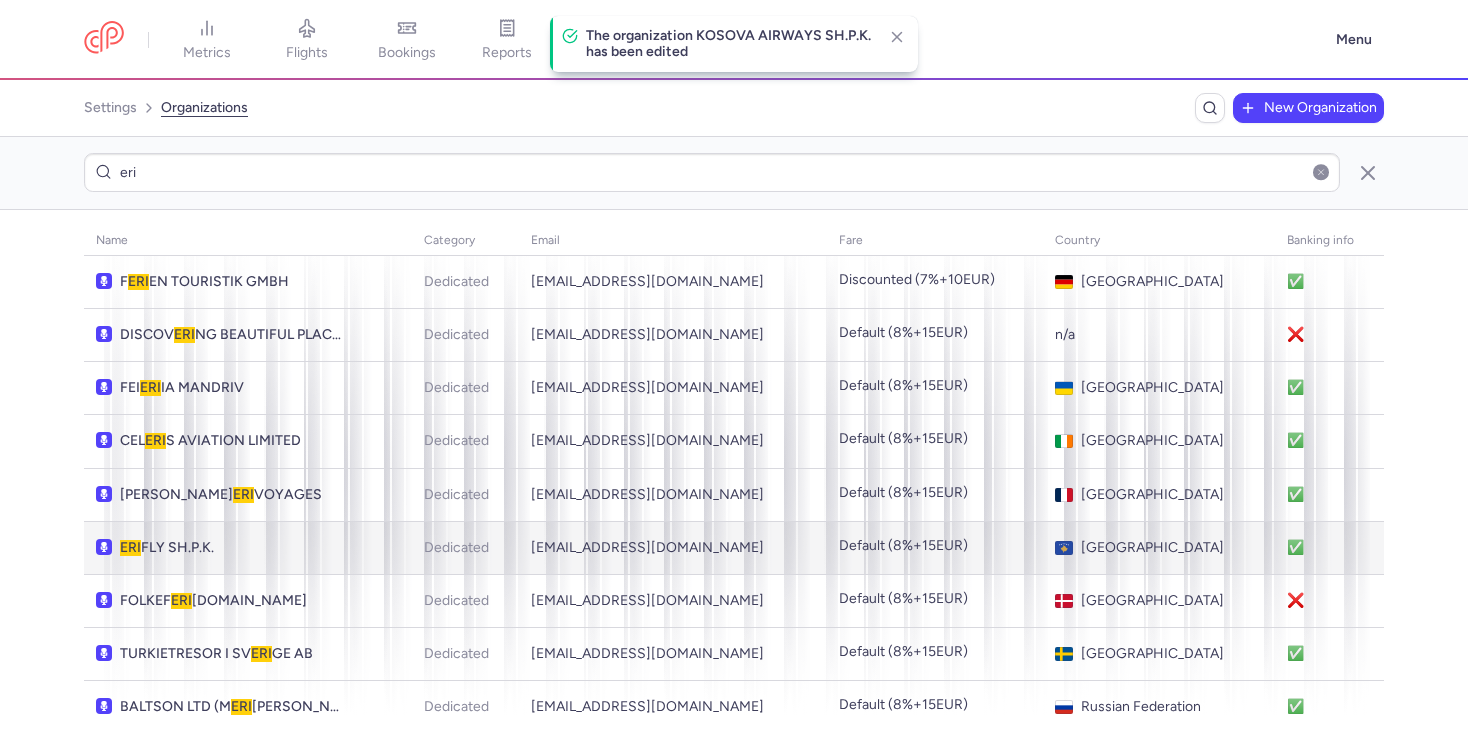 type on "eri" 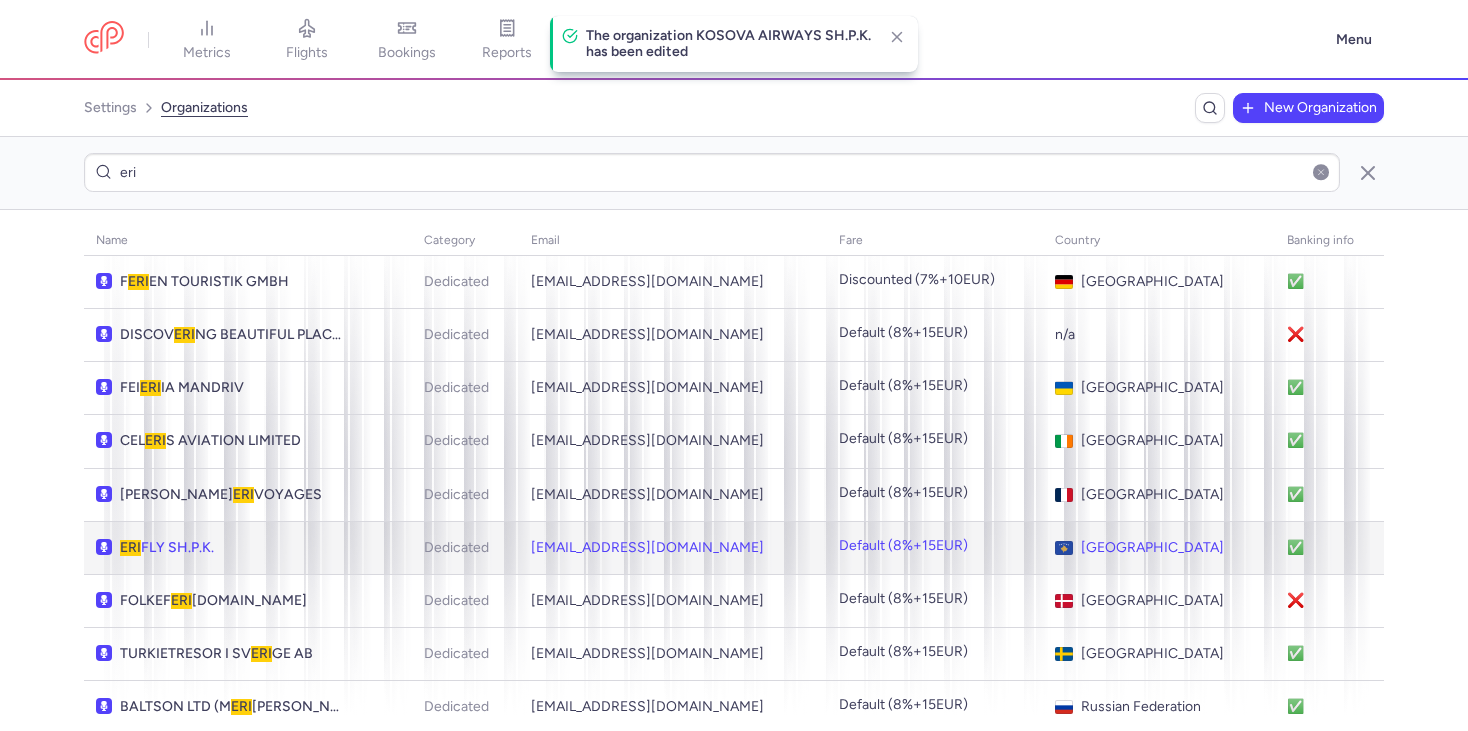 click on "ERI  FLY SH.P.K." at bounding box center (232, 548) 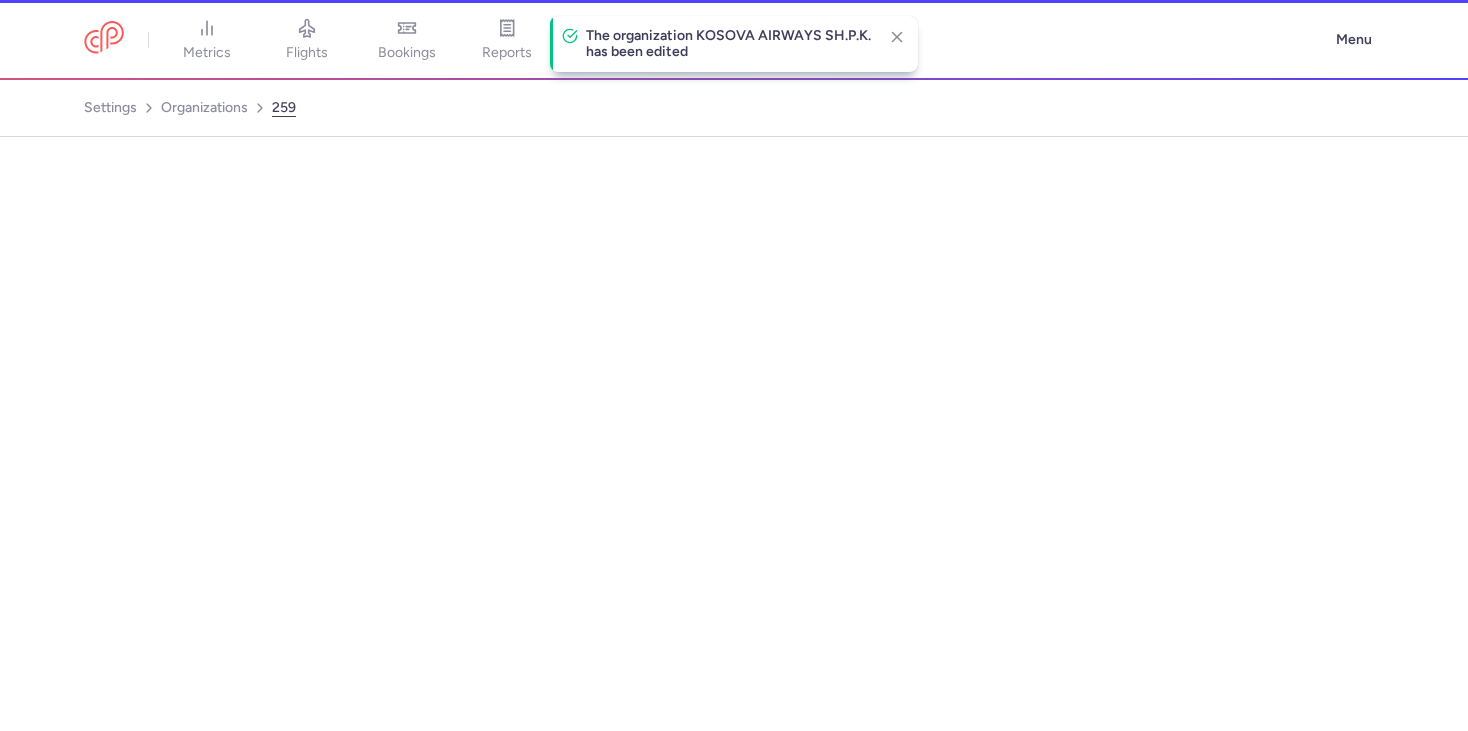 select on "days" 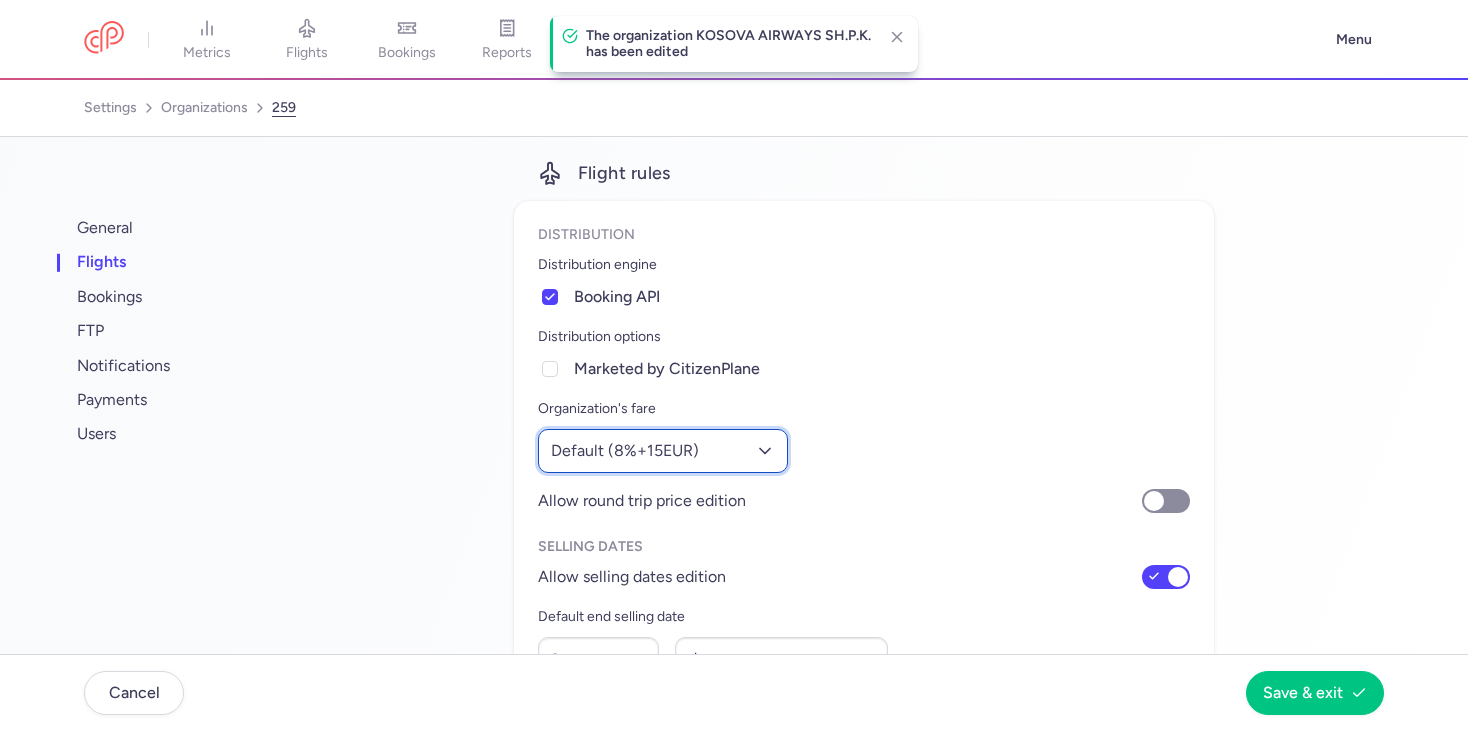 click on "Default (8%+15EUR)" at bounding box center [625, 451] 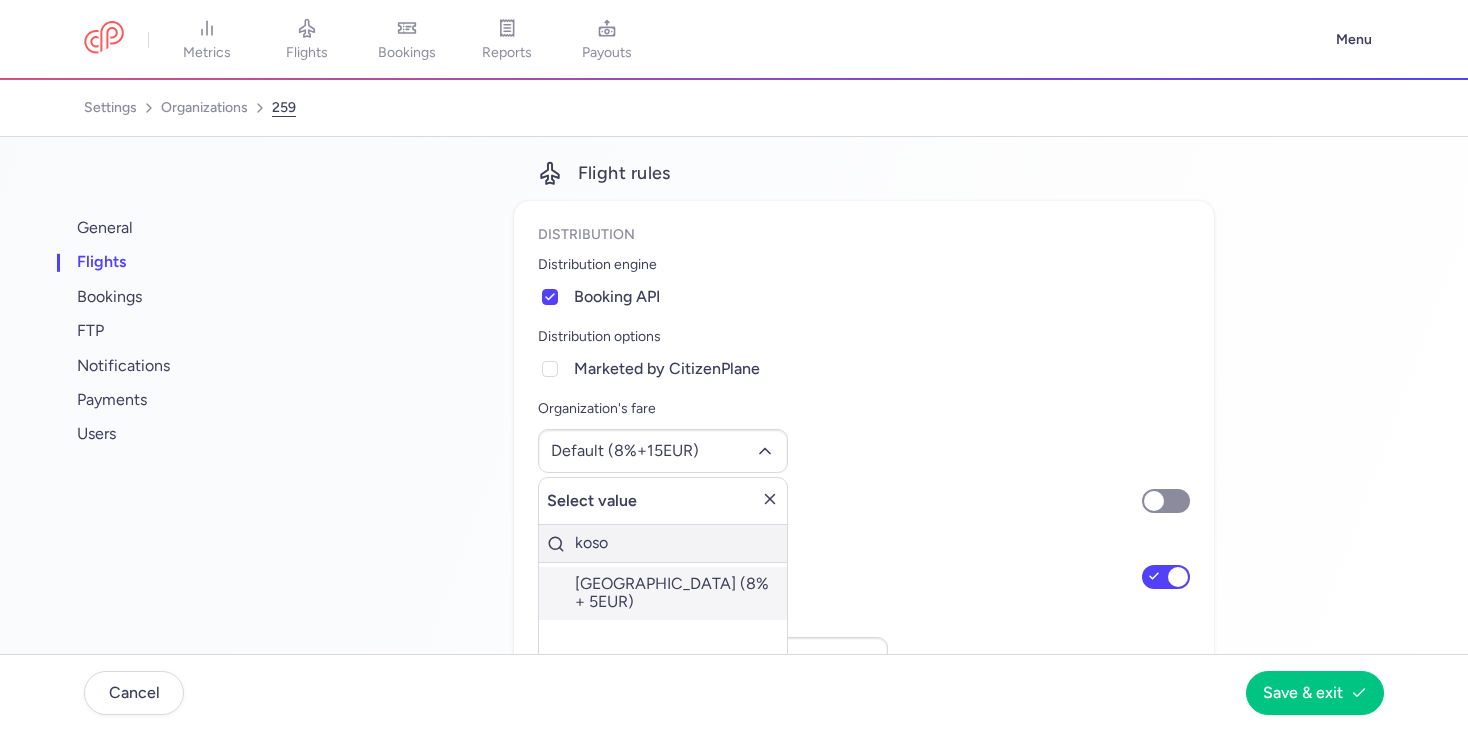 type on "koso" 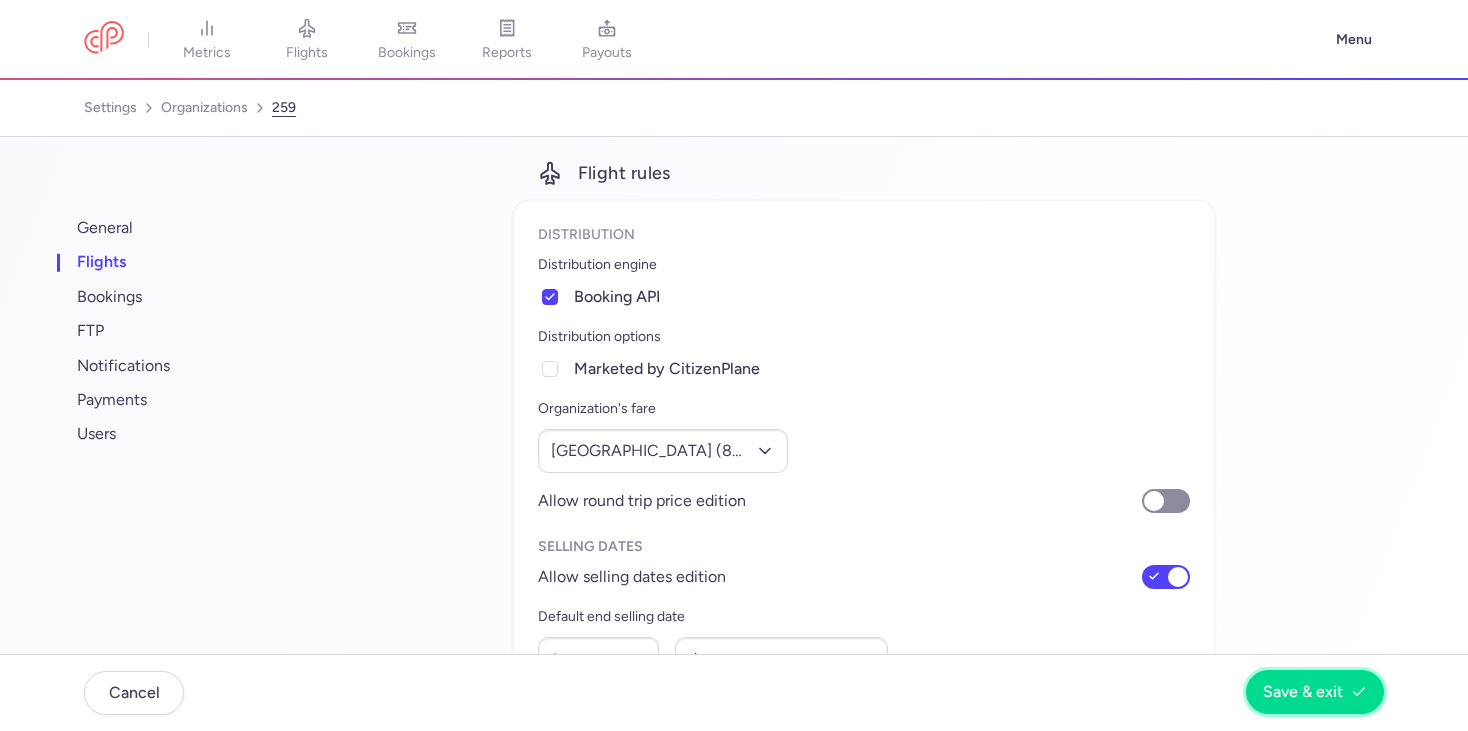 click on "Save & exit" at bounding box center [1315, 692] 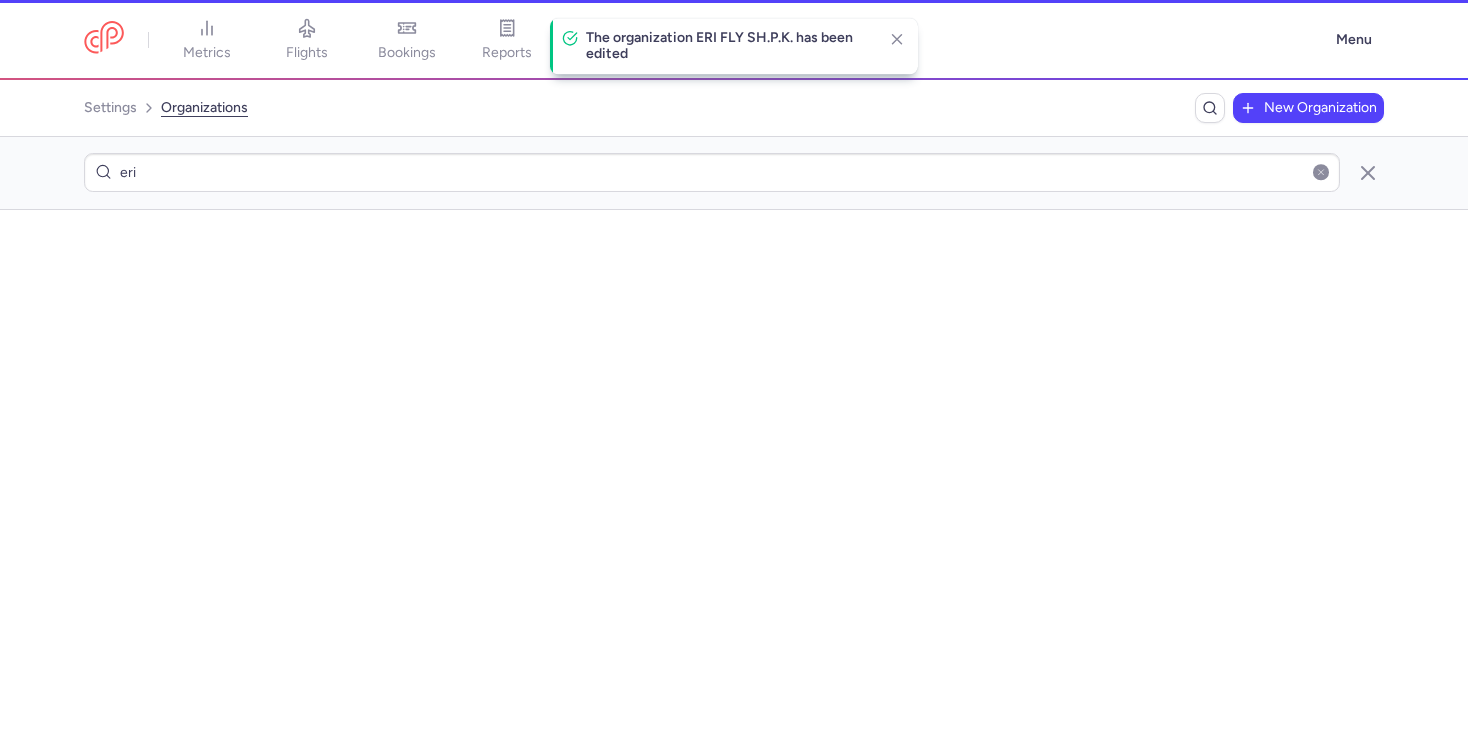 scroll, scrollTop: 0, scrollLeft: 0, axis: both 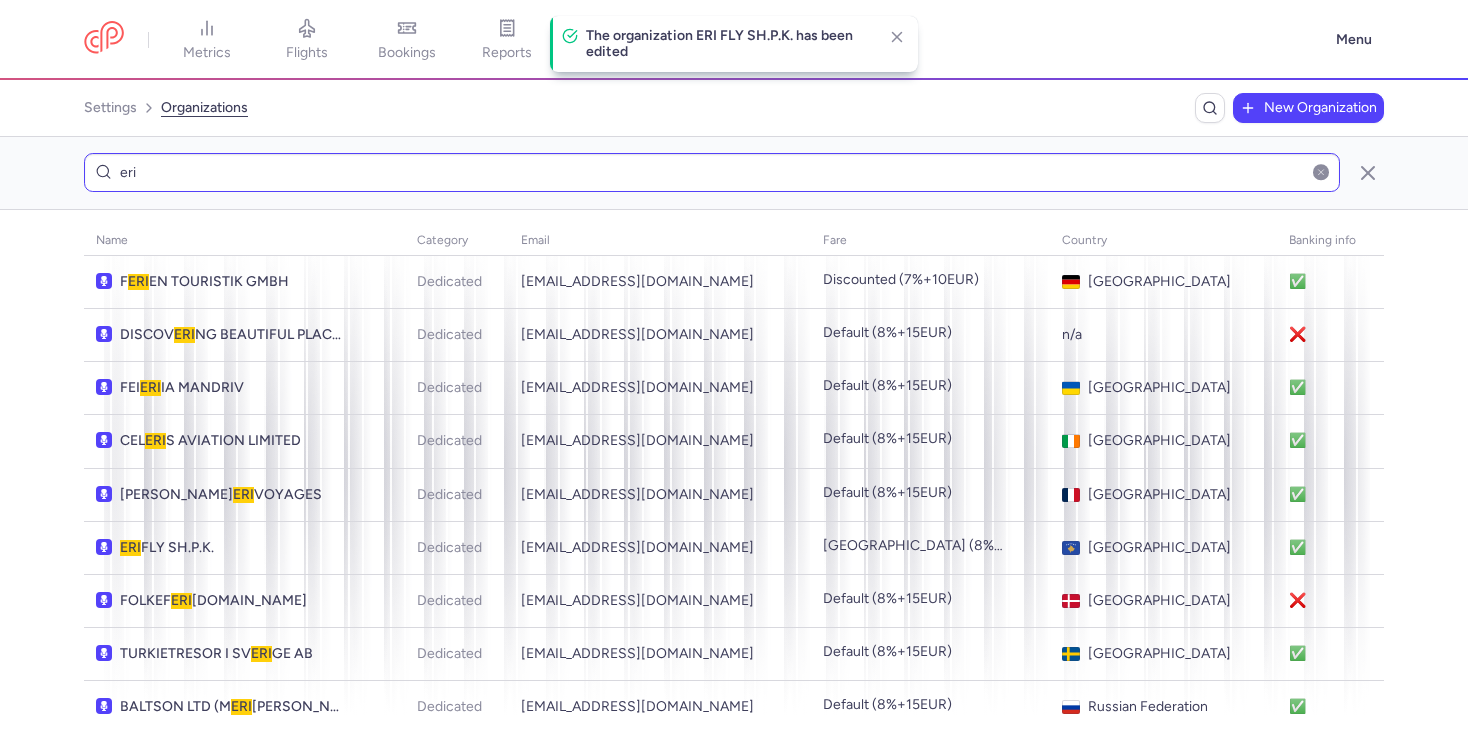 click on "eri" at bounding box center [712, 172] 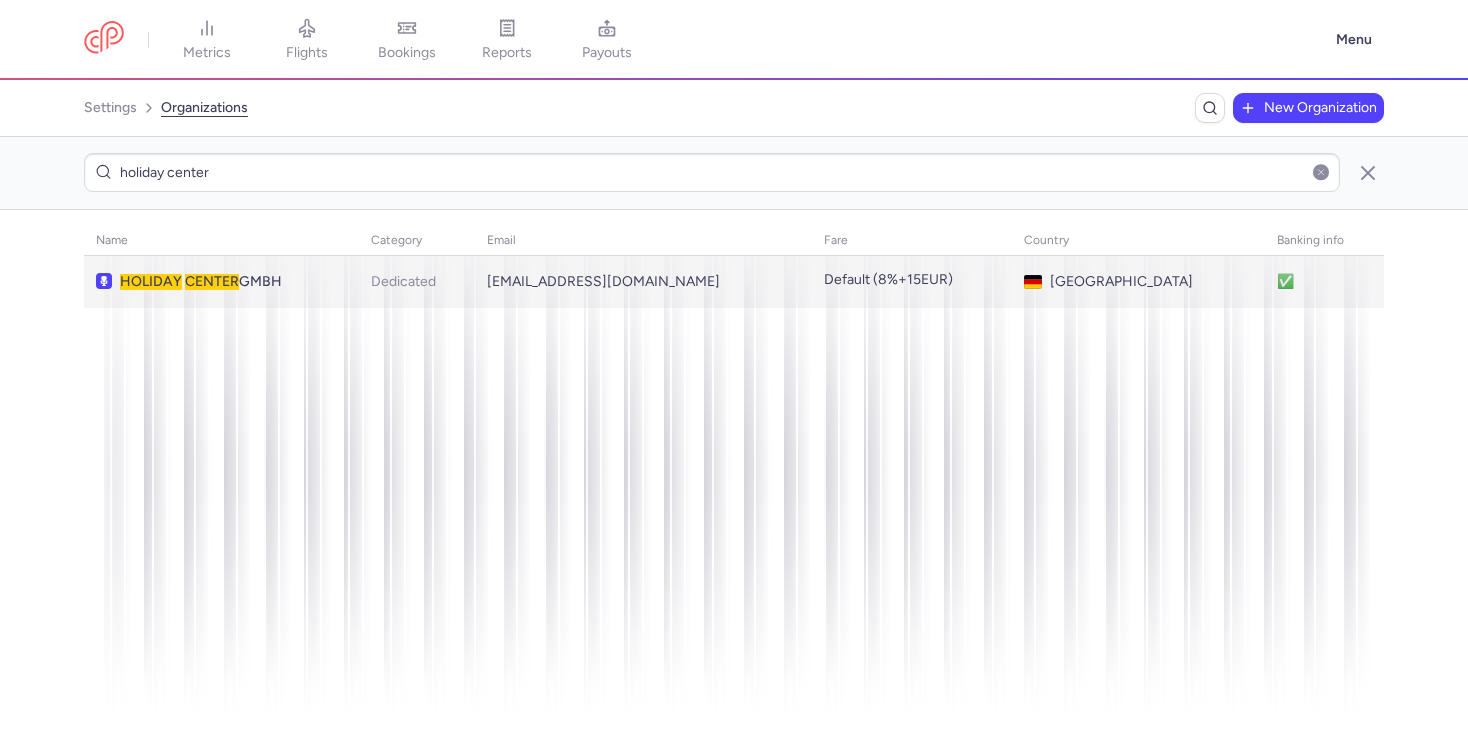 type on "holiday center" 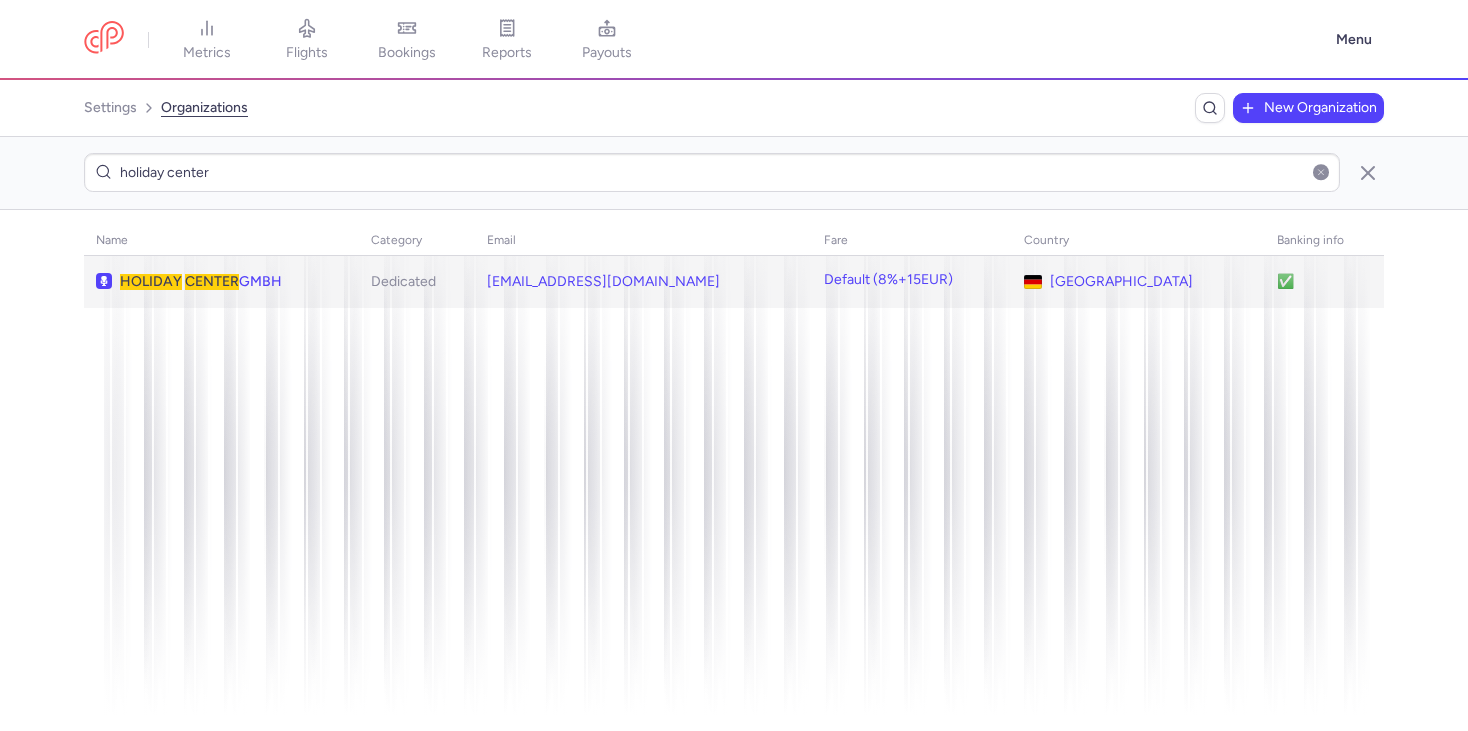 click on "HOLIDAY   CENTER  GMBH" 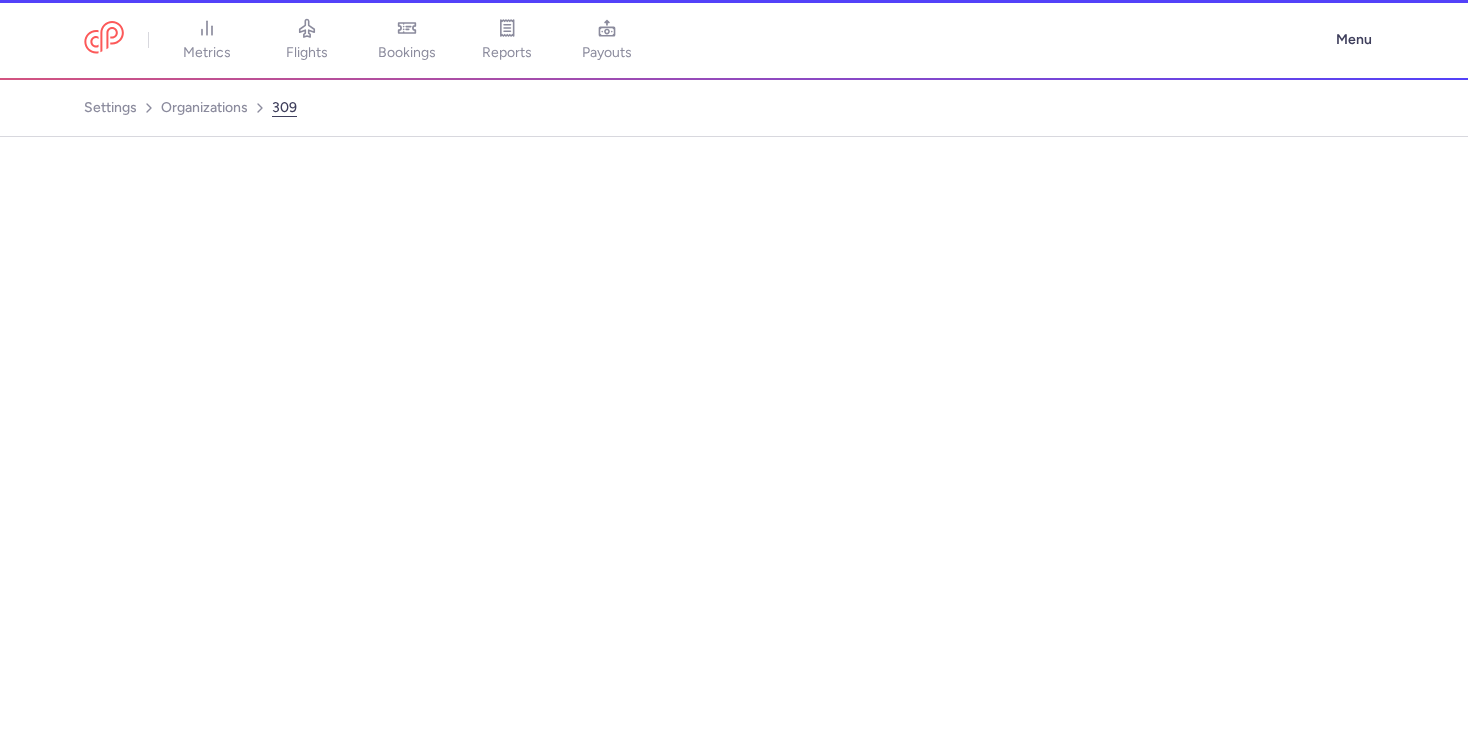 select on "days" 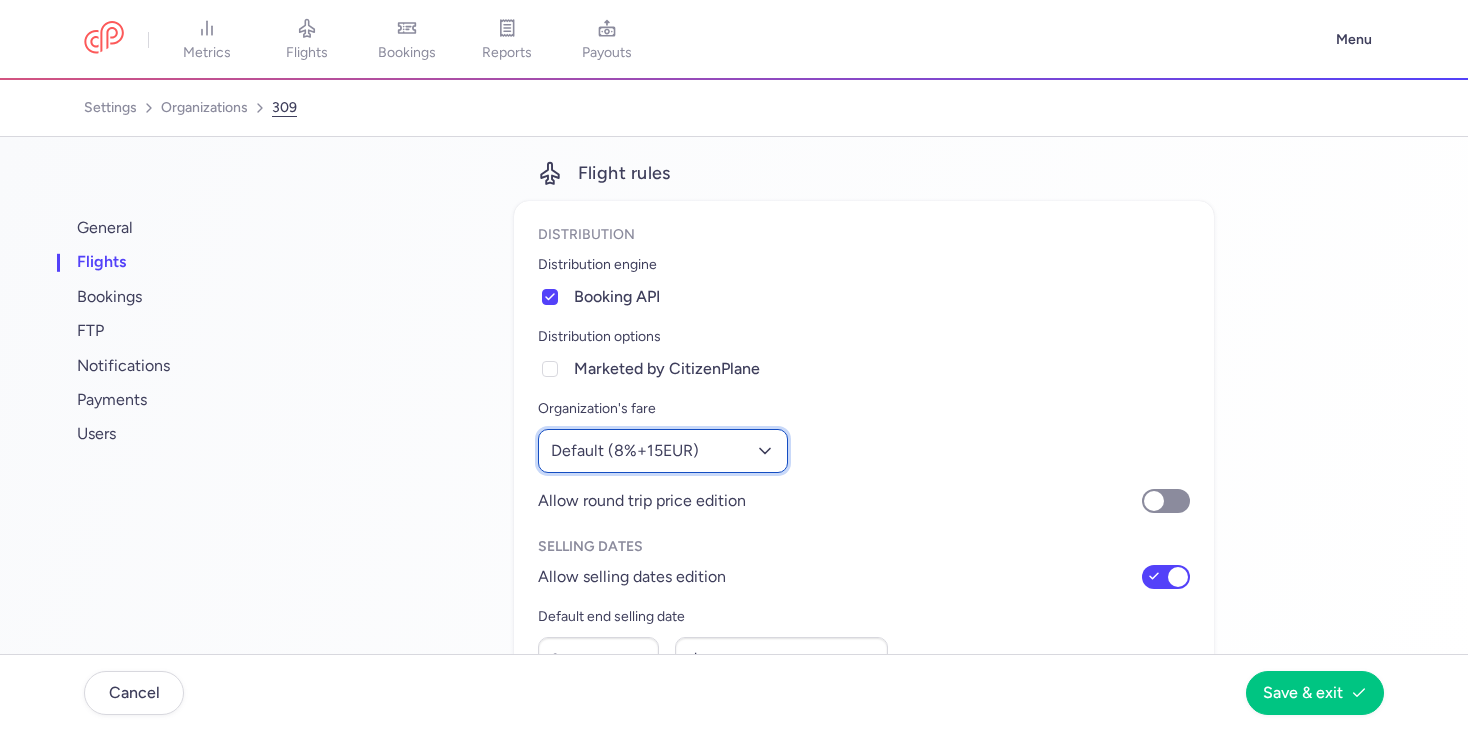 click on "Default (8%+15EUR)" at bounding box center (663, 451) 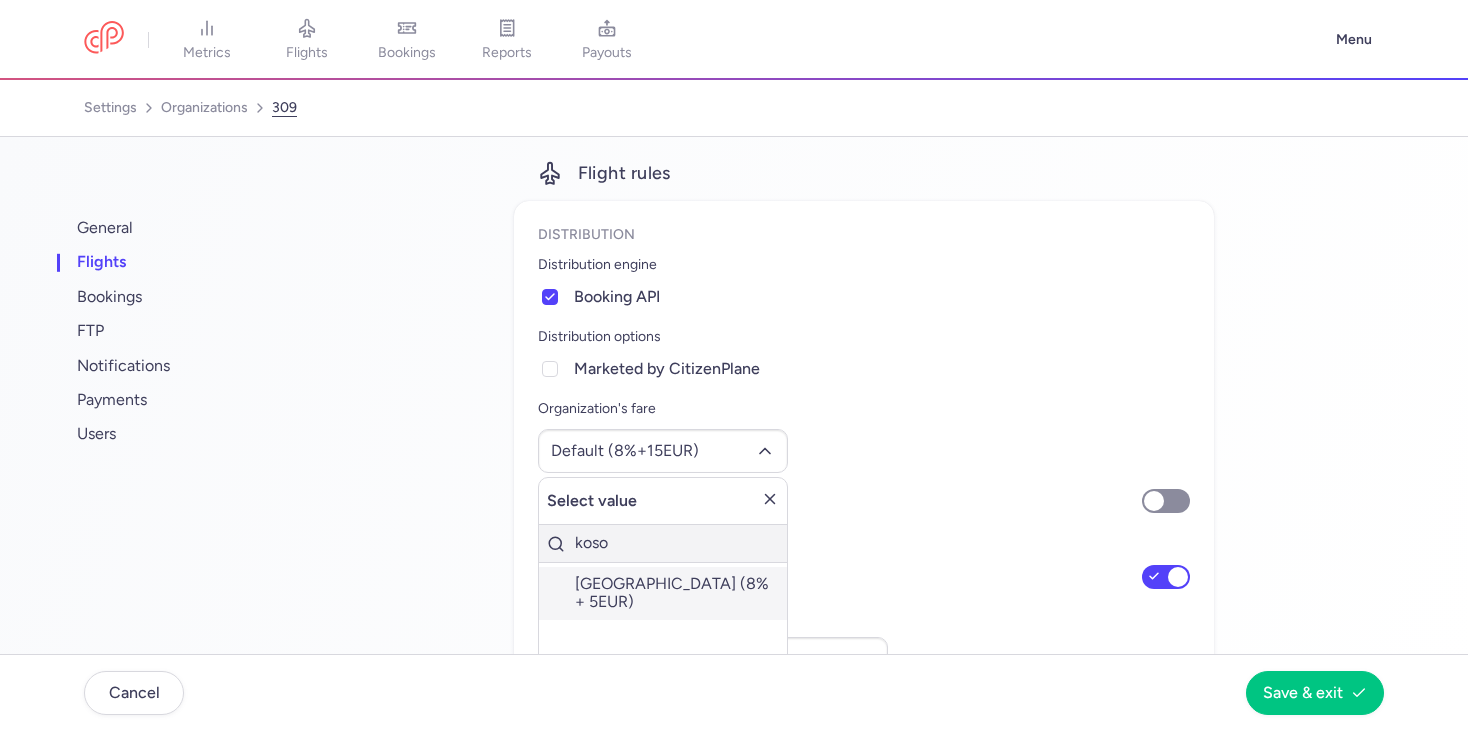 type on "koso" 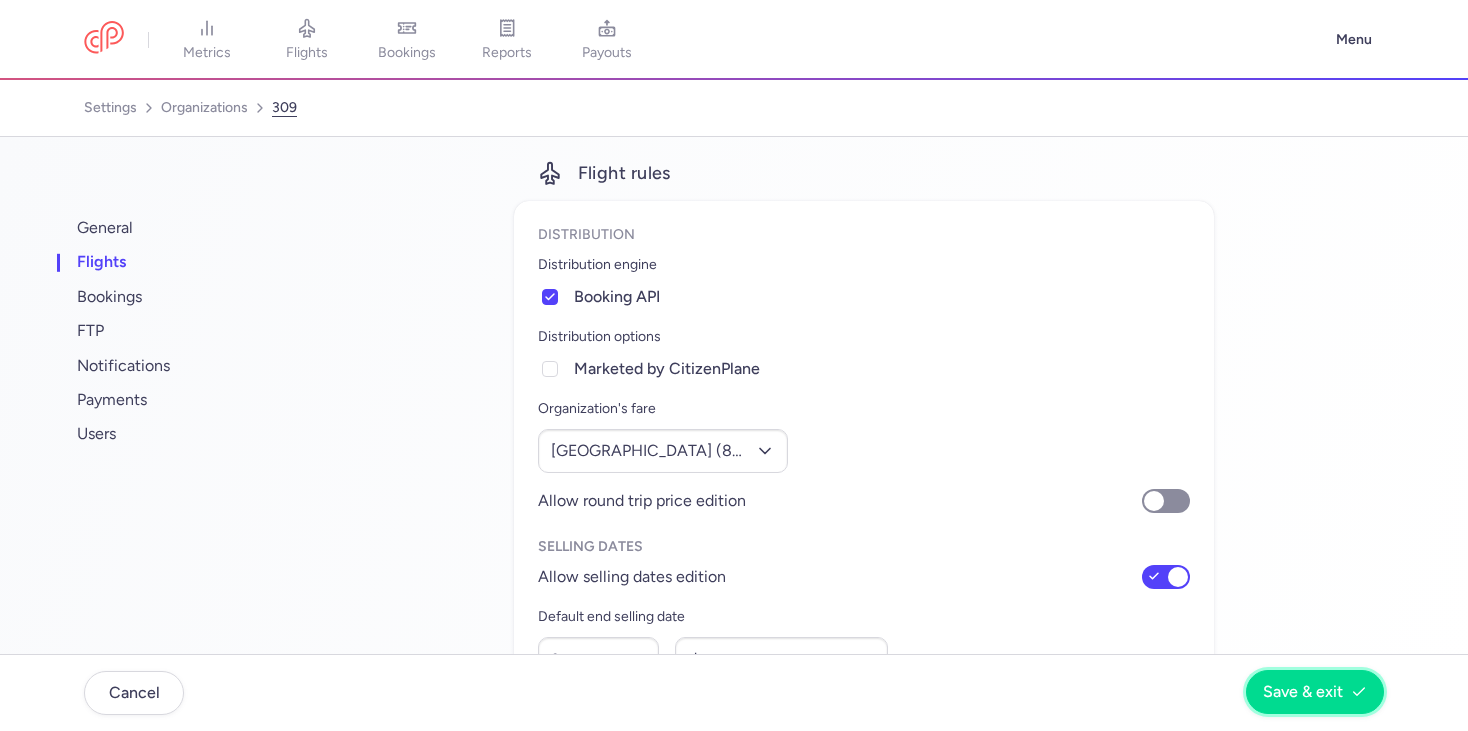 click on "Save & exit" at bounding box center [1303, 692] 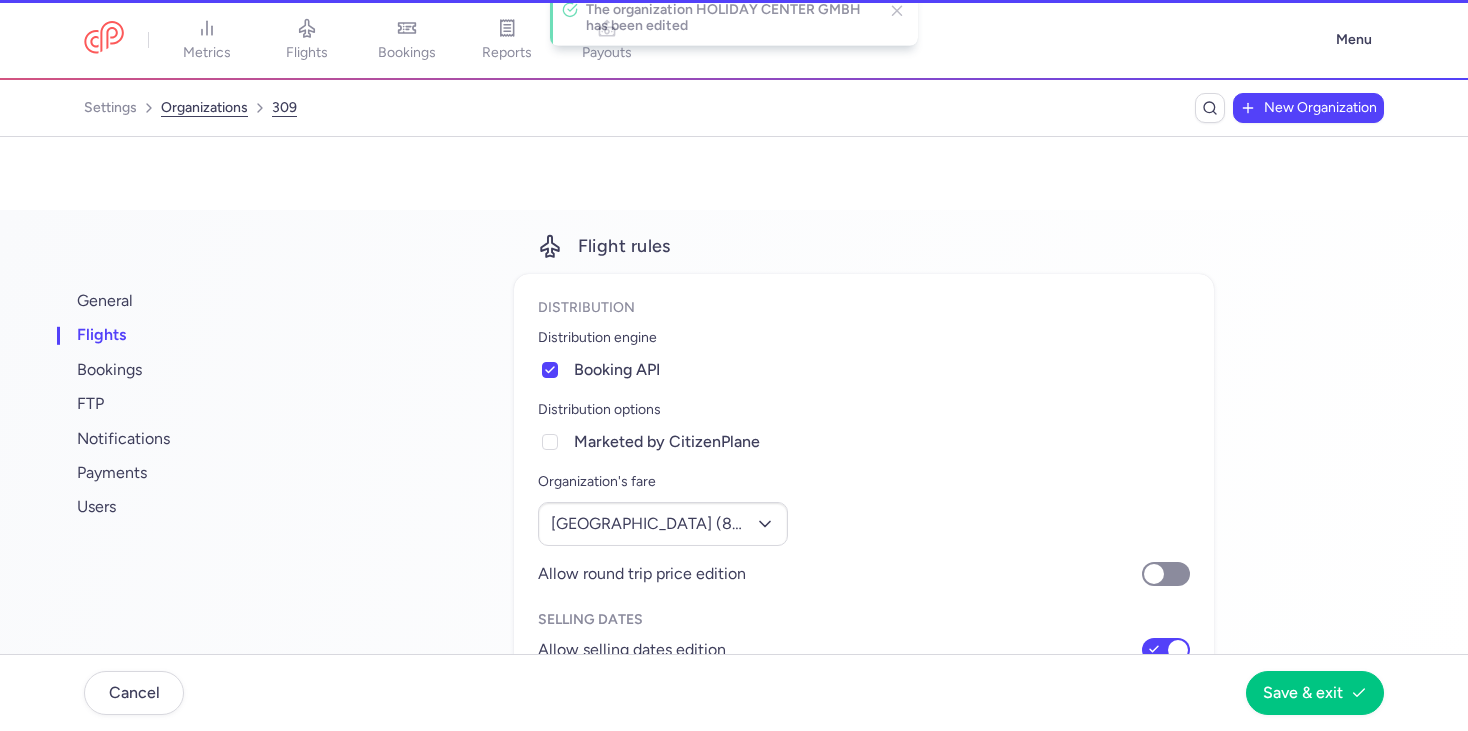 scroll, scrollTop: 0, scrollLeft: 0, axis: both 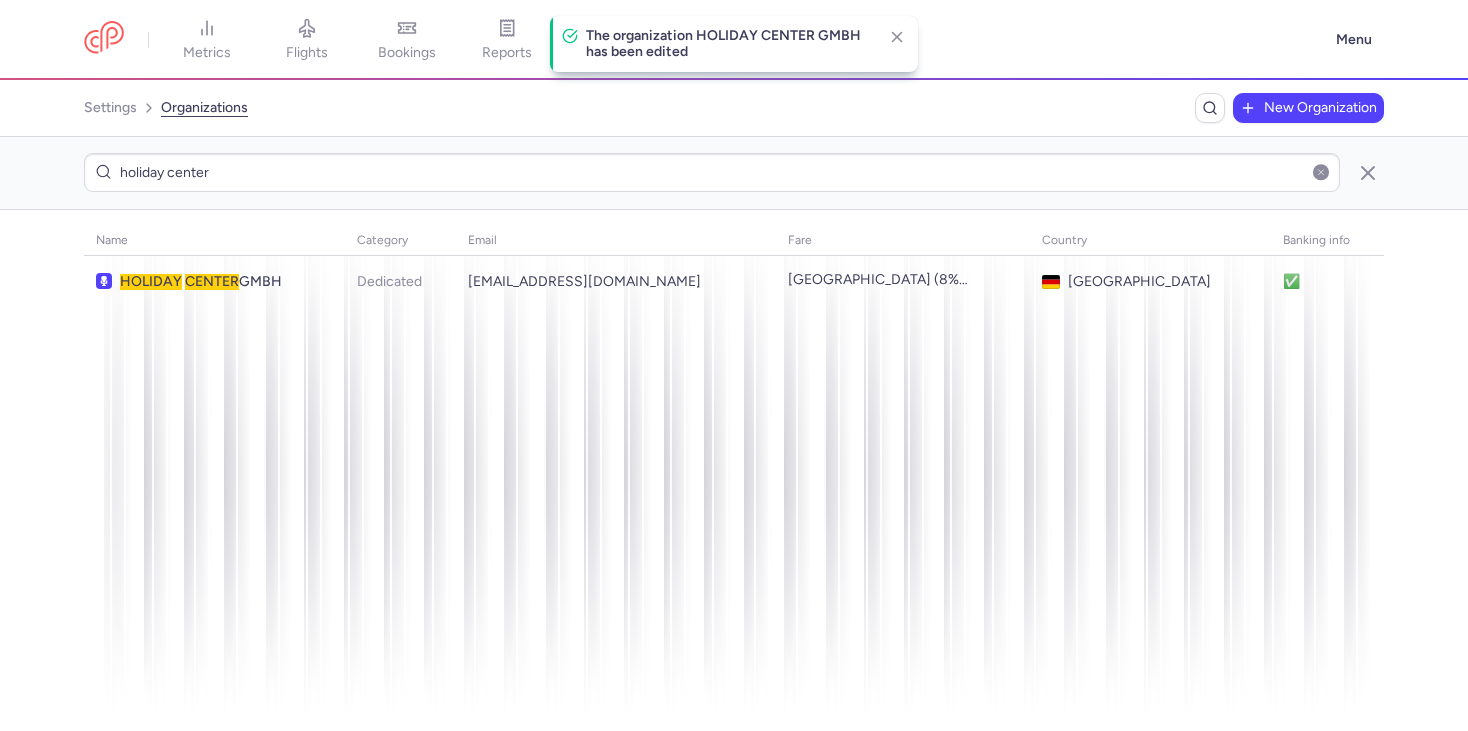 click at bounding box center (1321, 172) 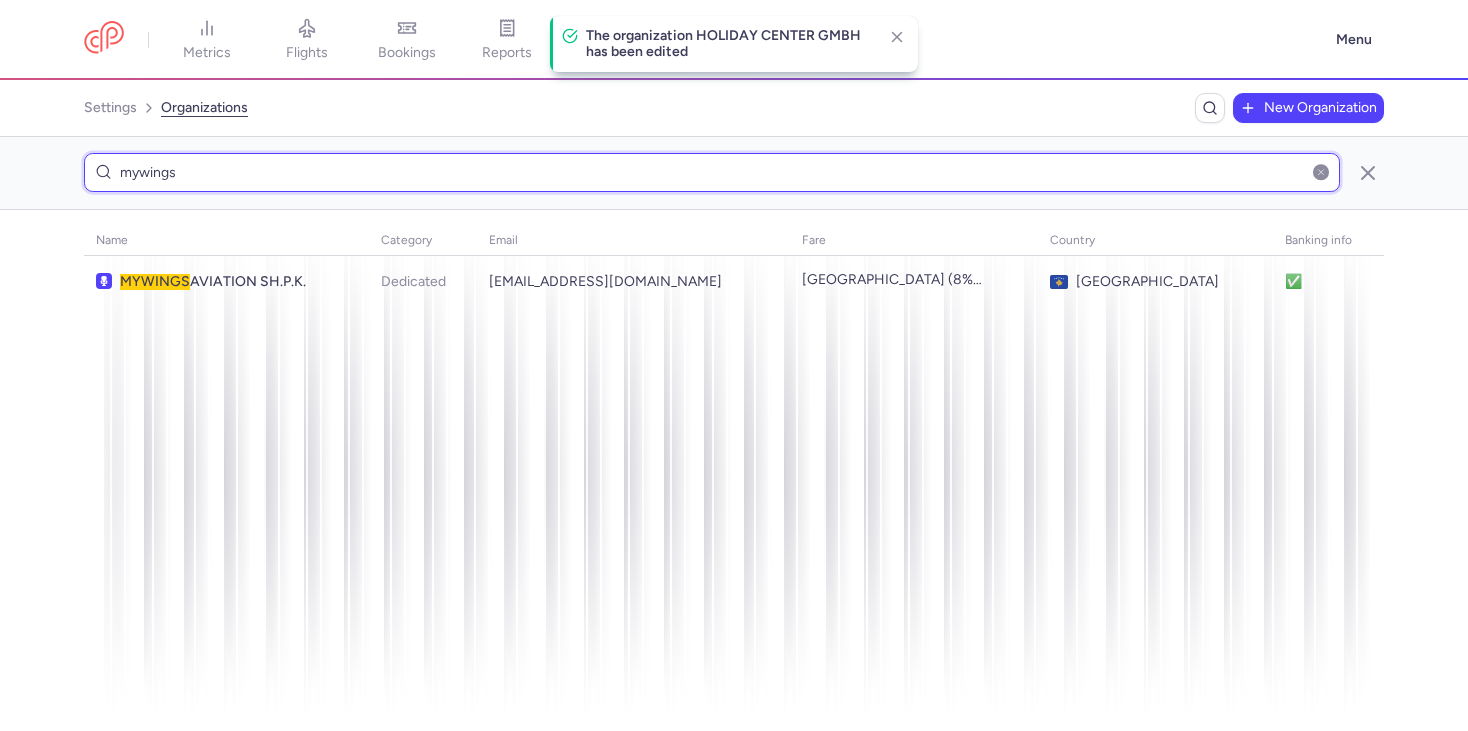 click on "mywings" at bounding box center [712, 172] 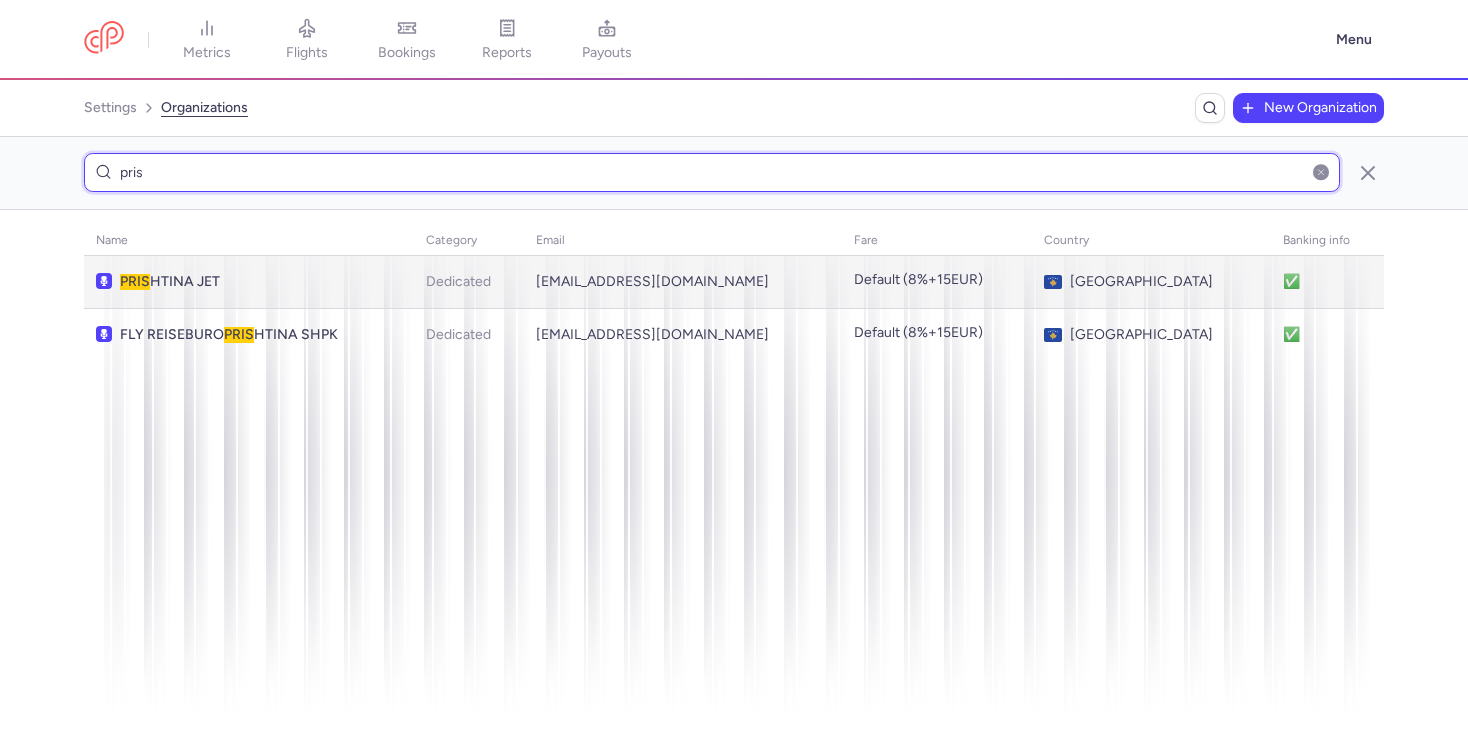 type on "pris" 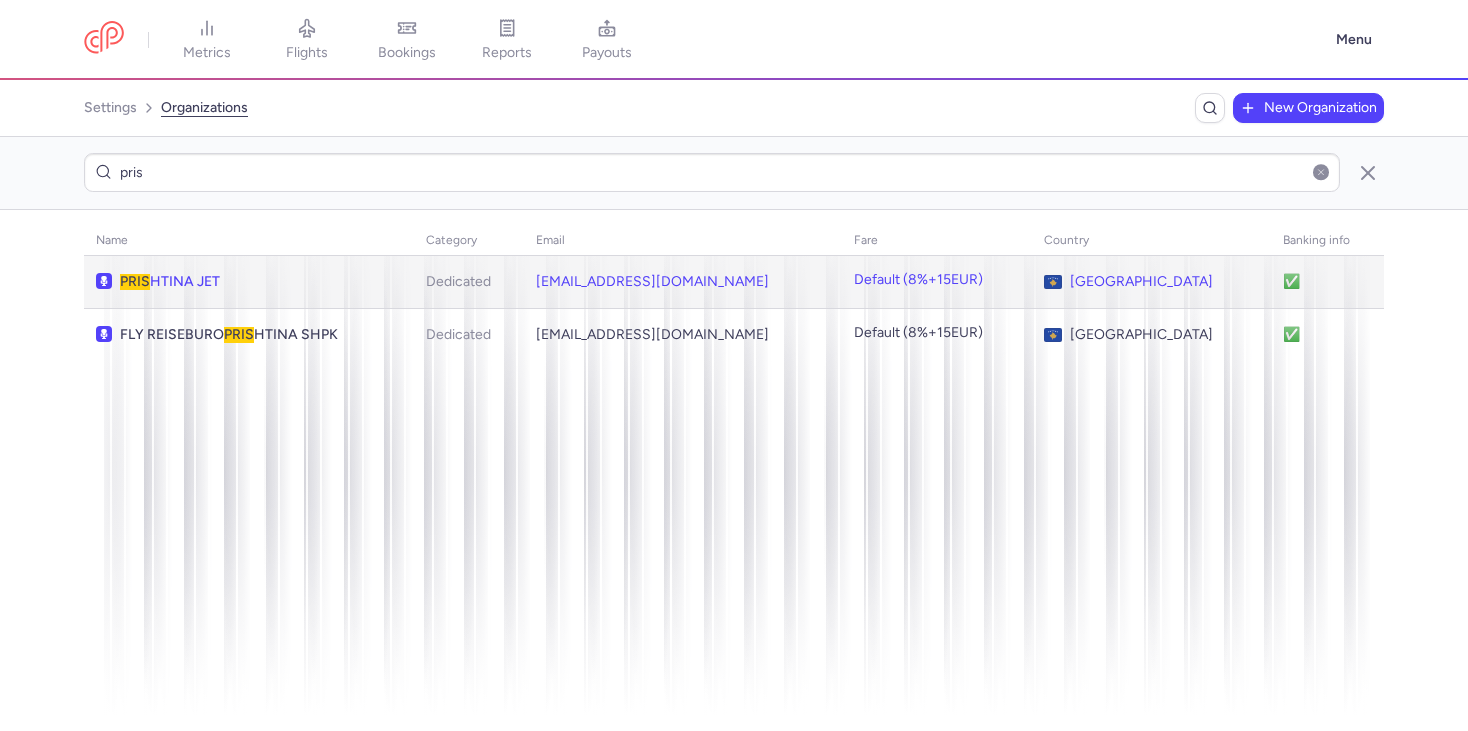 click on "PRIS HTINA JET" 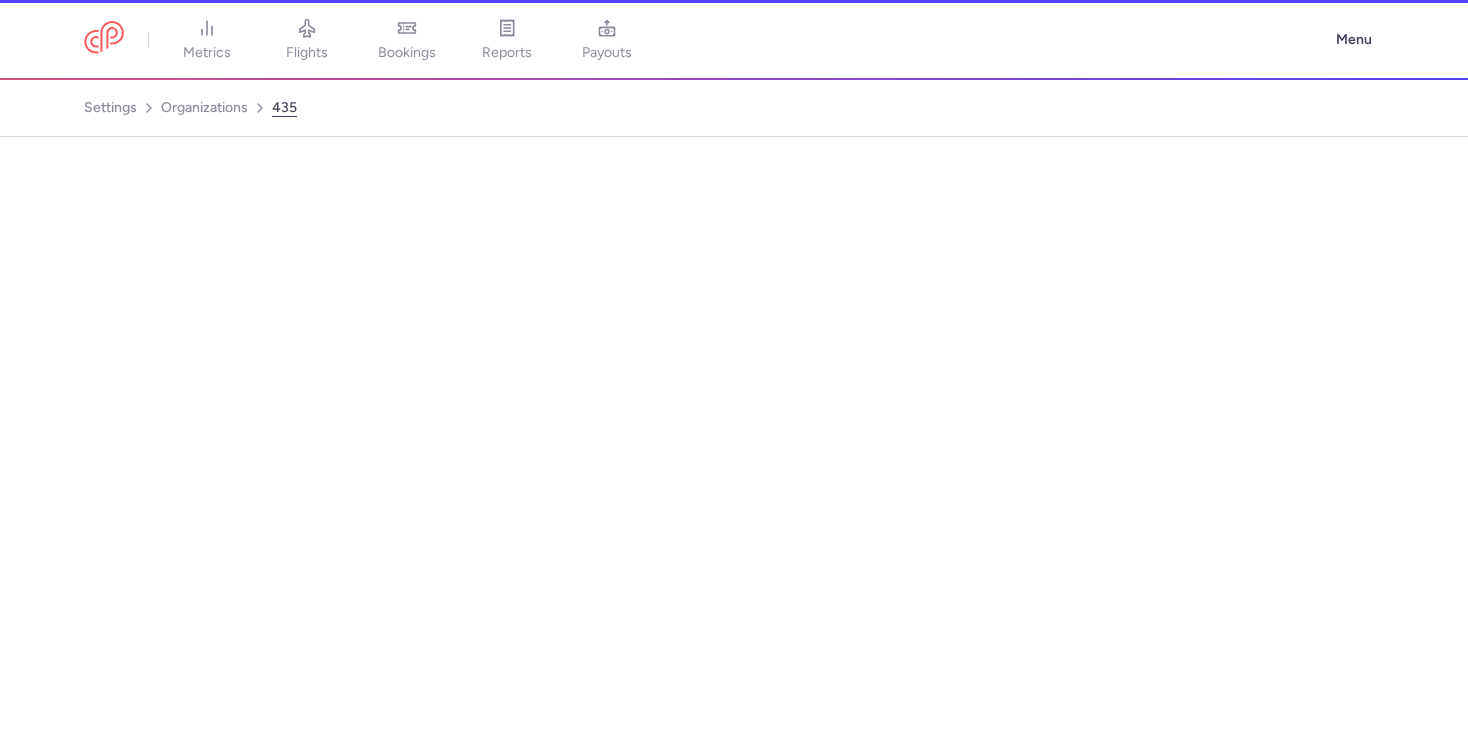 select on "days" 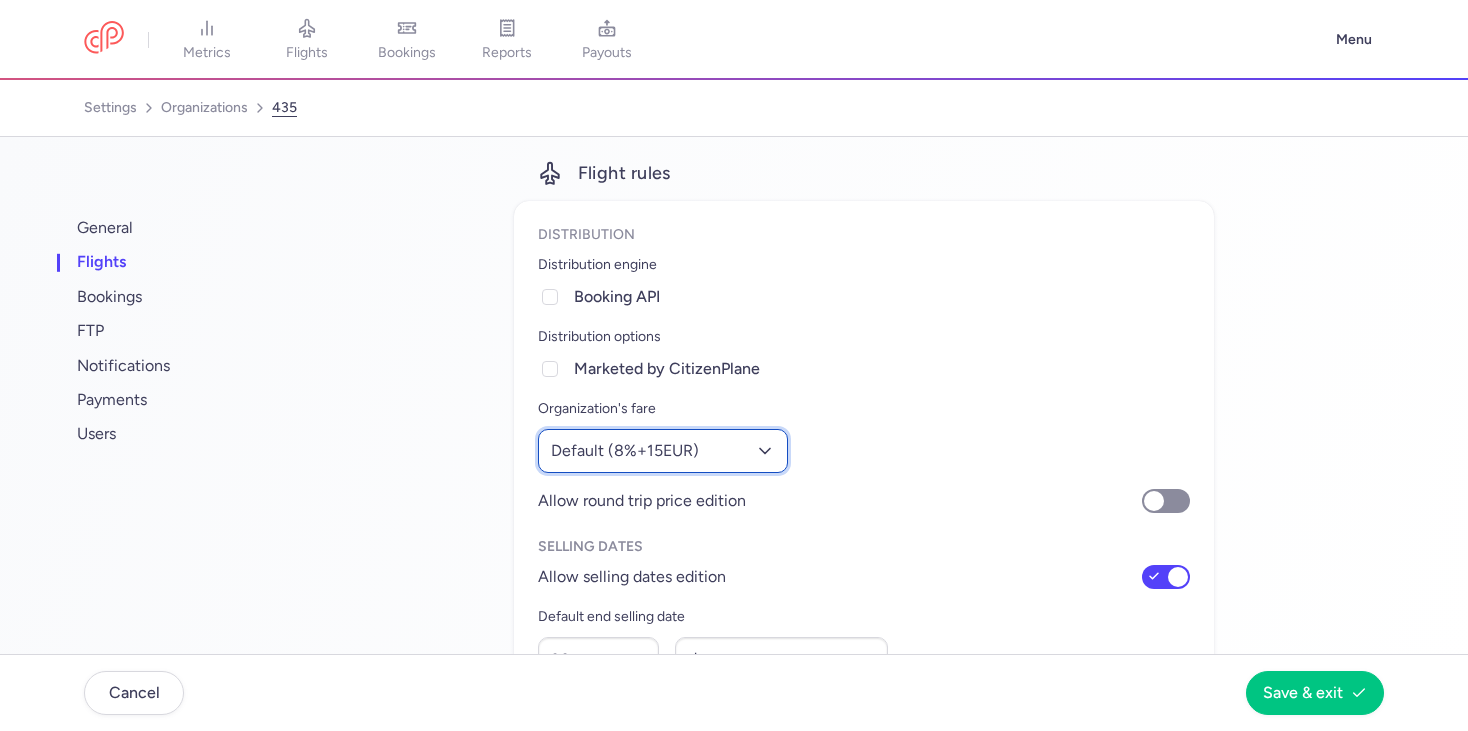 click on "Default (8%+15EUR)" at bounding box center (663, 451) 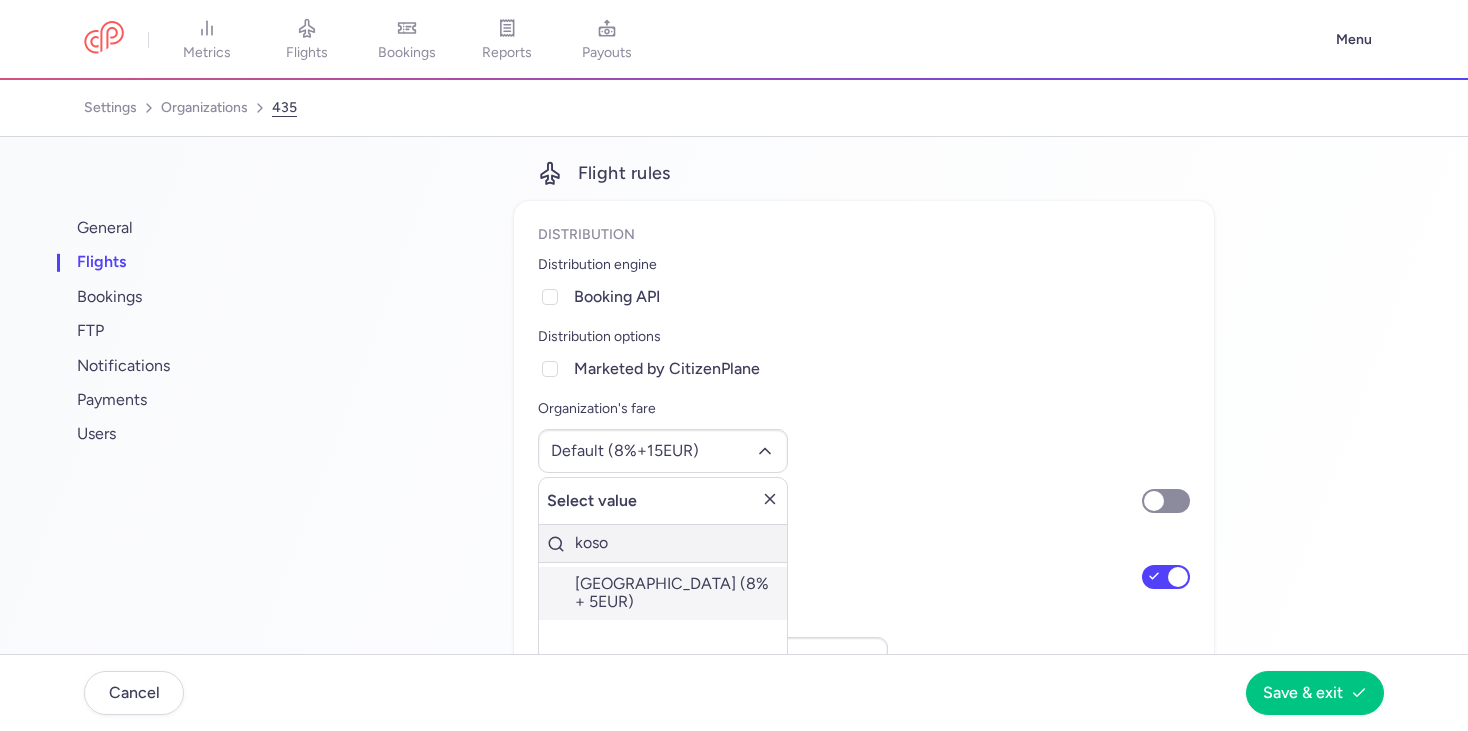 type on "koso" 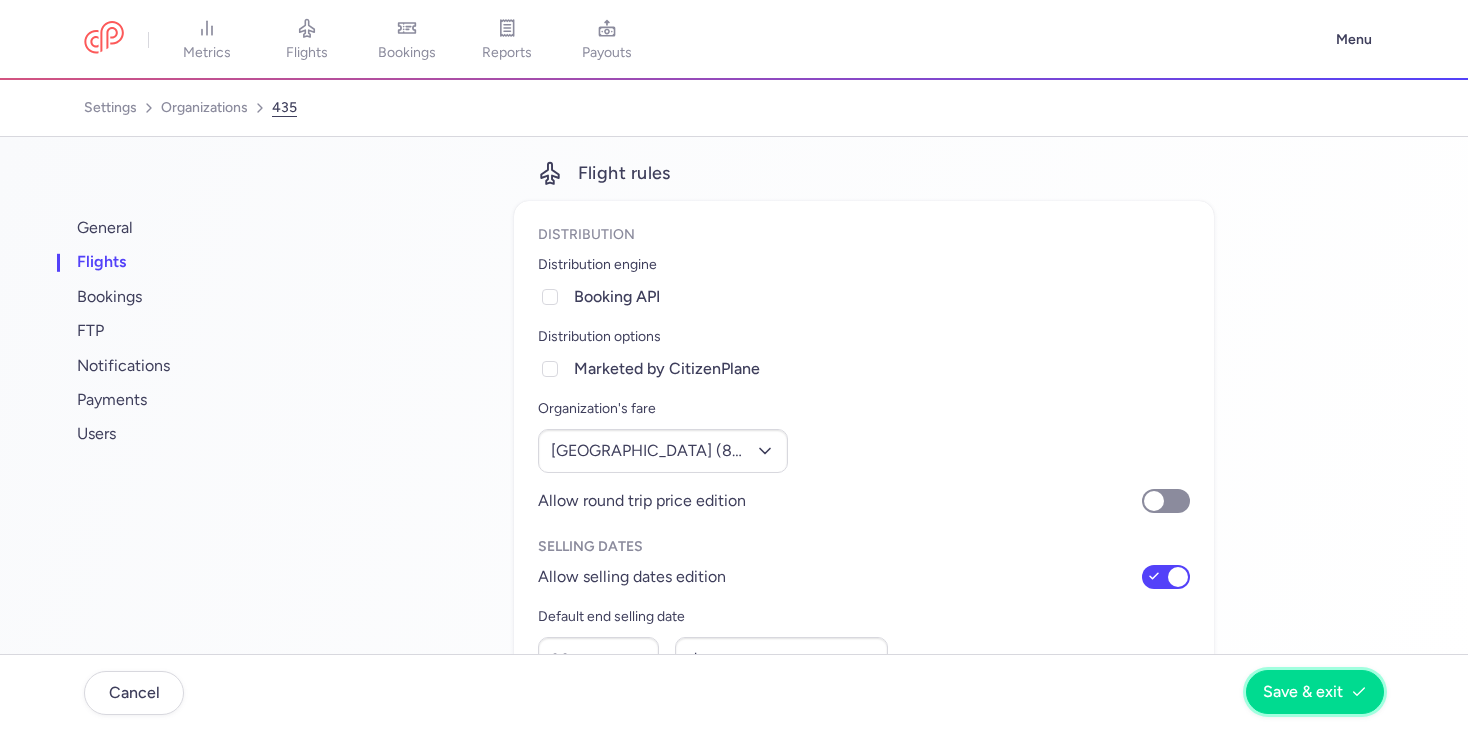click on "Save & exit" at bounding box center (1303, 692) 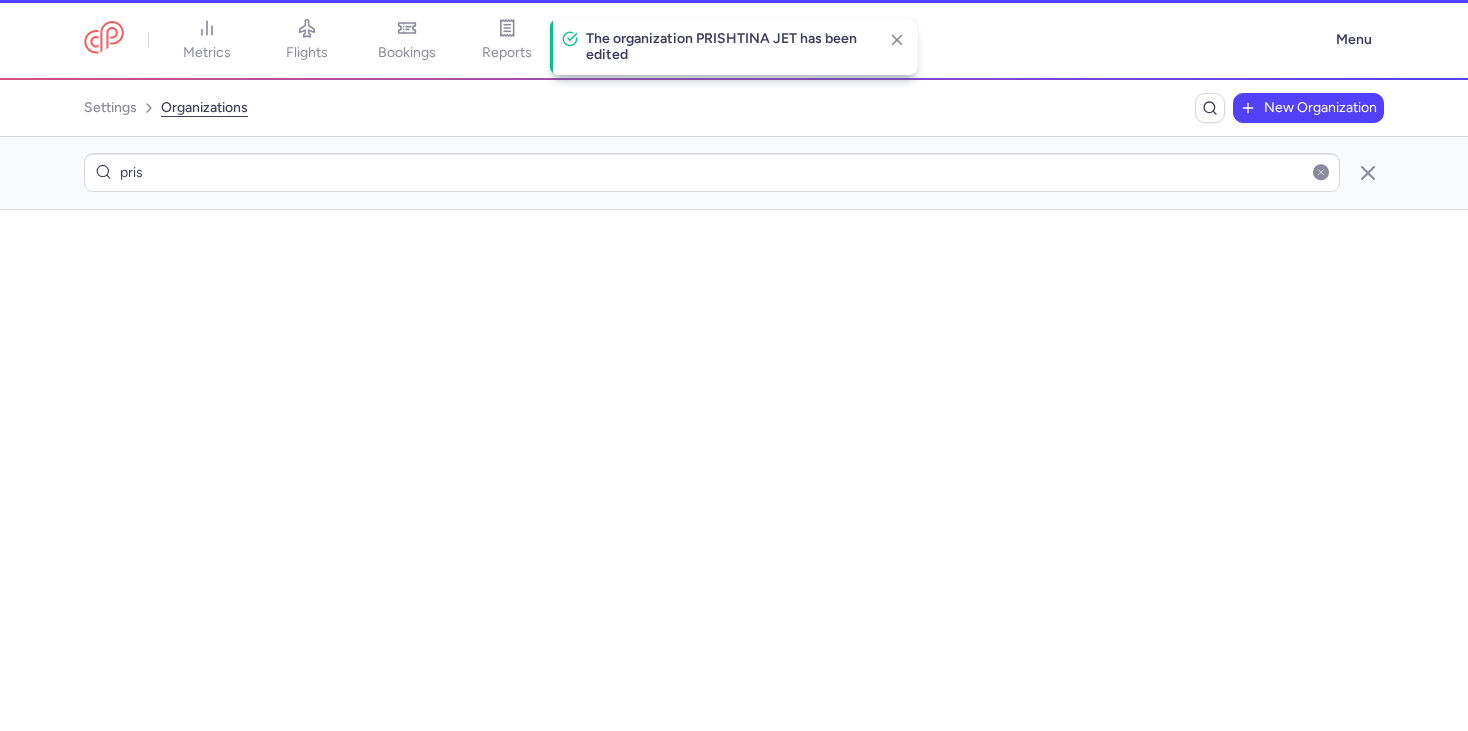 scroll, scrollTop: 0, scrollLeft: 0, axis: both 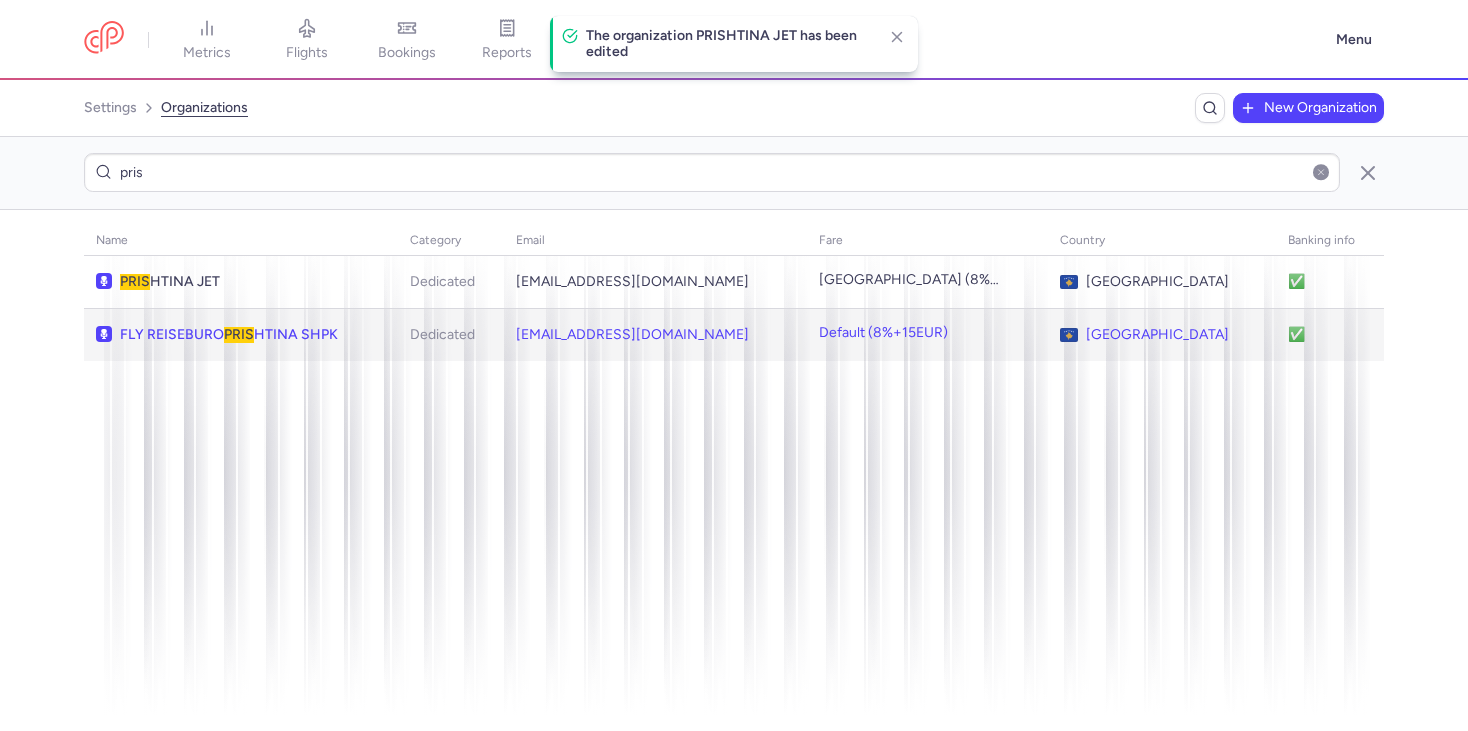 click on "FLY REISEBURO  PRIS HTINA SHPK" 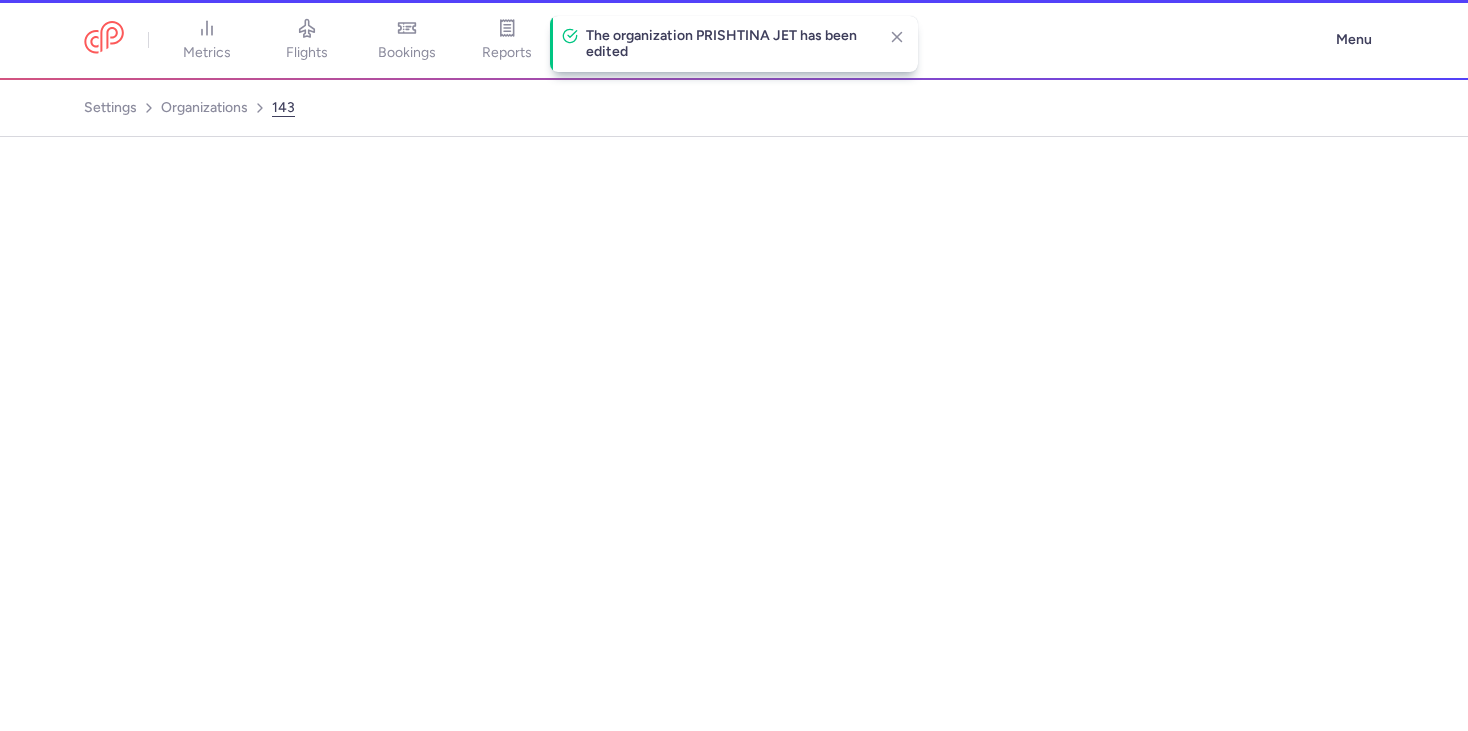 select on "days" 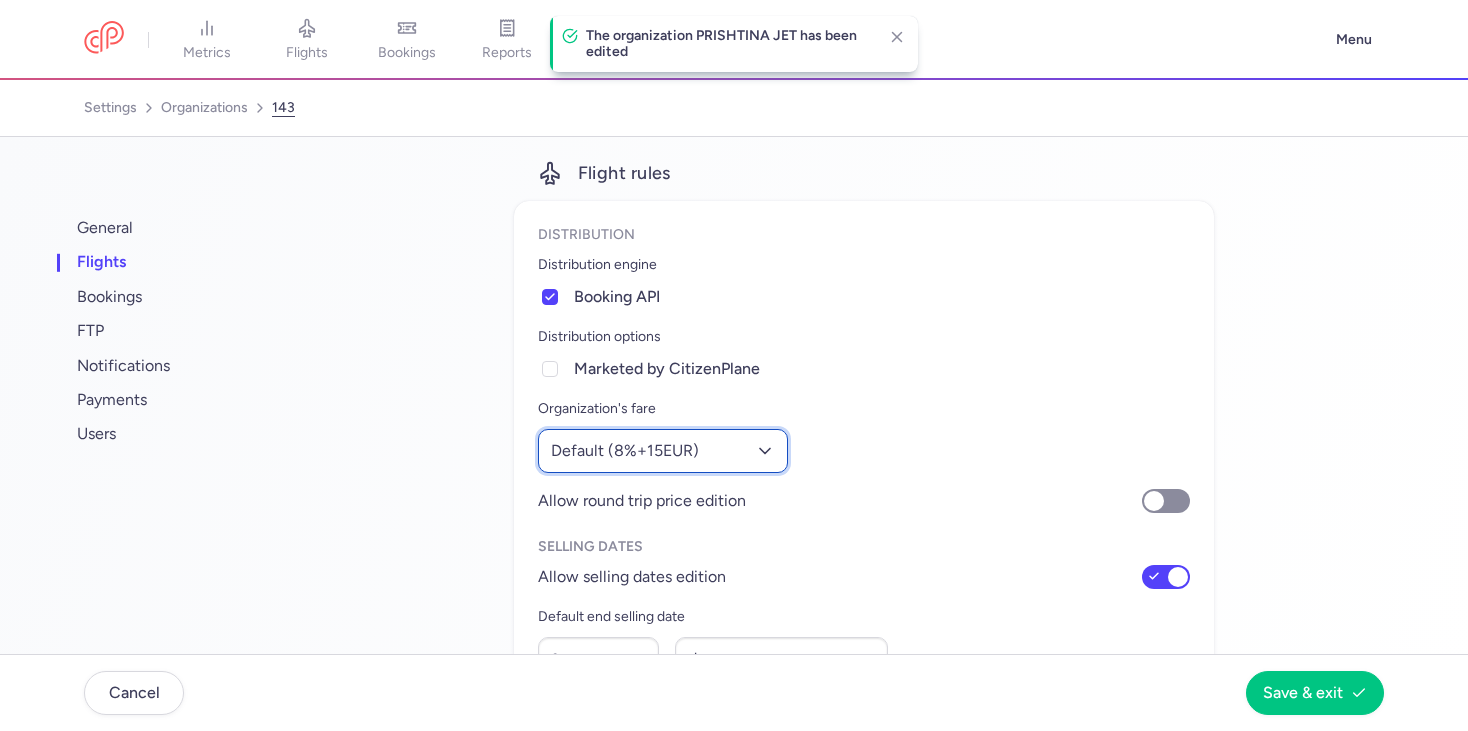 click on "Default (8%+15EUR)" at bounding box center (663, 451) 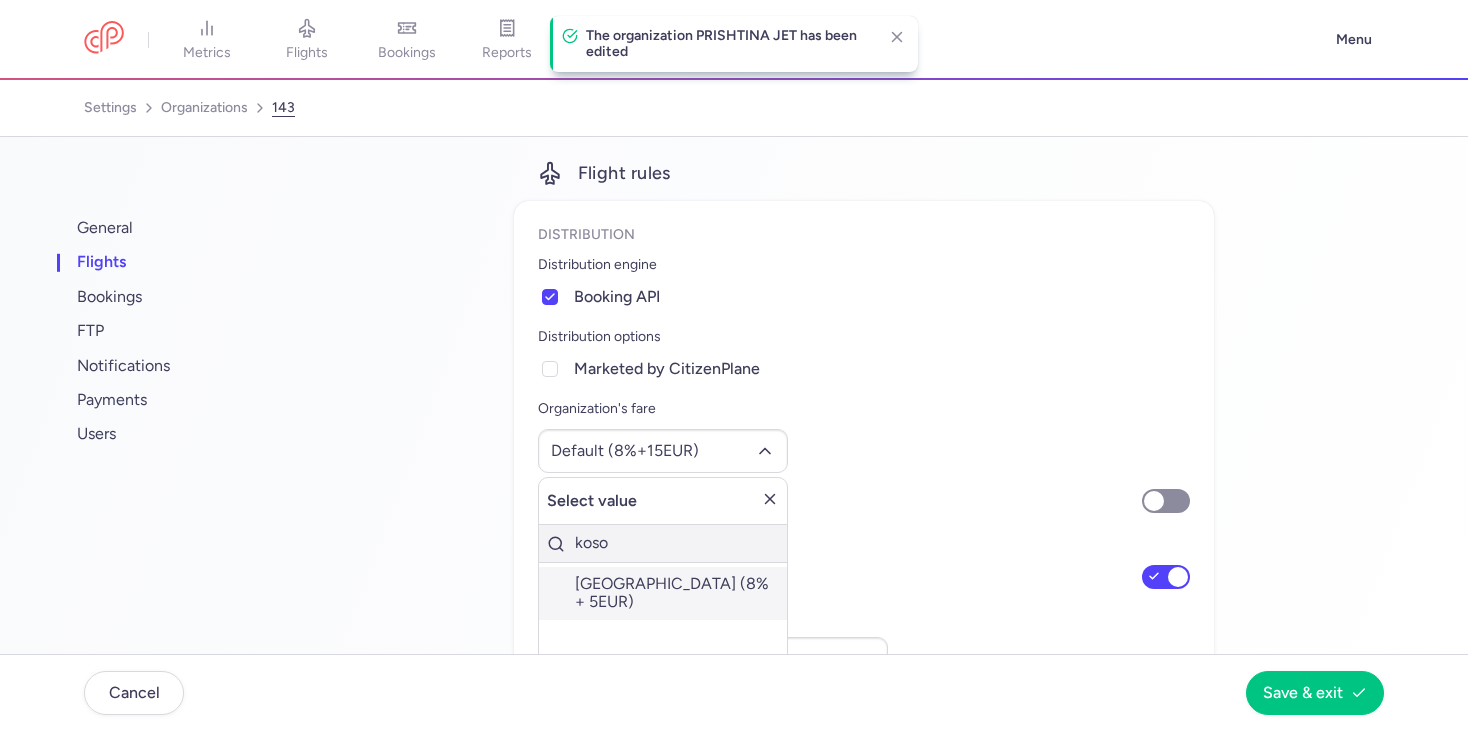 type on "koso" 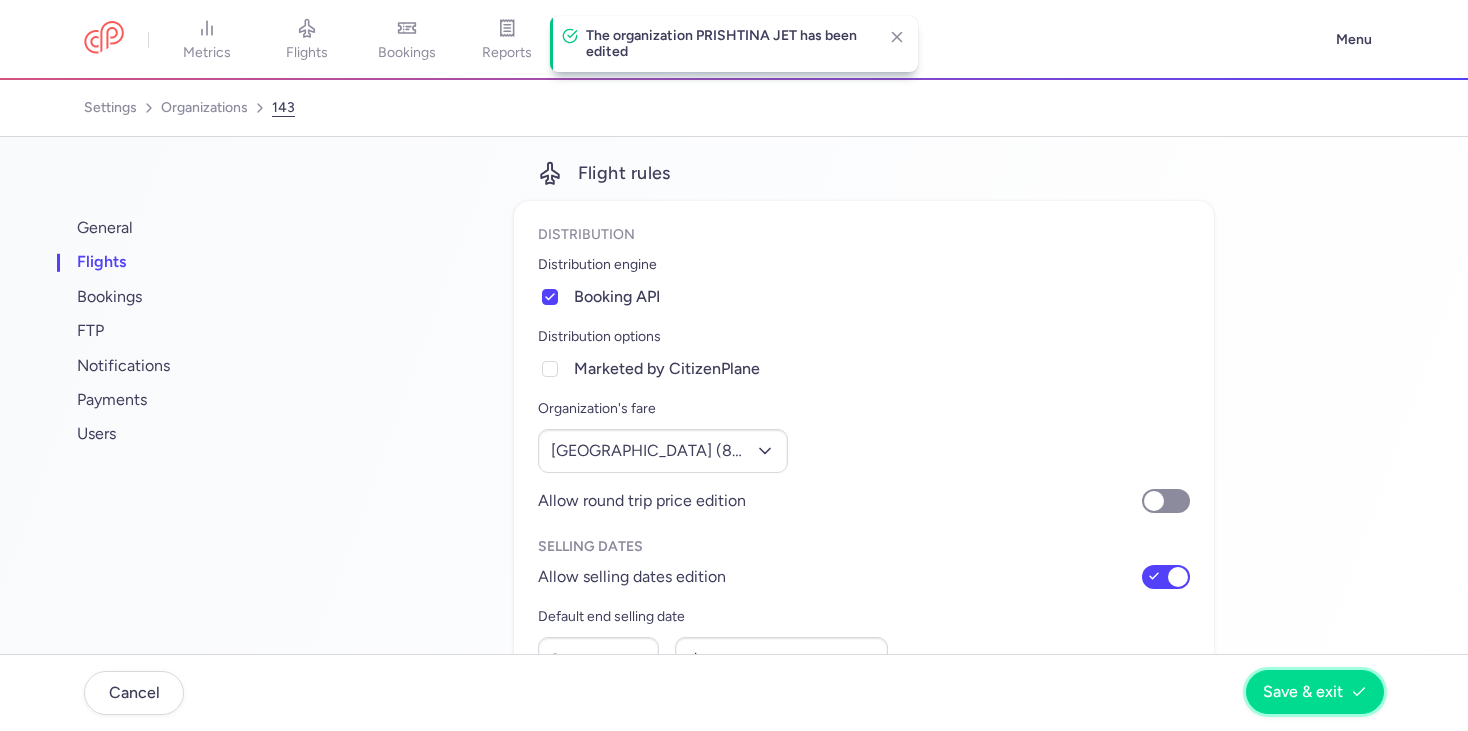 click on "Save & exit" at bounding box center (1303, 692) 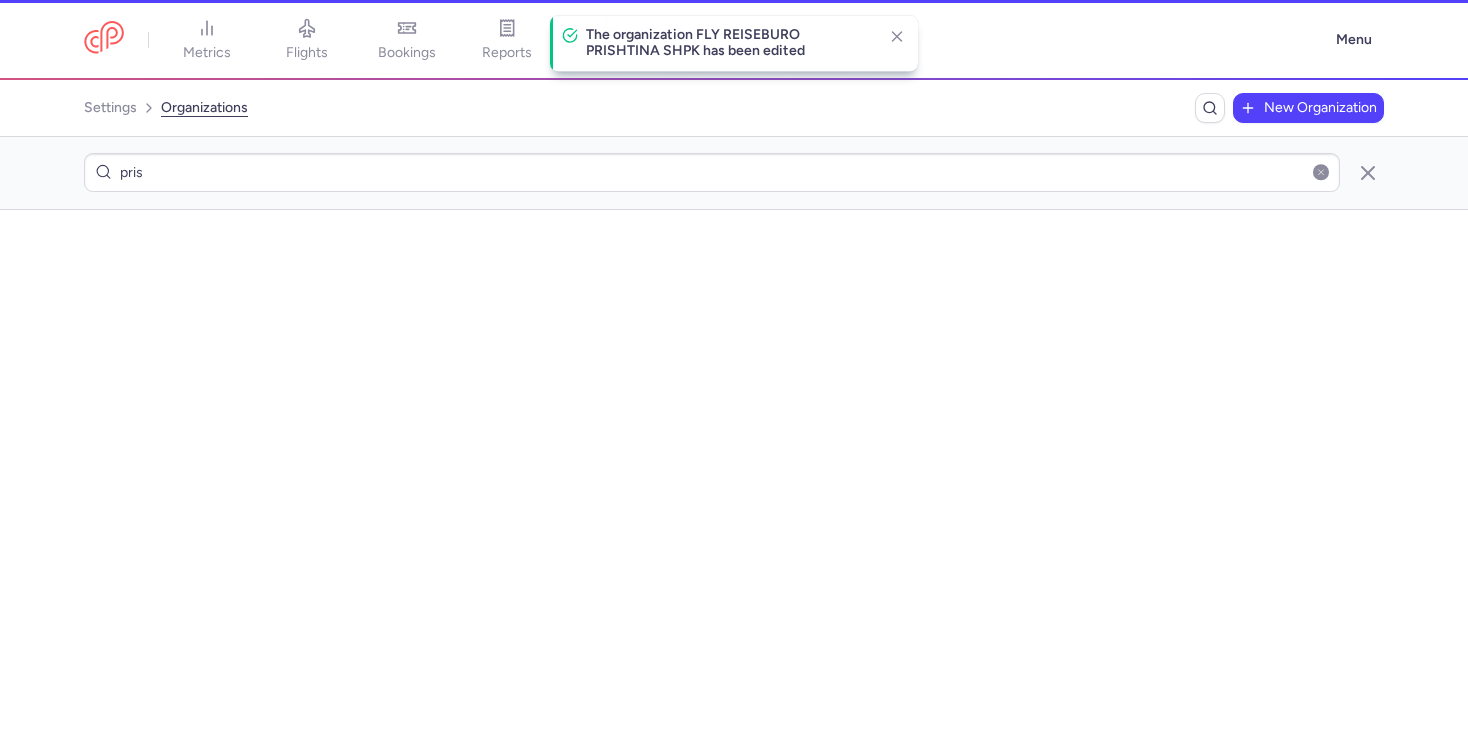 scroll, scrollTop: 0, scrollLeft: 0, axis: both 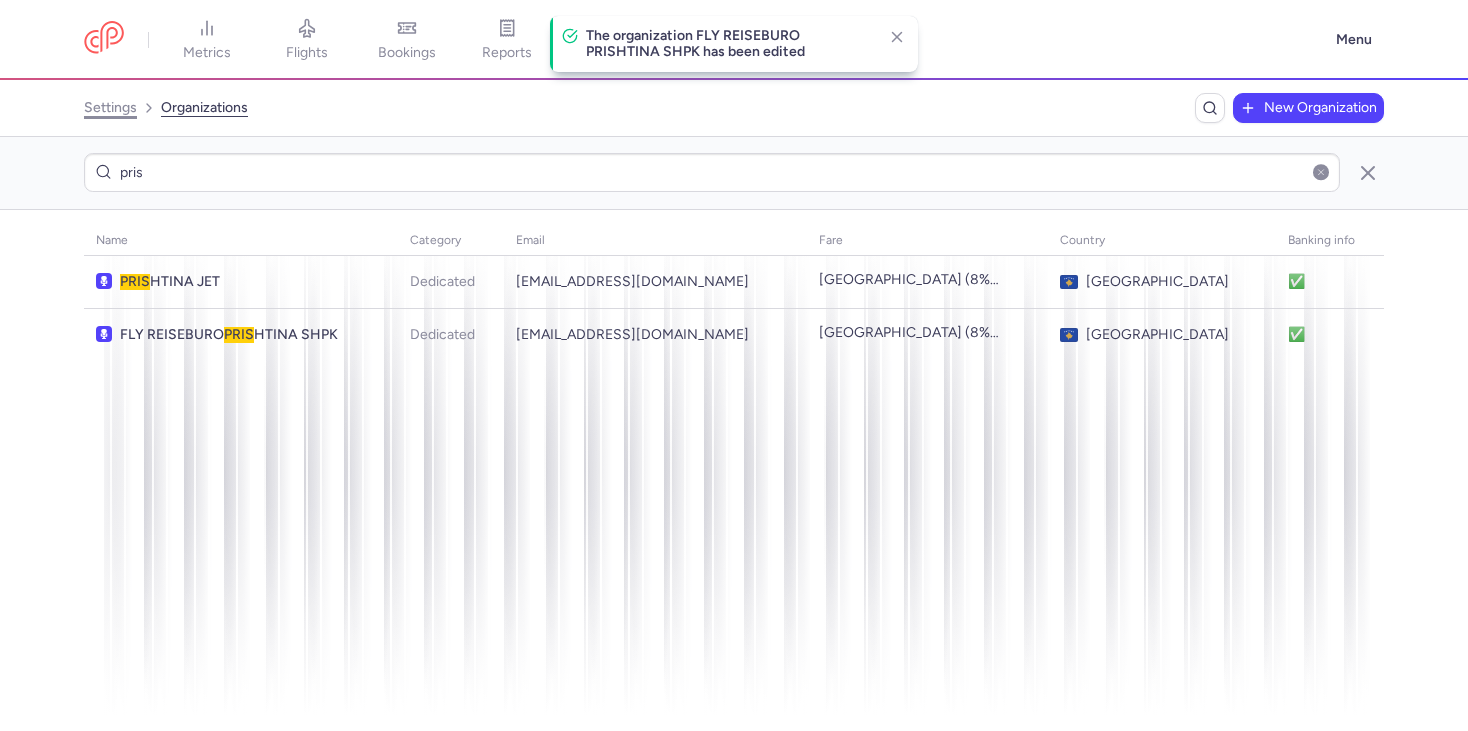 click on "settings" at bounding box center (110, 108) 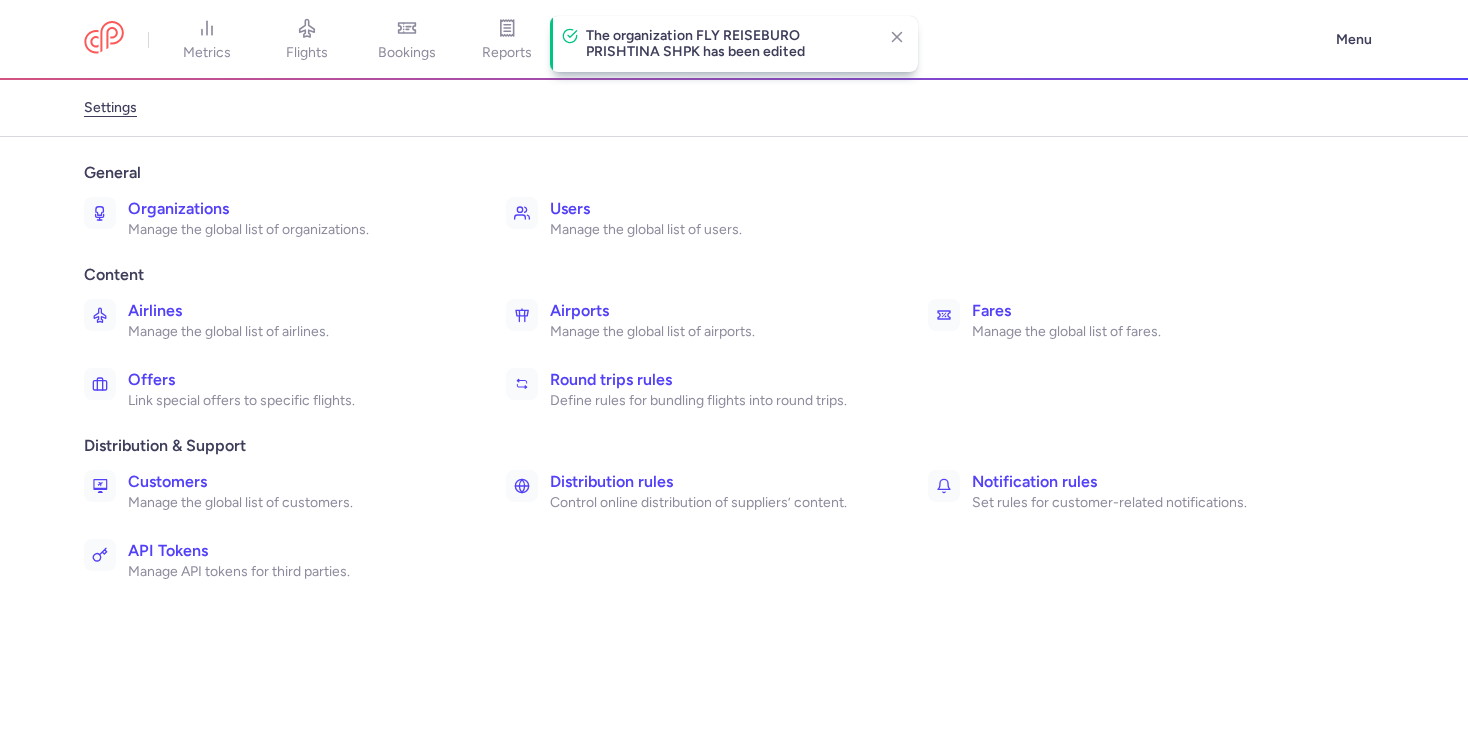 click on "Manage the global list of users." at bounding box center (717, 230) 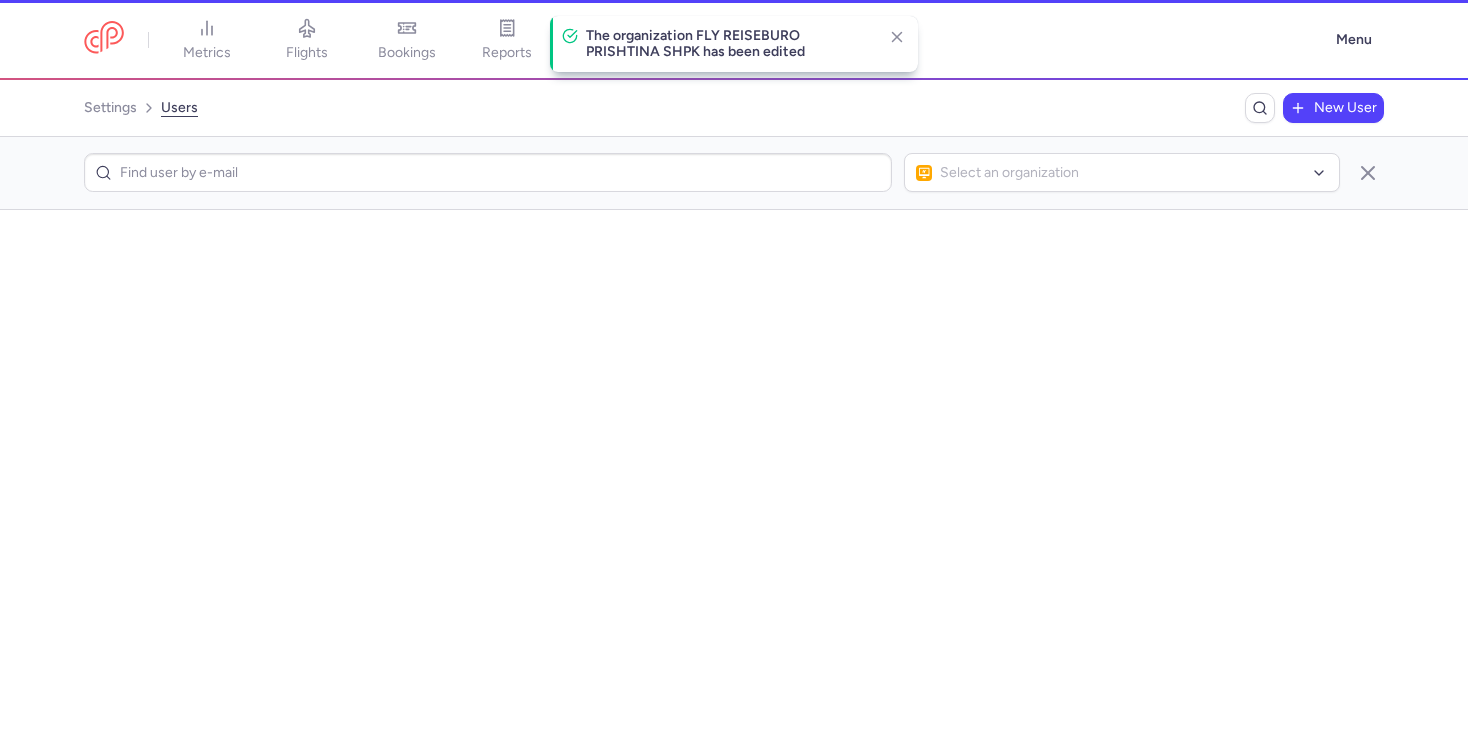 scroll, scrollTop: 0, scrollLeft: 0, axis: both 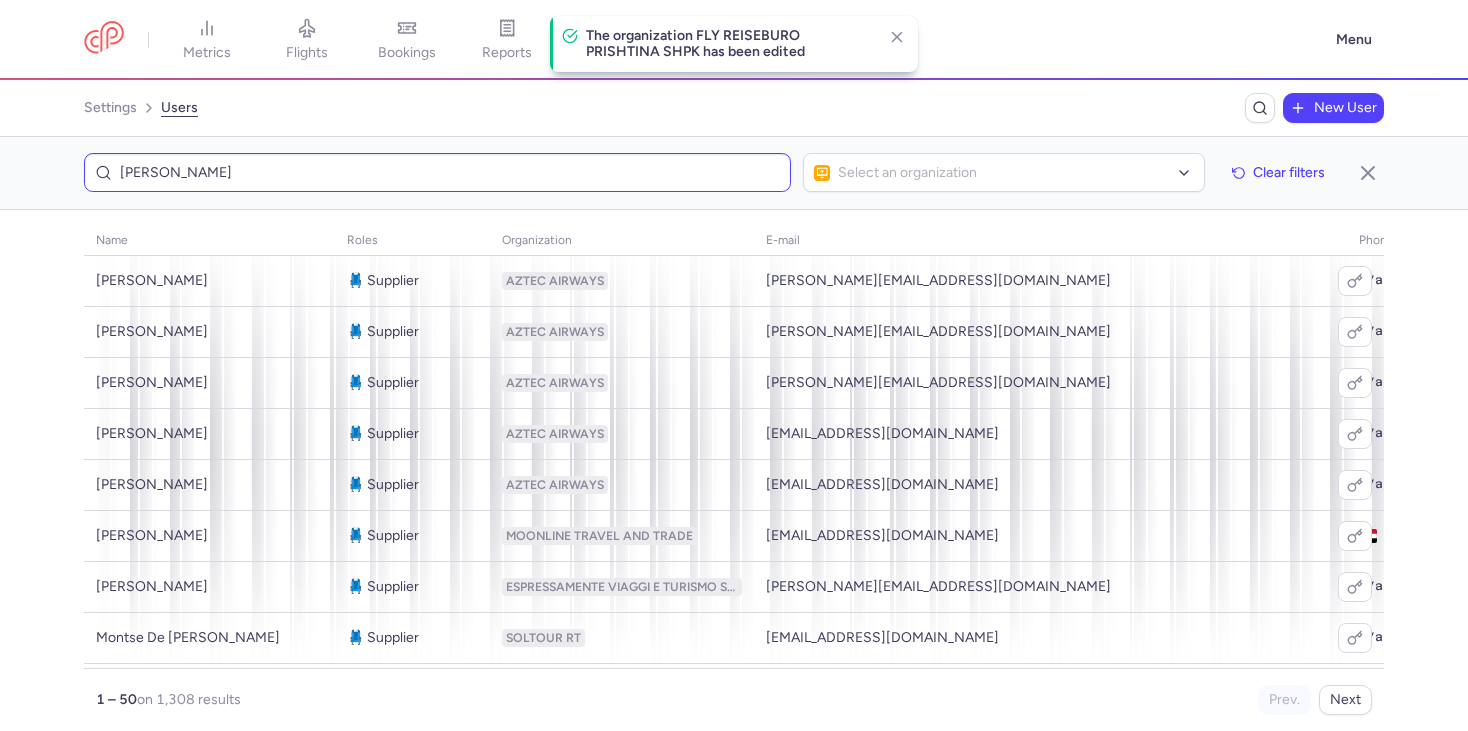 type on "steinh" 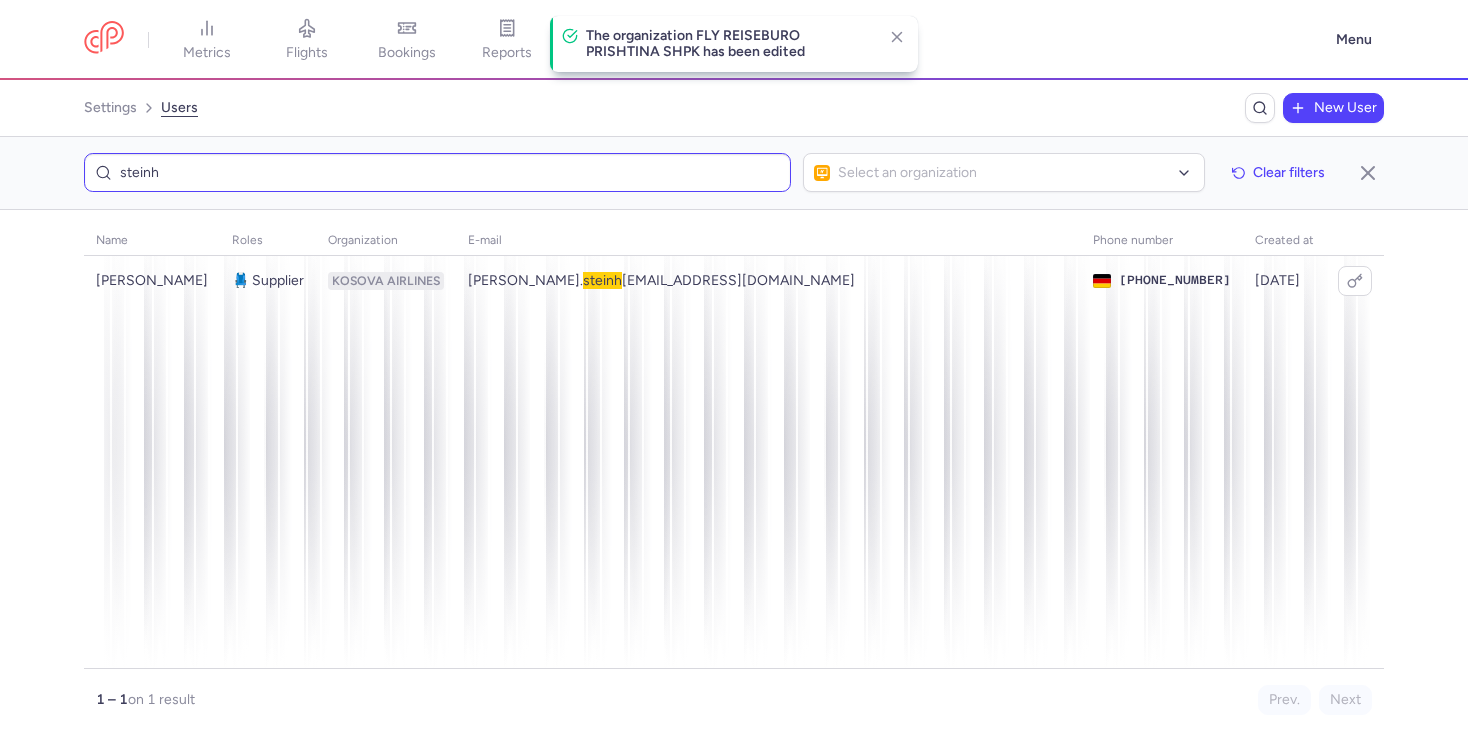 click on "steinh" at bounding box center (437, 172) 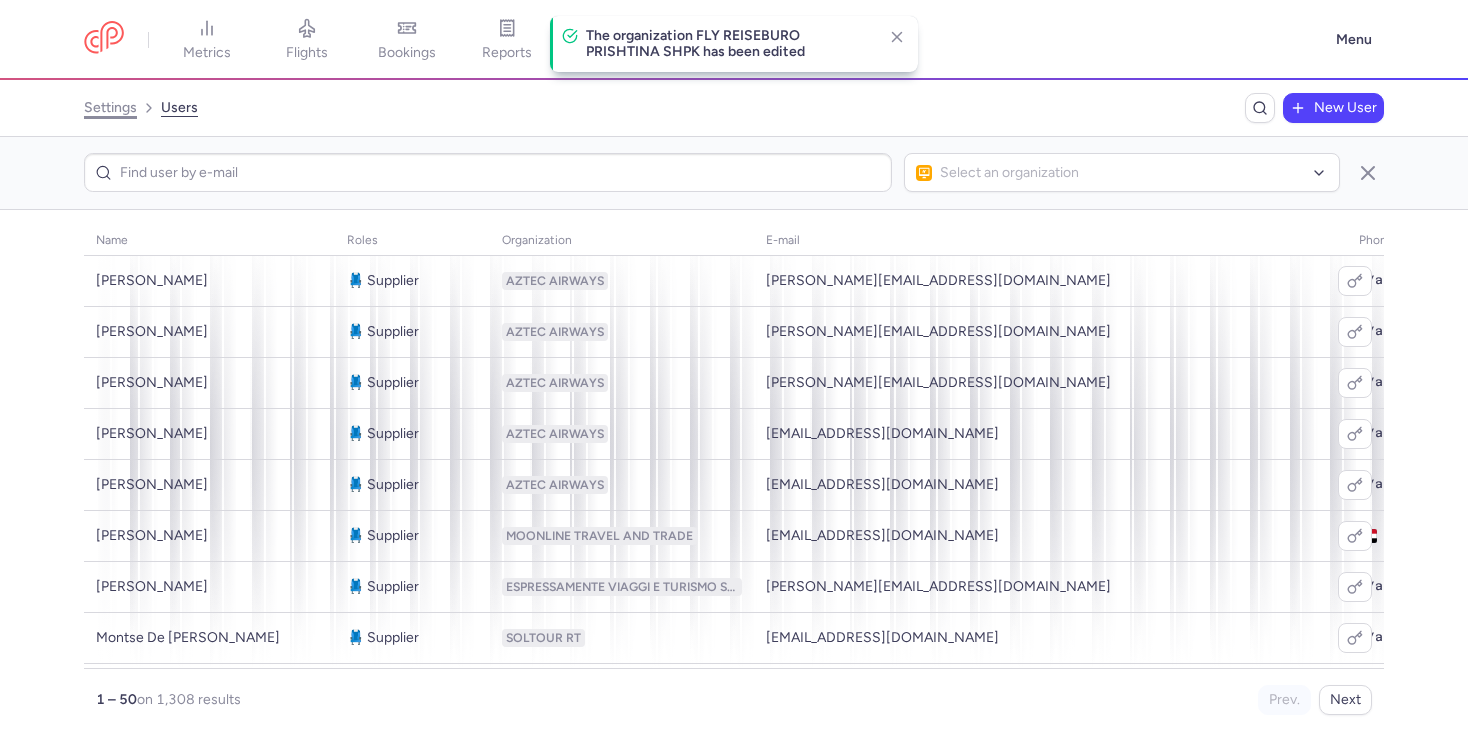 click on "settings" at bounding box center (110, 108) 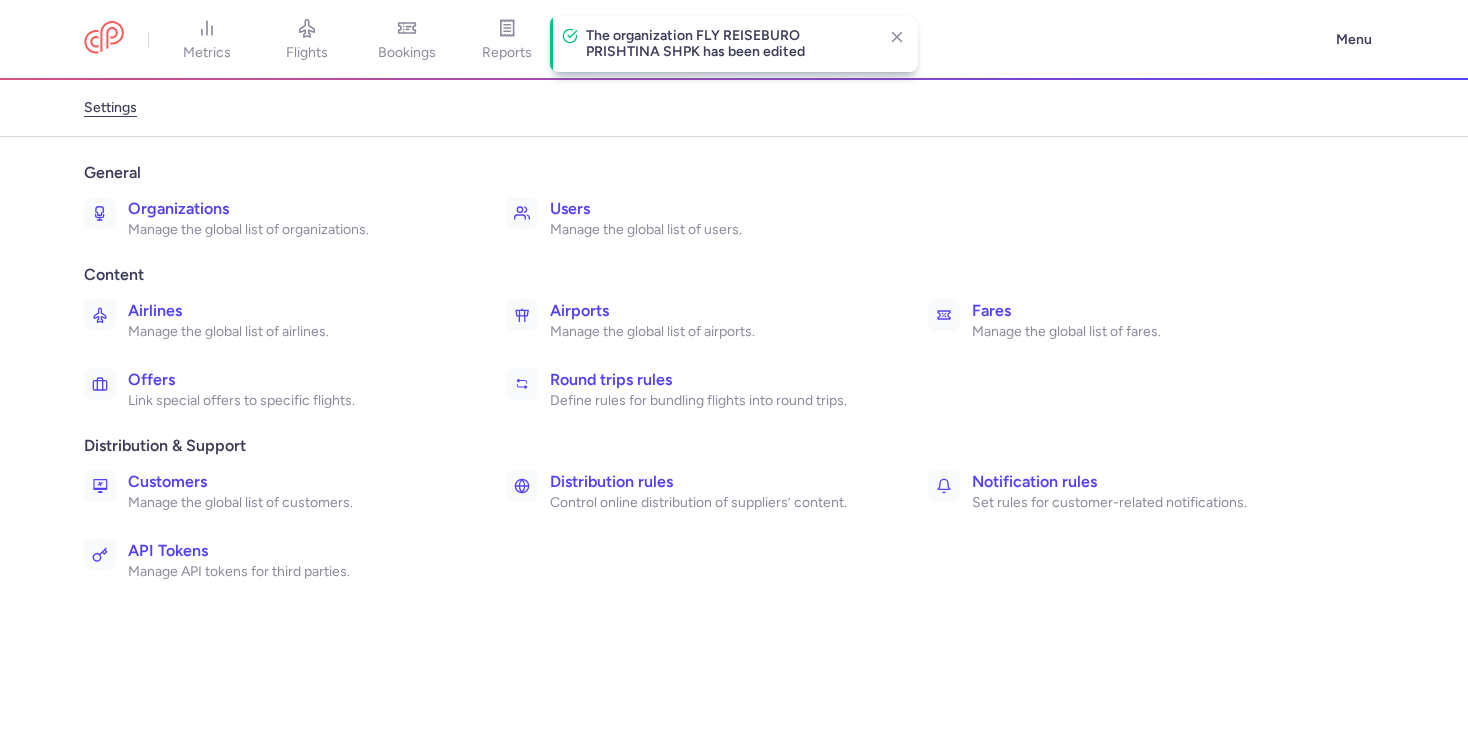 click on "Organizations" at bounding box center [295, 209] 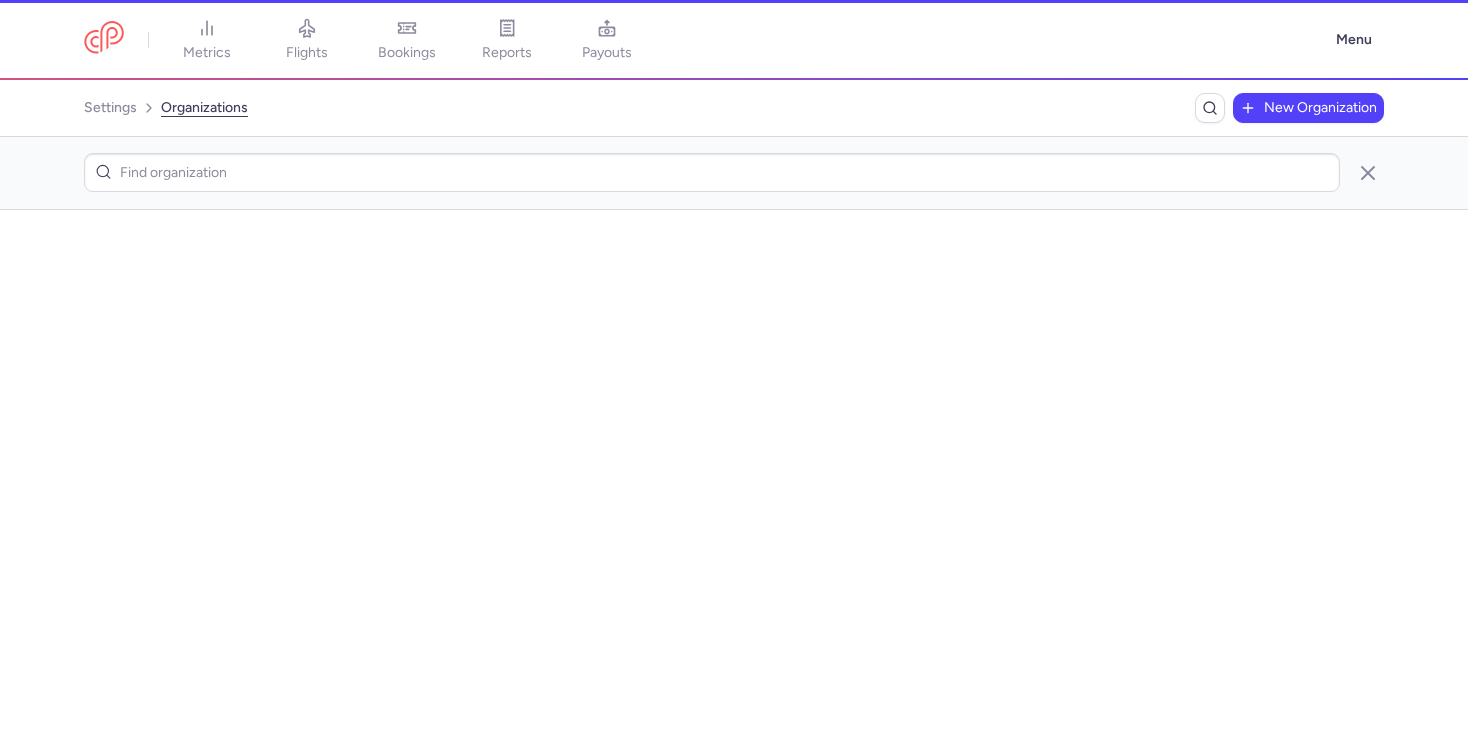 scroll, scrollTop: 0, scrollLeft: 0, axis: both 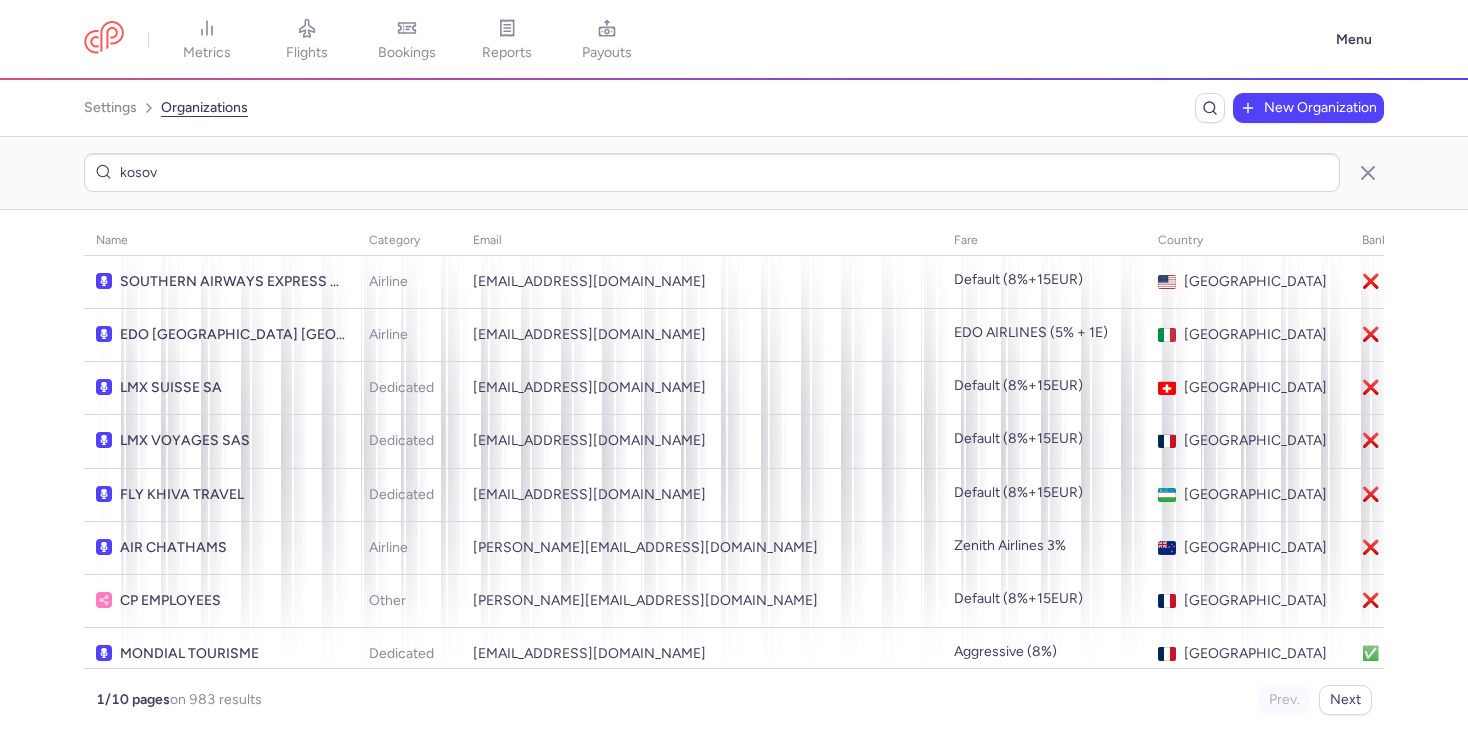 type on "[GEOGRAPHIC_DATA]" 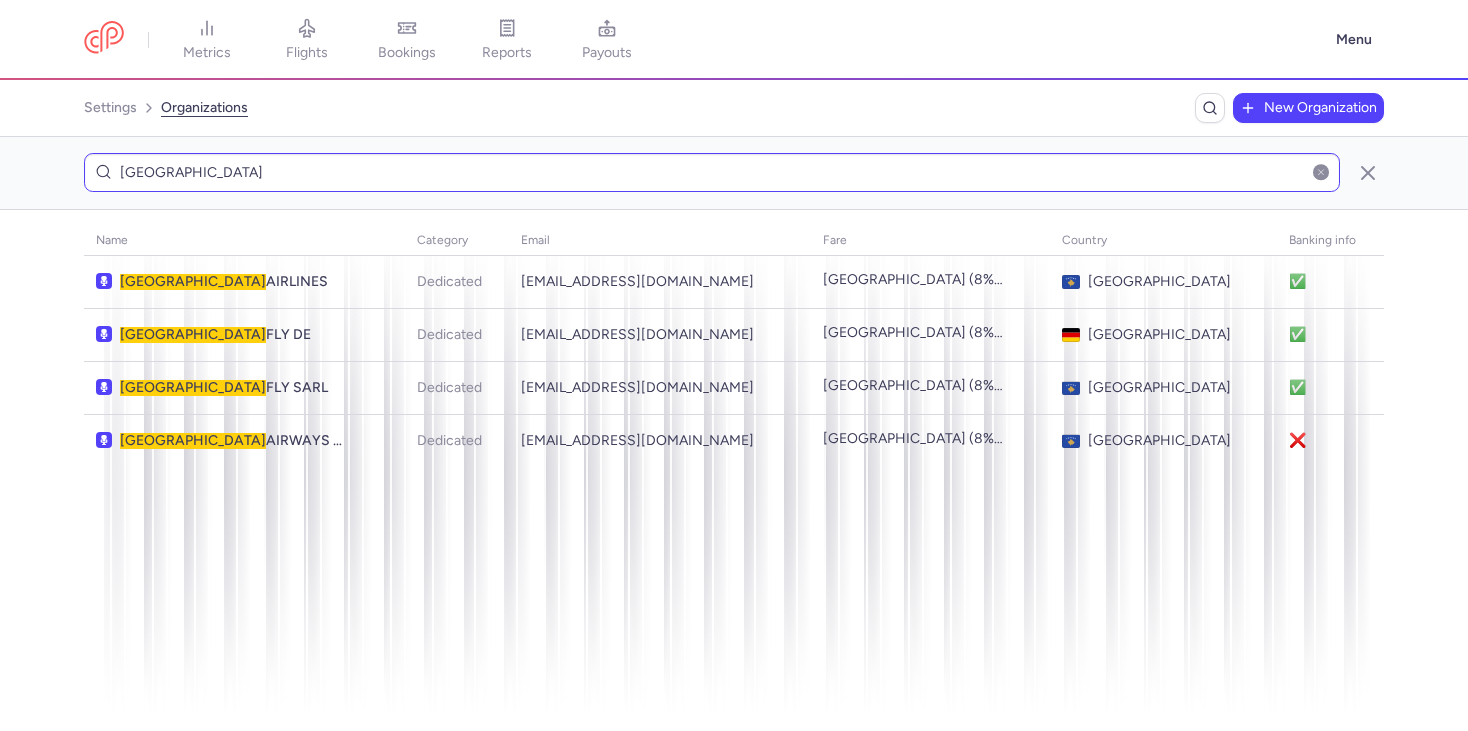 click on "[GEOGRAPHIC_DATA]" at bounding box center (712, 172) 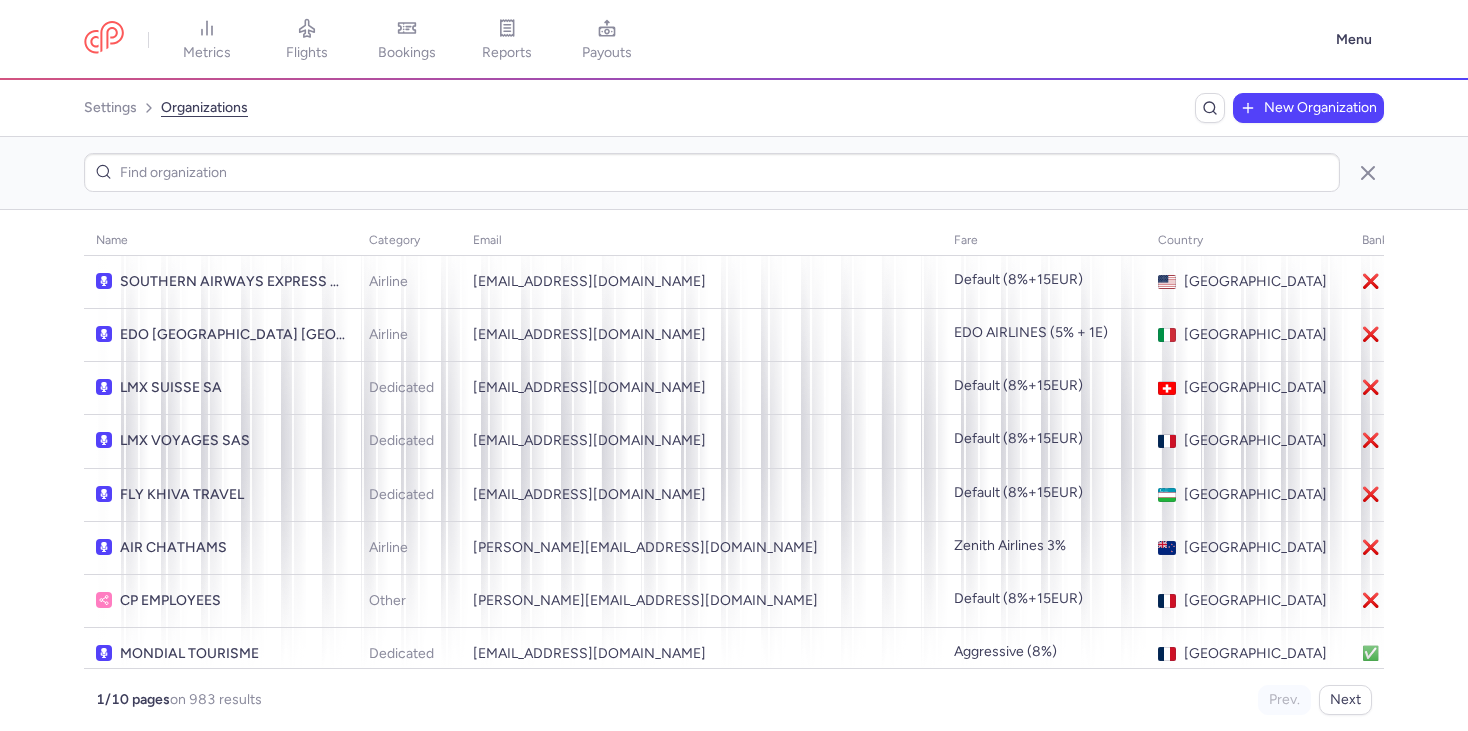 click on "[GEOGRAPHIC_DATA]" 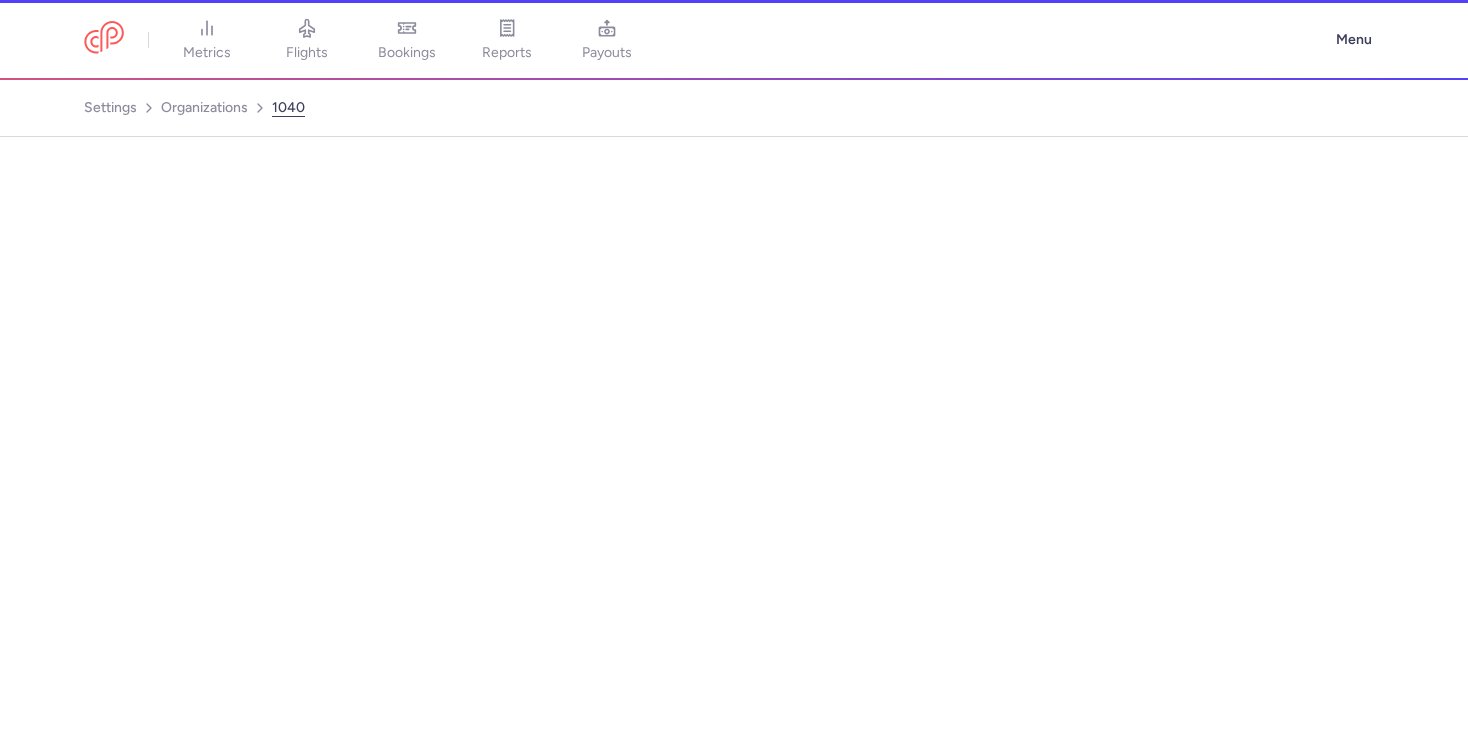 scroll, scrollTop: 0, scrollLeft: 0, axis: both 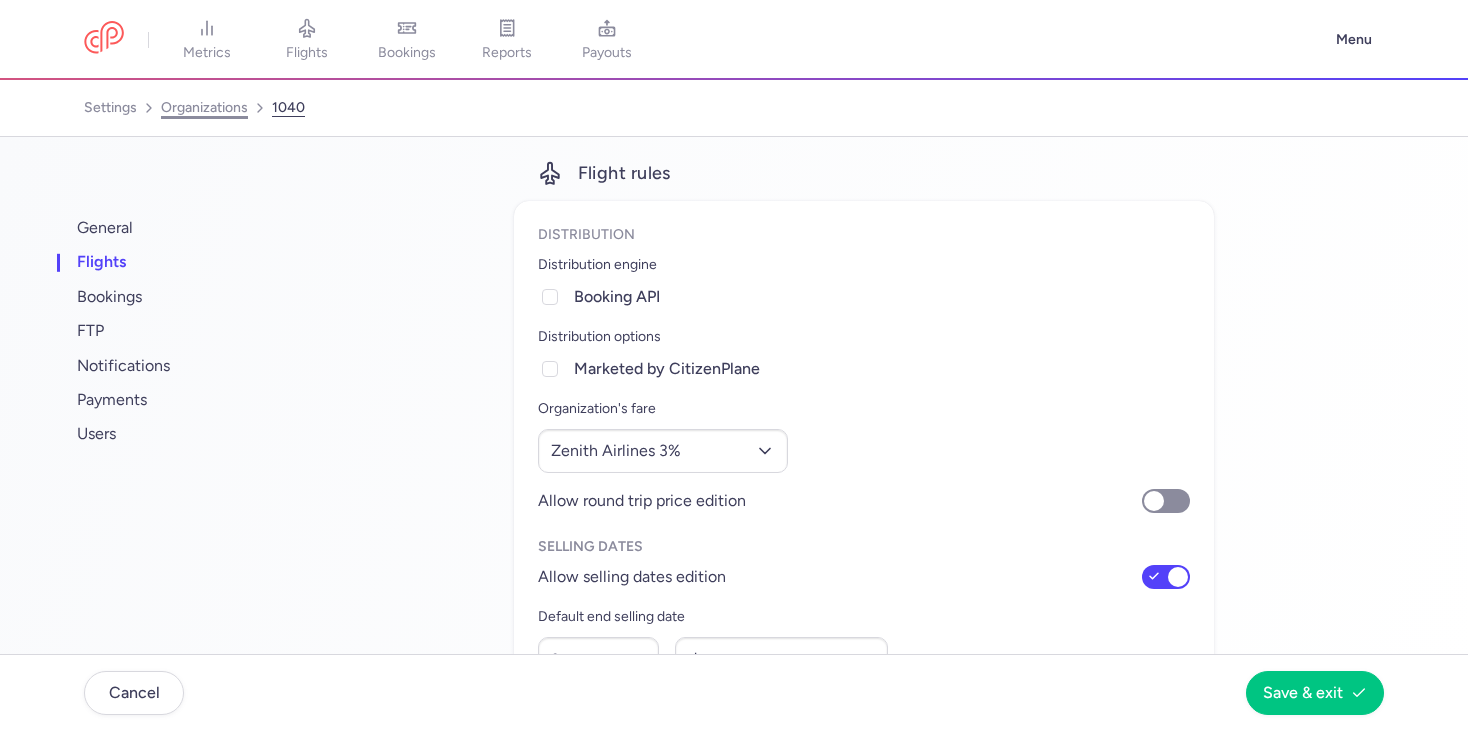 click on "organizations" at bounding box center [204, 108] 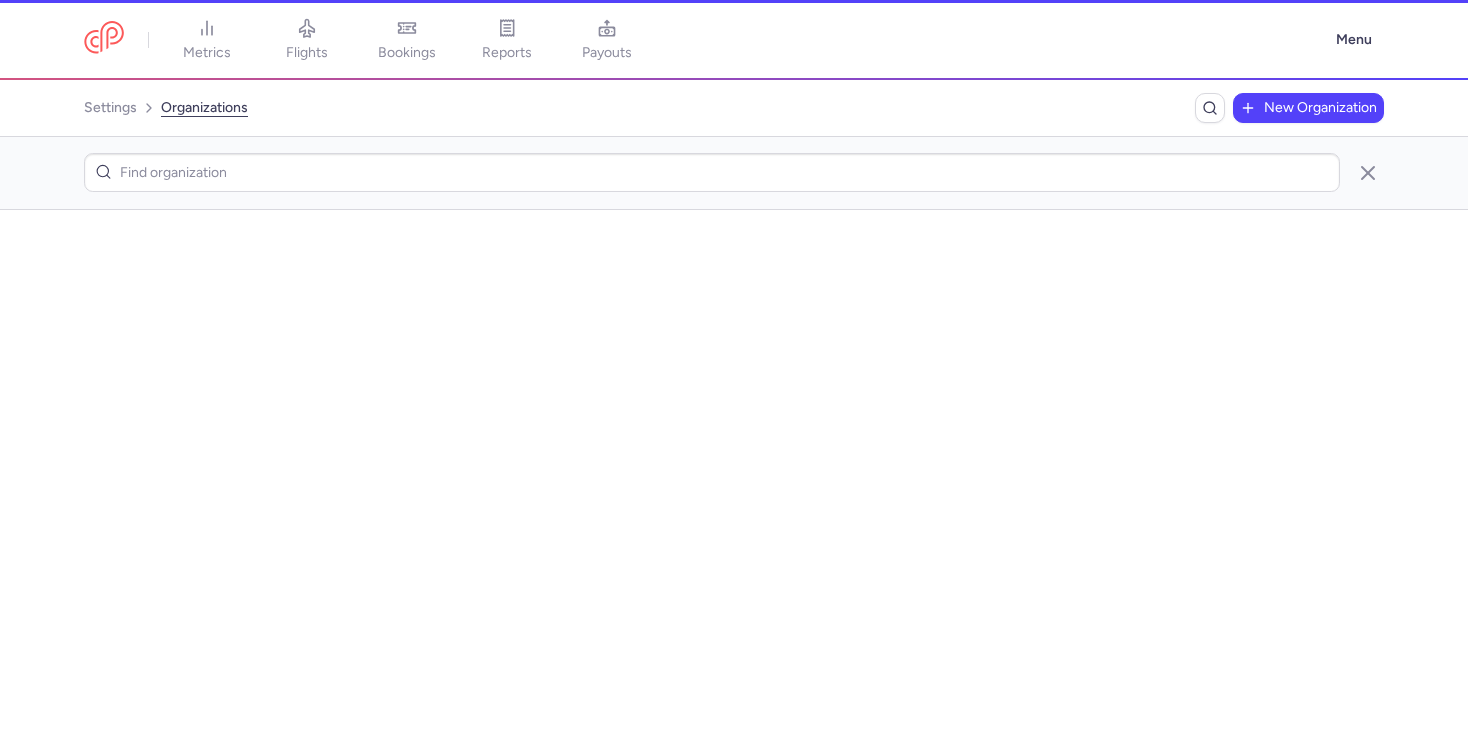 scroll, scrollTop: 0, scrollLeft: 0, axis: both 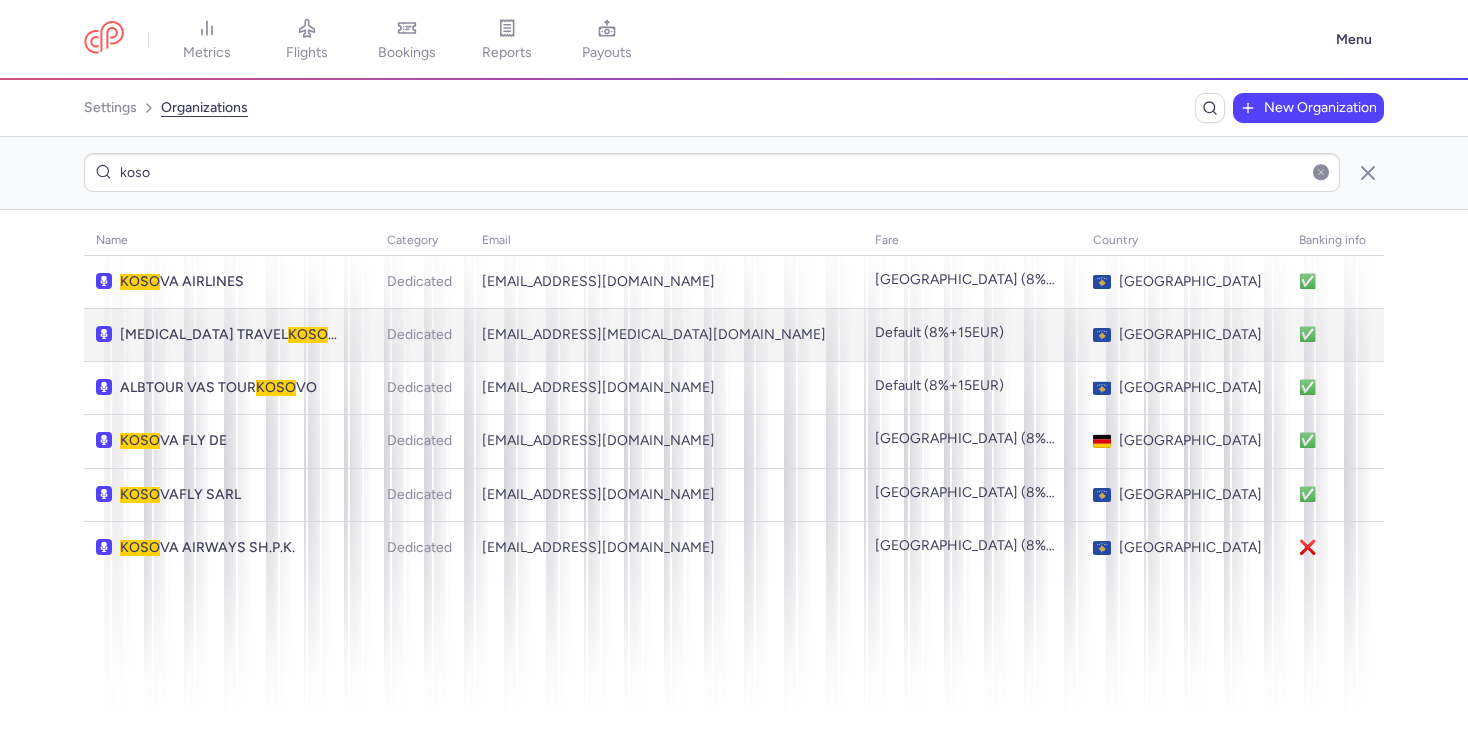 type on "koso" 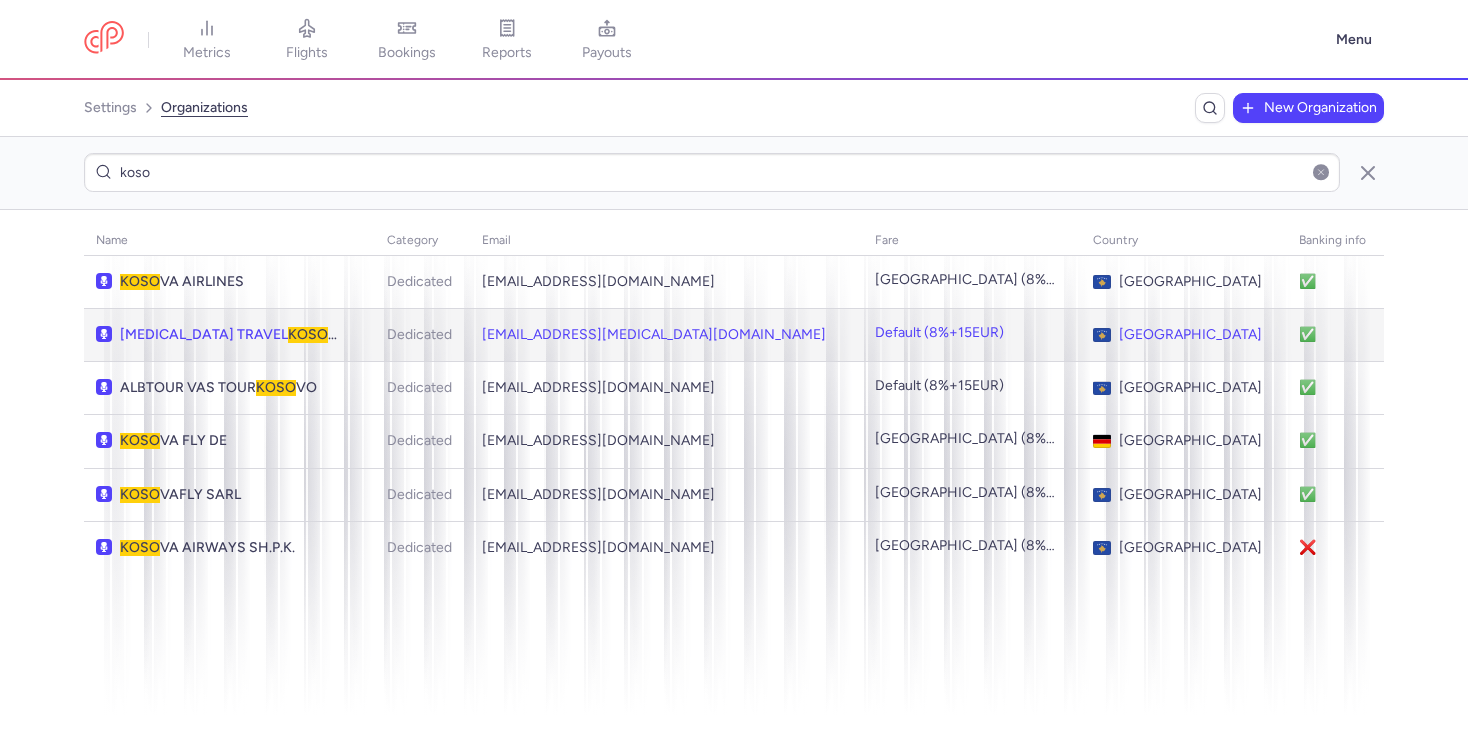 click on "[MEDICAL_DATA] TRAVEL  KOSO VO" at bounding box center [232, 335] 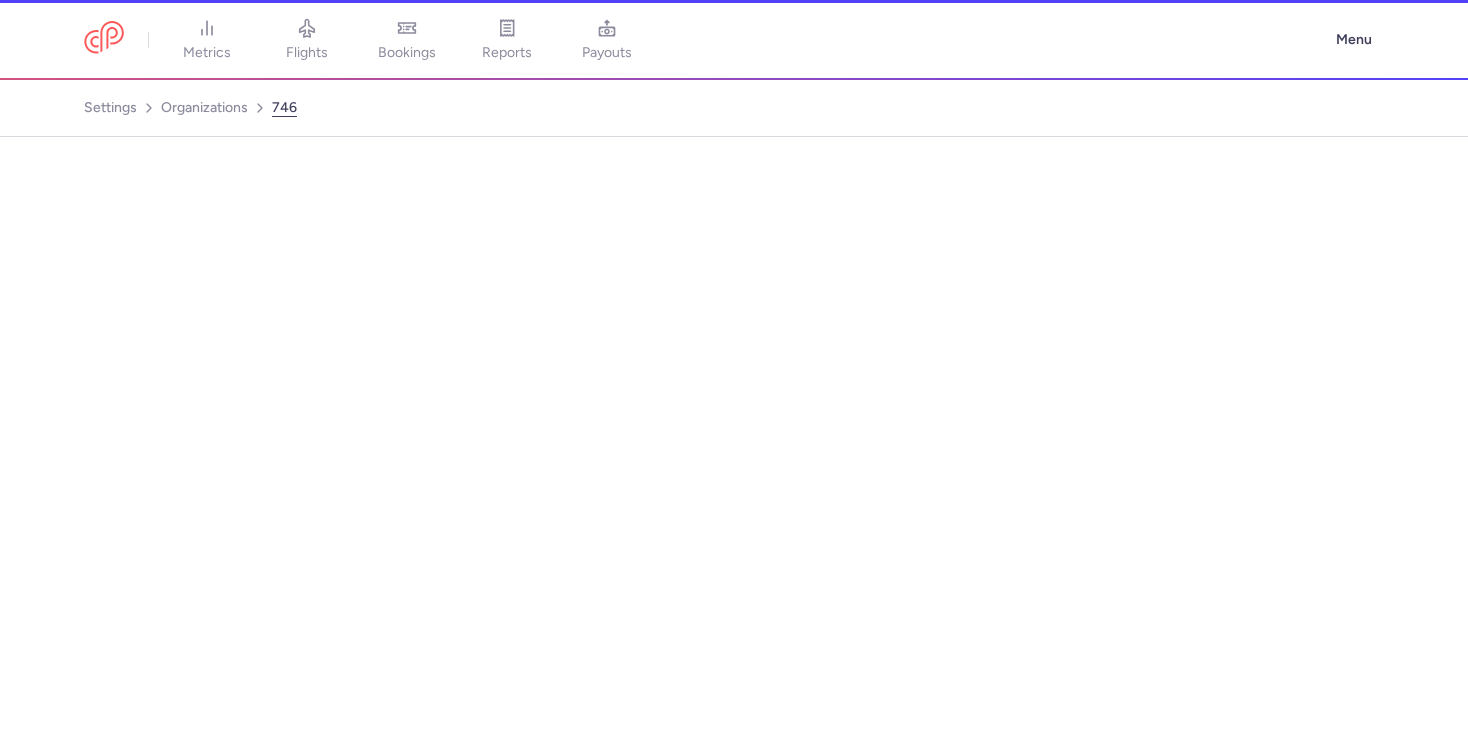 select on "days" 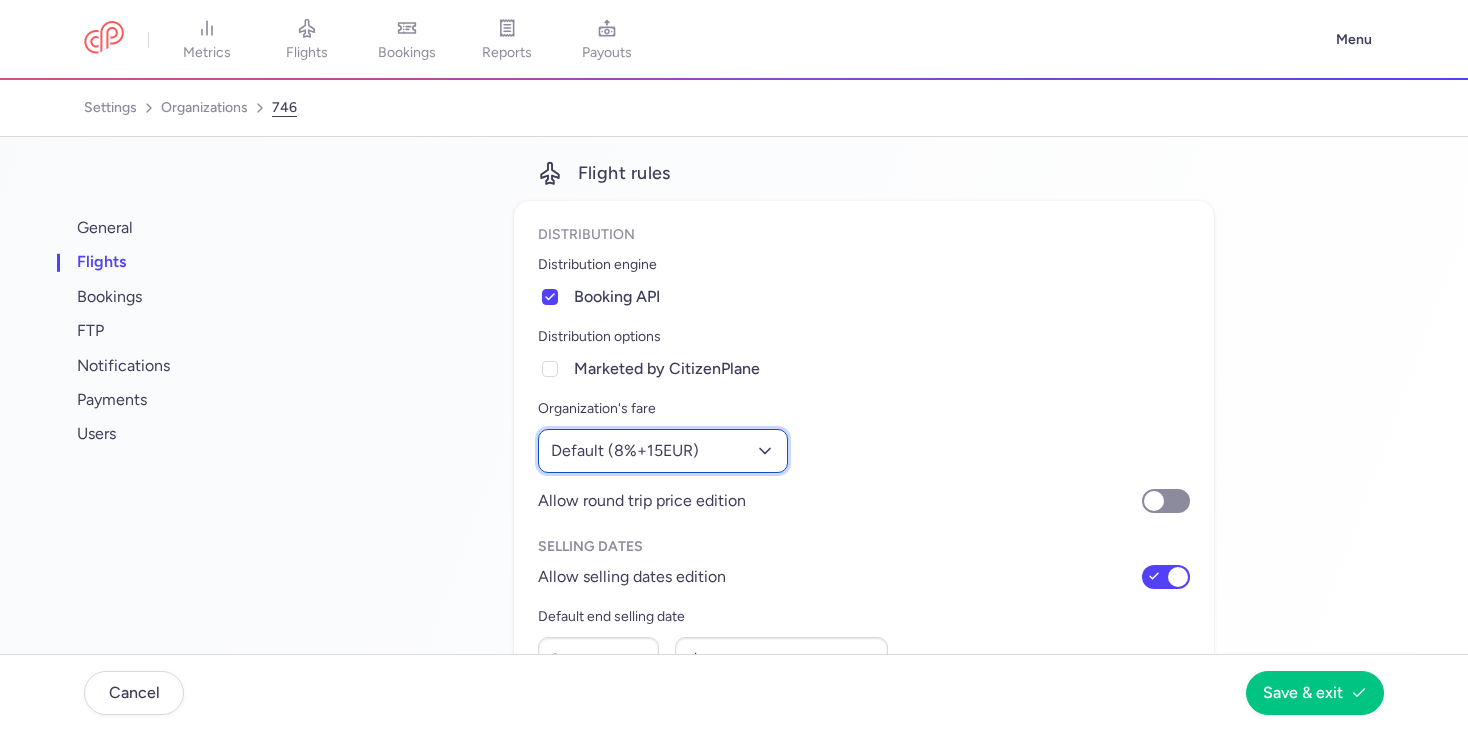 click on "Default (8%+15EUR)" at bounding box center [625, 451] 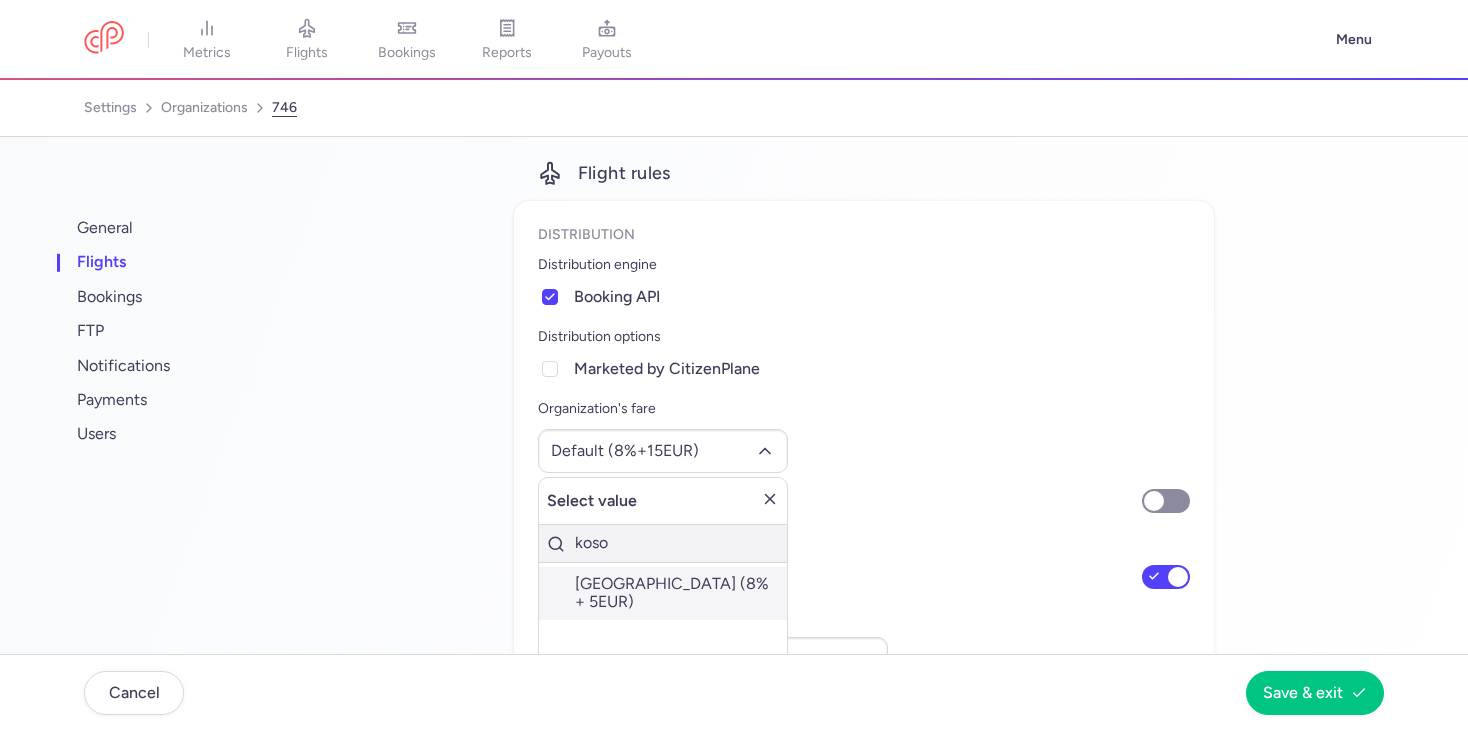 type on "koso" 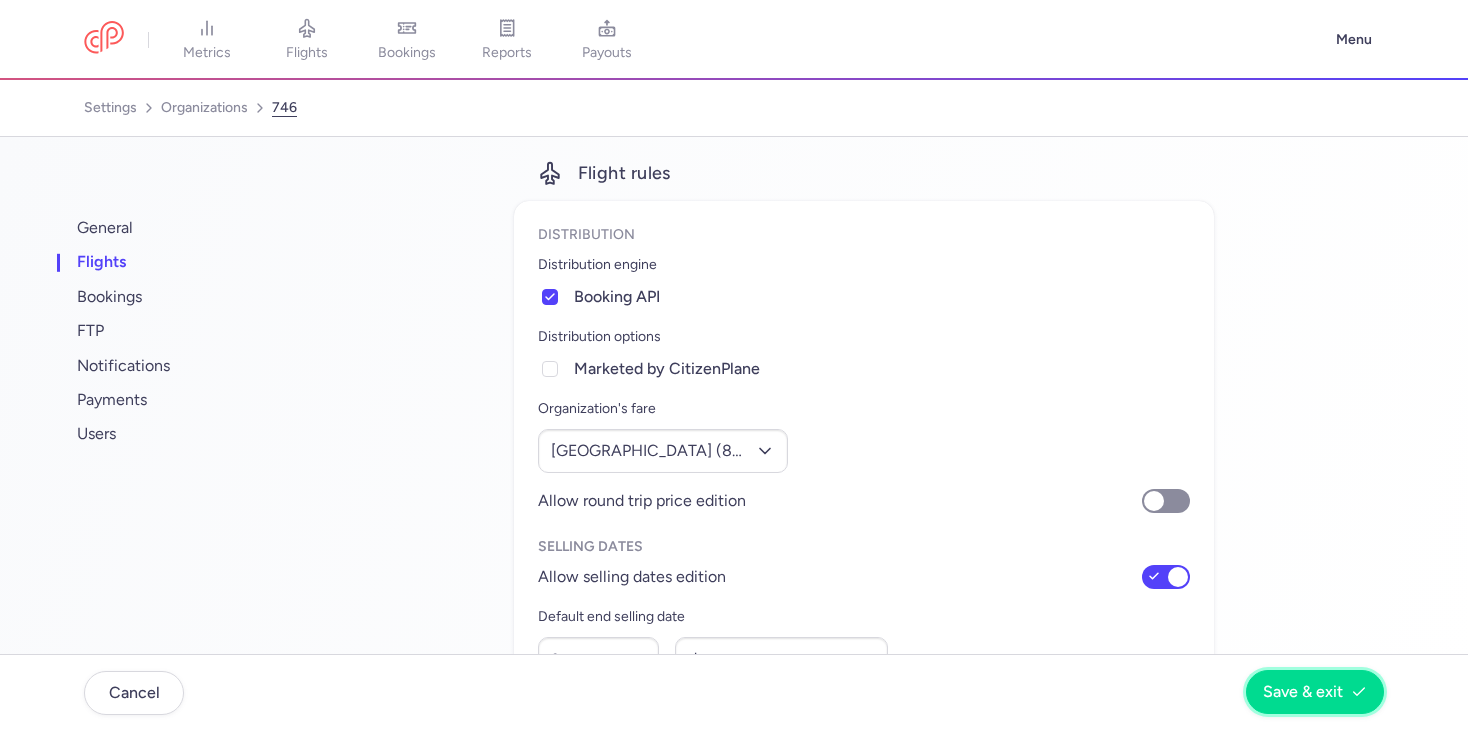 click on "Save & exit" at bounding box center (1315, 692) 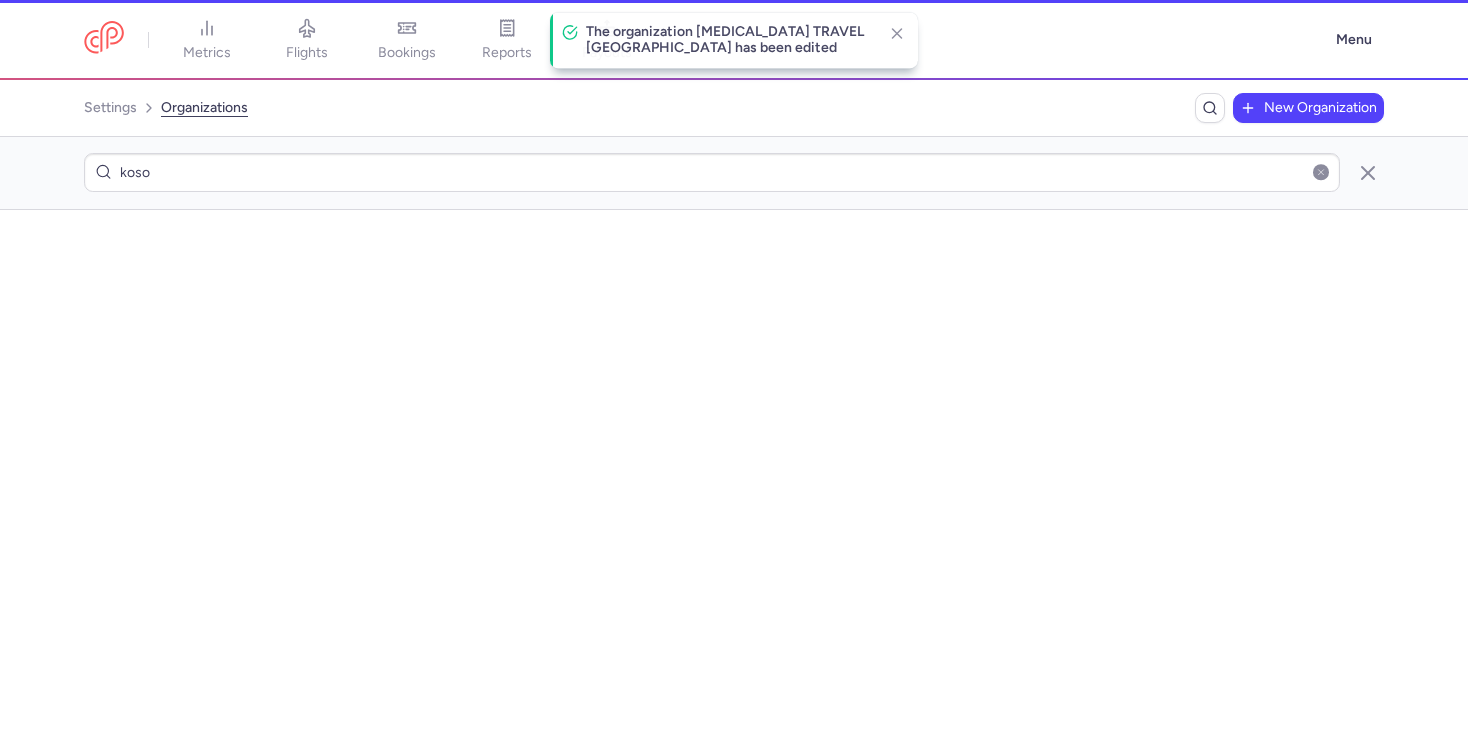 scroll, scrollTop: 0, scrollLeft: 0, axis: both 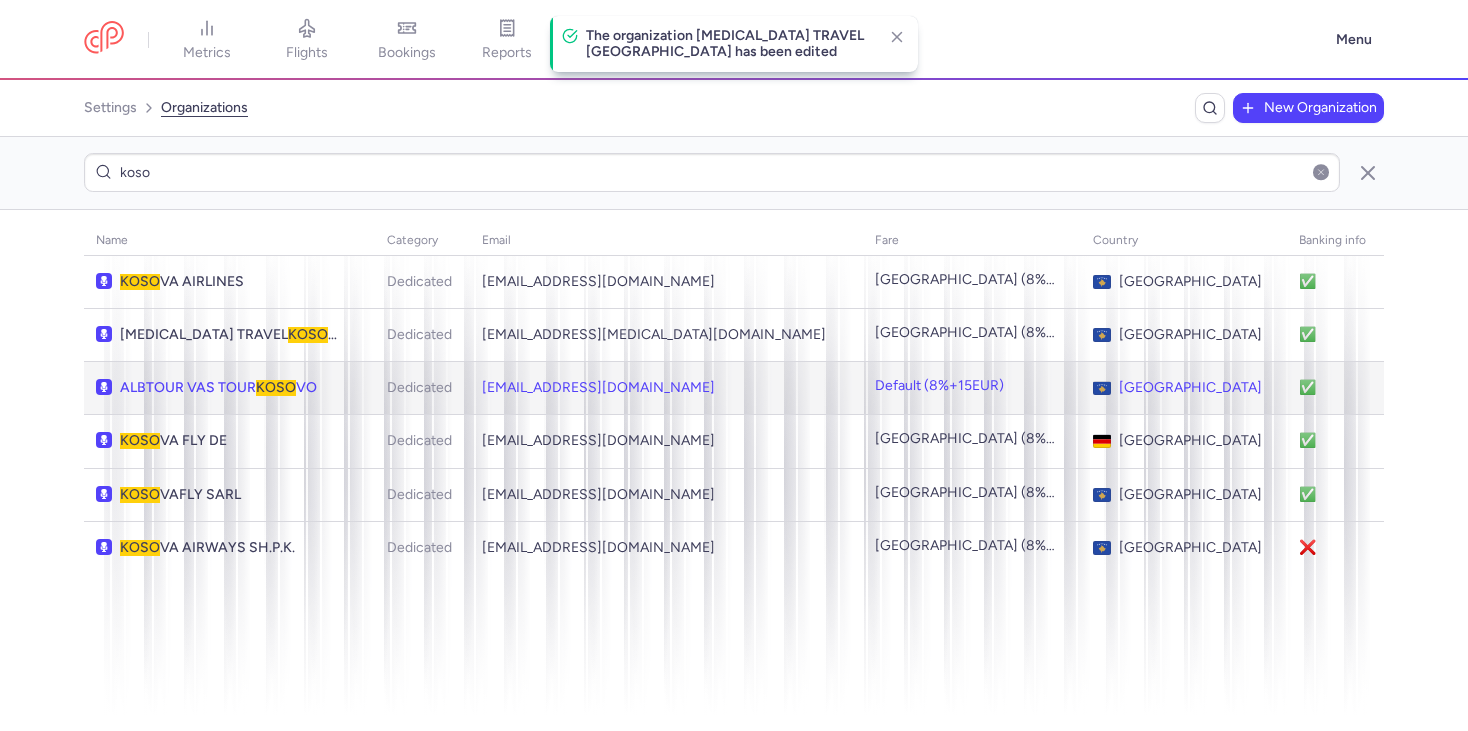 click on "ALBTOUR VAS TOUR  KOSO VO" 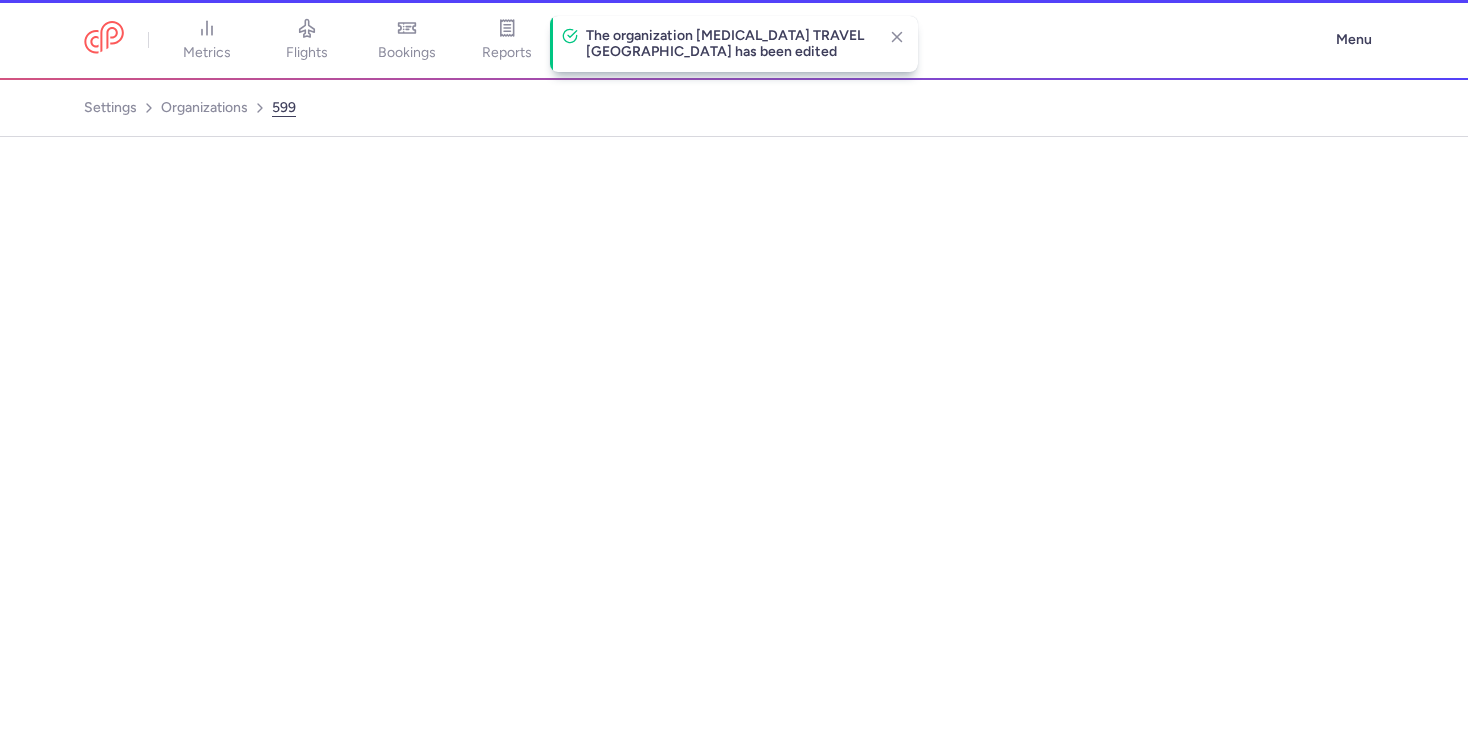 scroll, scrollTop: 0, scrollLeft: 0, axis: both 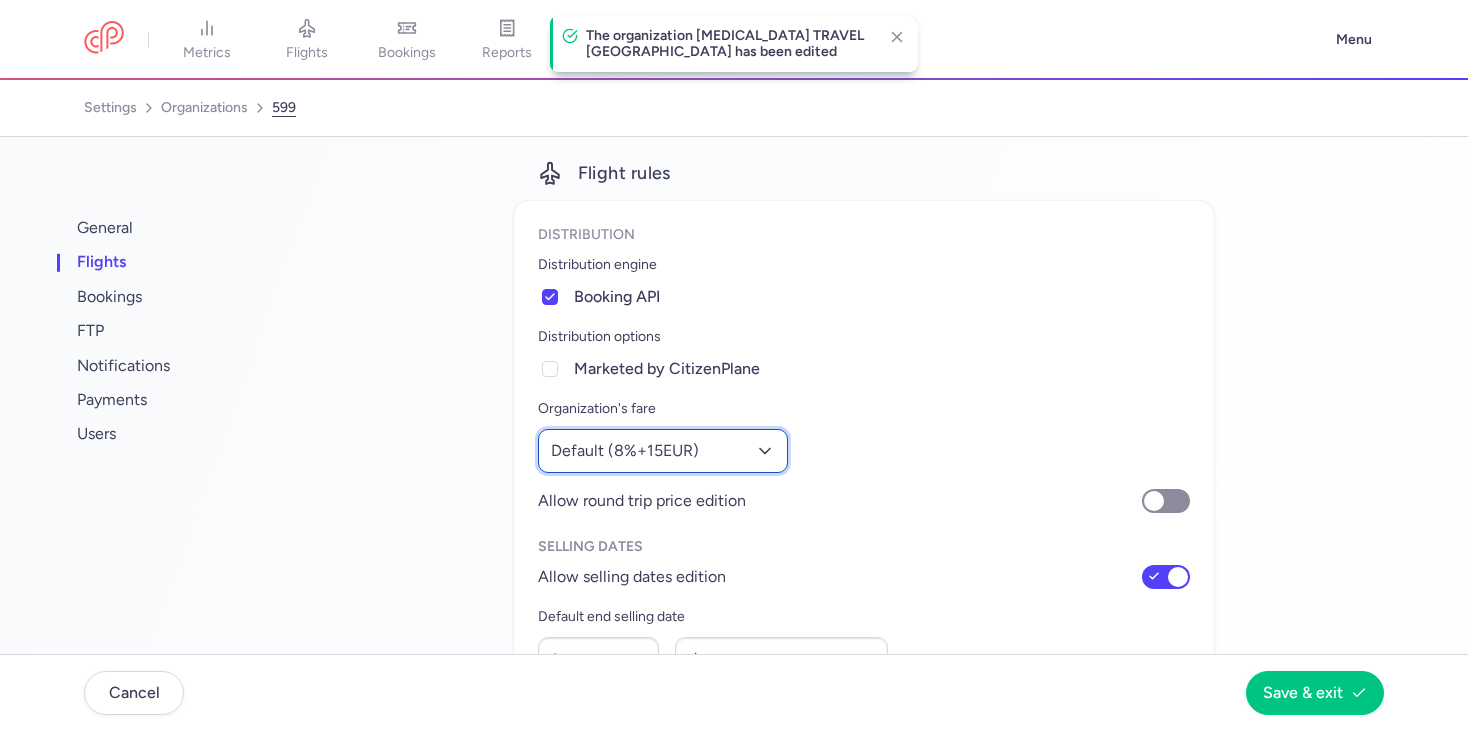 click on "Default (8%+15EUR)" at bounding box center [663, 451] 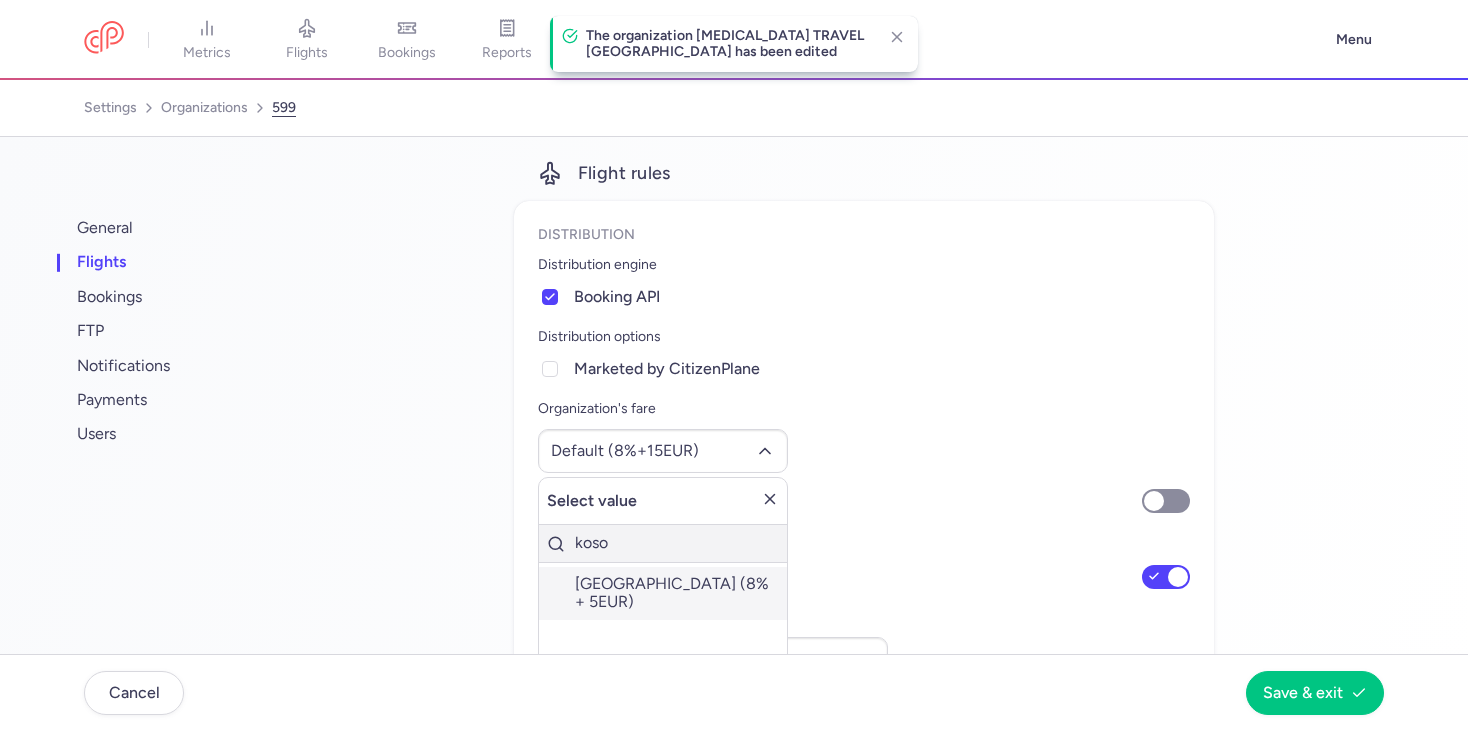 type on "koso" 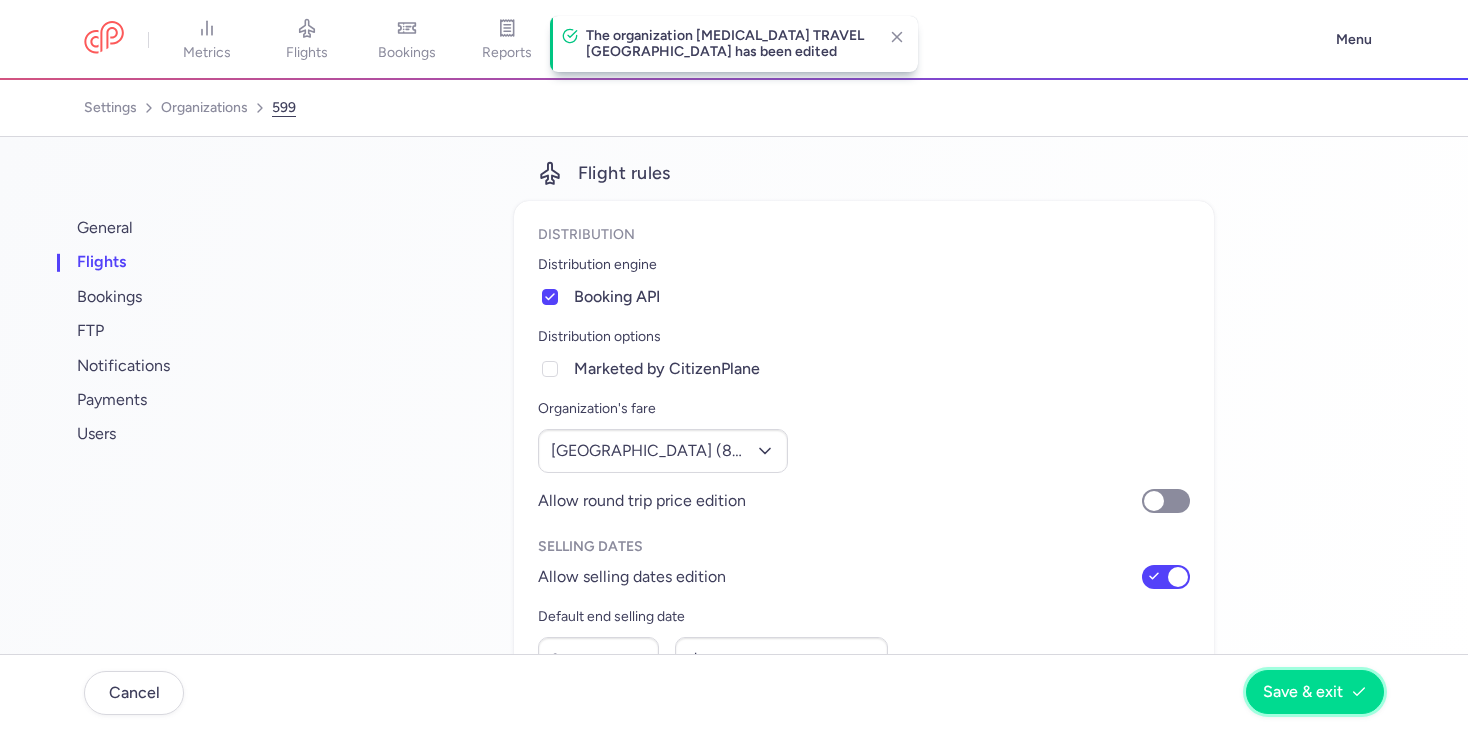 click on "Save & exit" 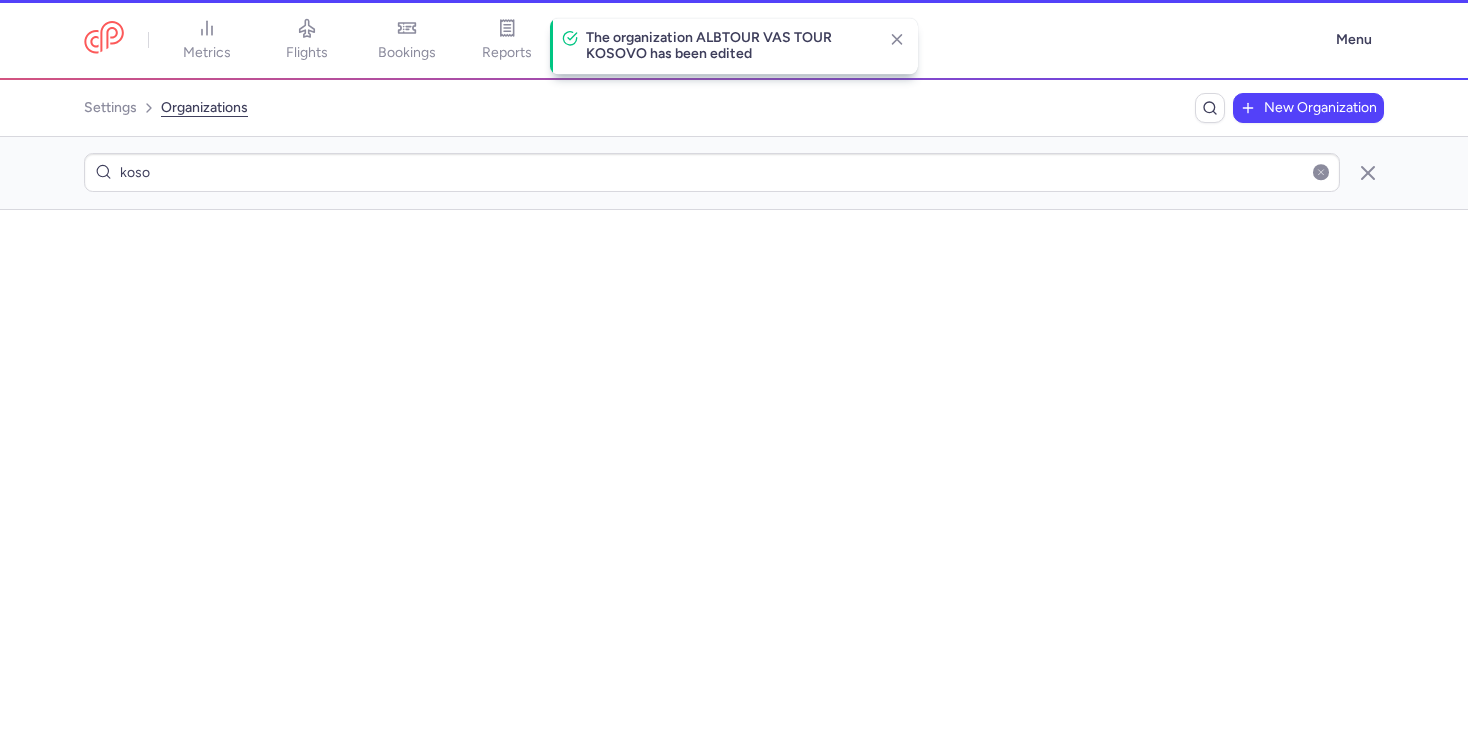 scroll, scrollTop: 0, scrollLeft: 0, axis: both 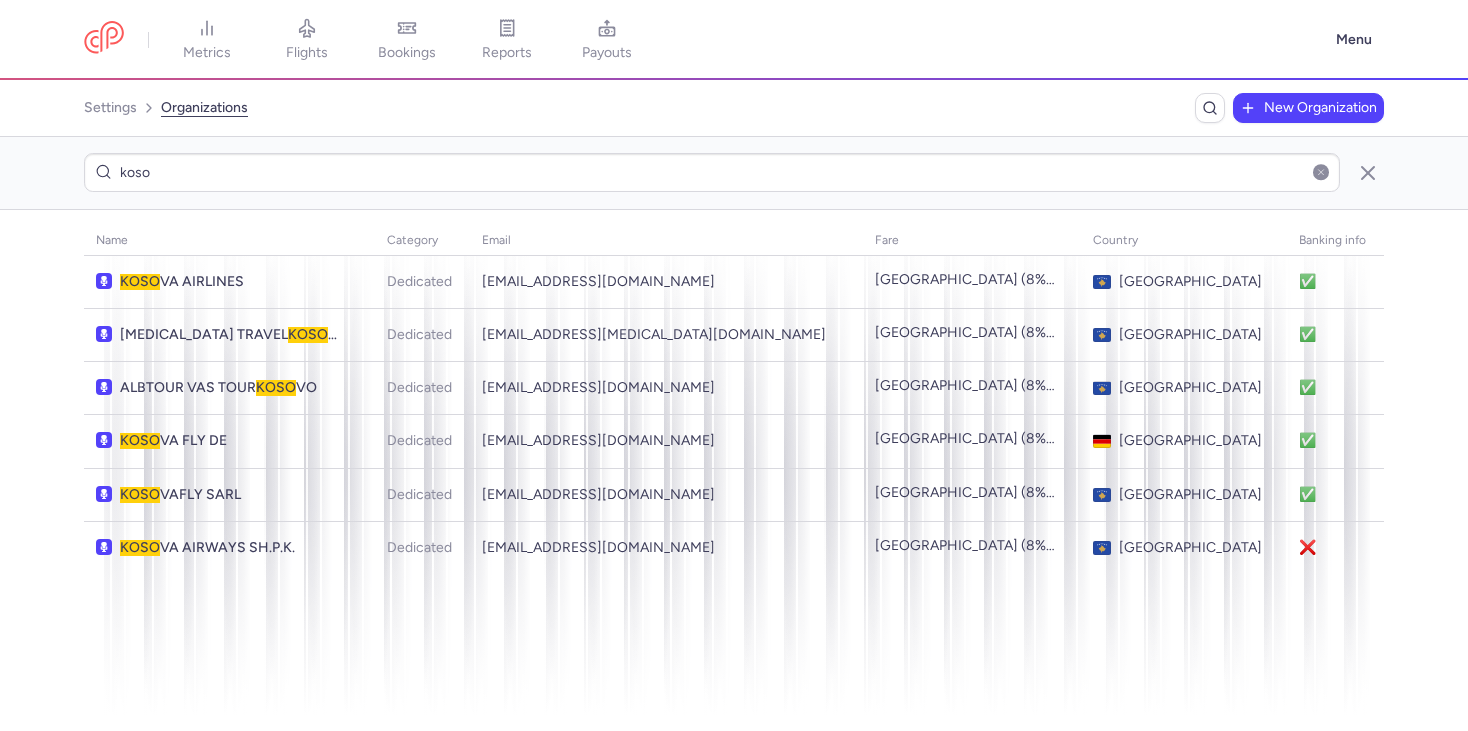 click at bounding box center [1321, 172] 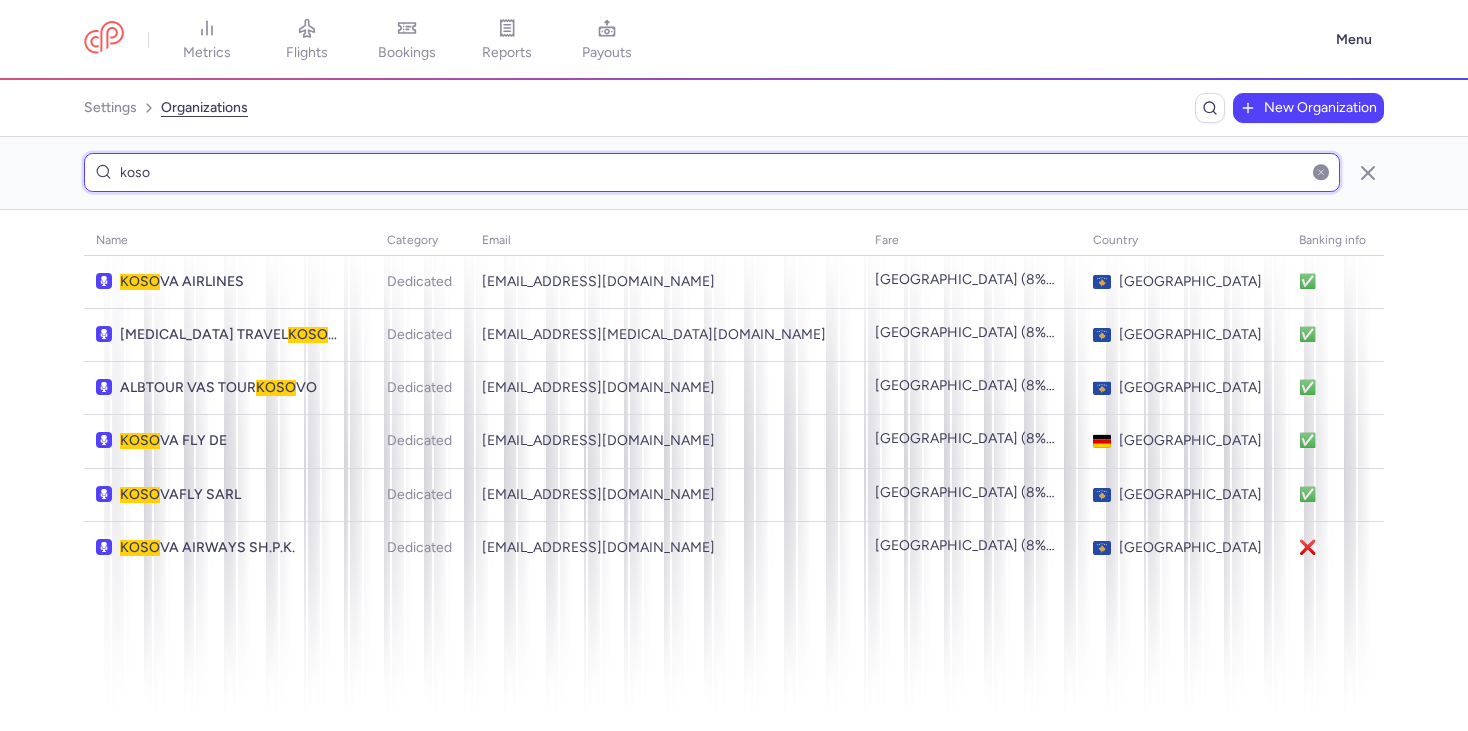 type 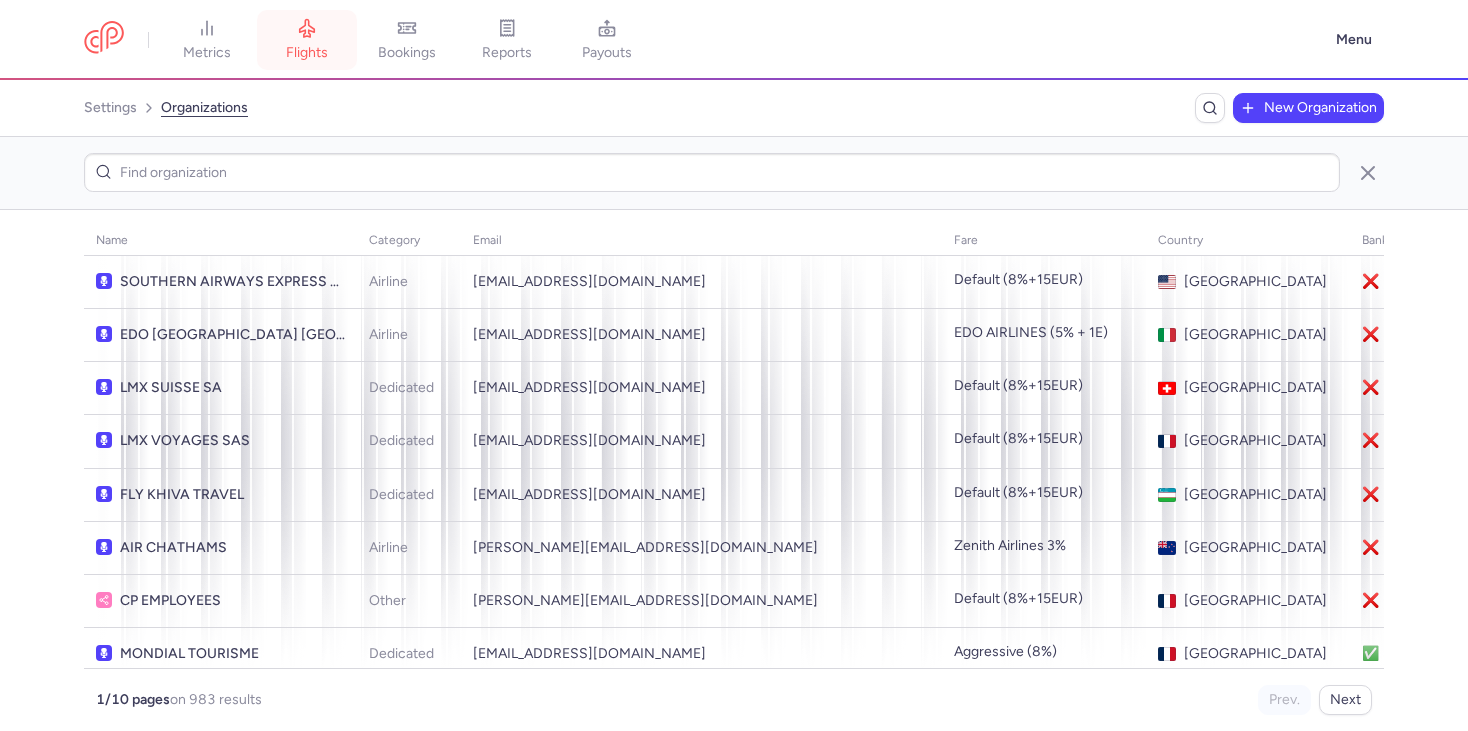click 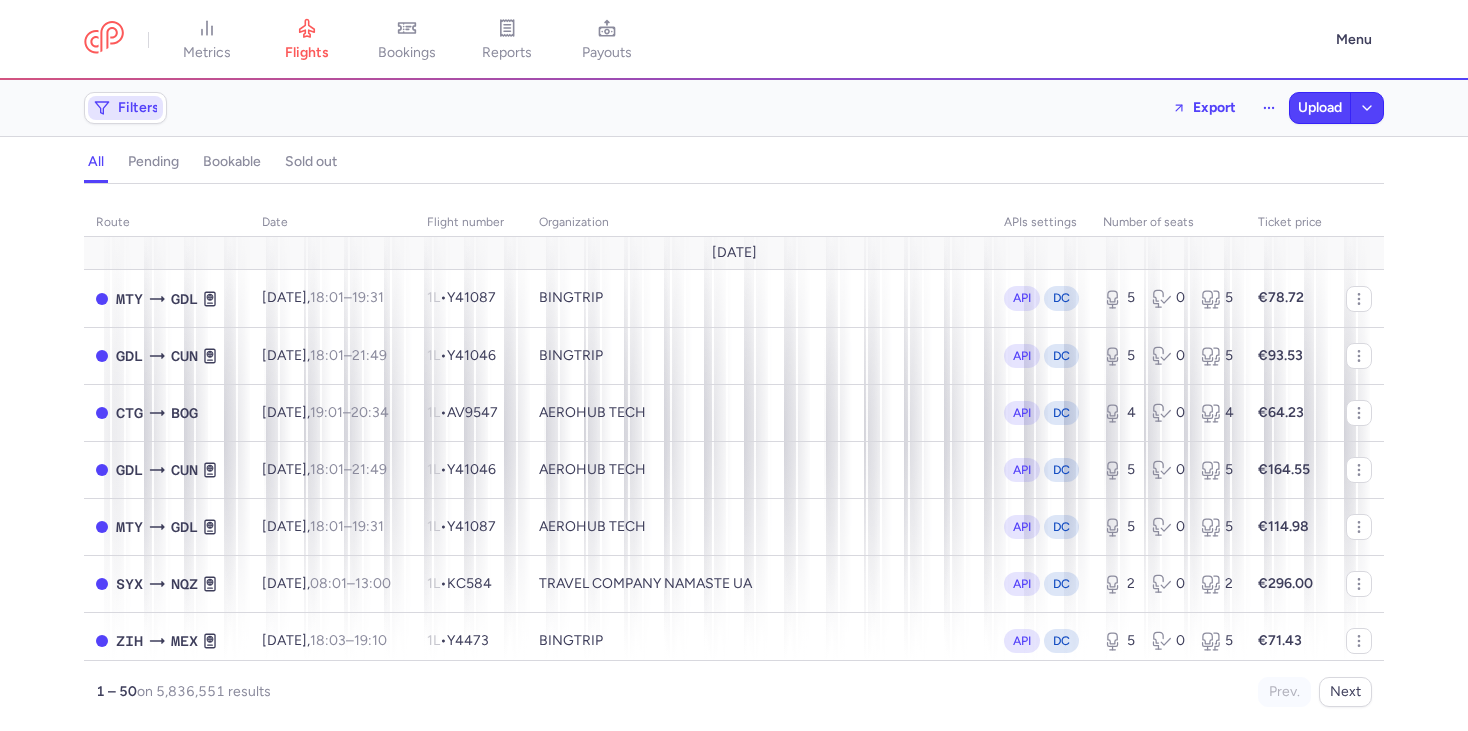 click on "Filters" at bounding box center [125, 108] 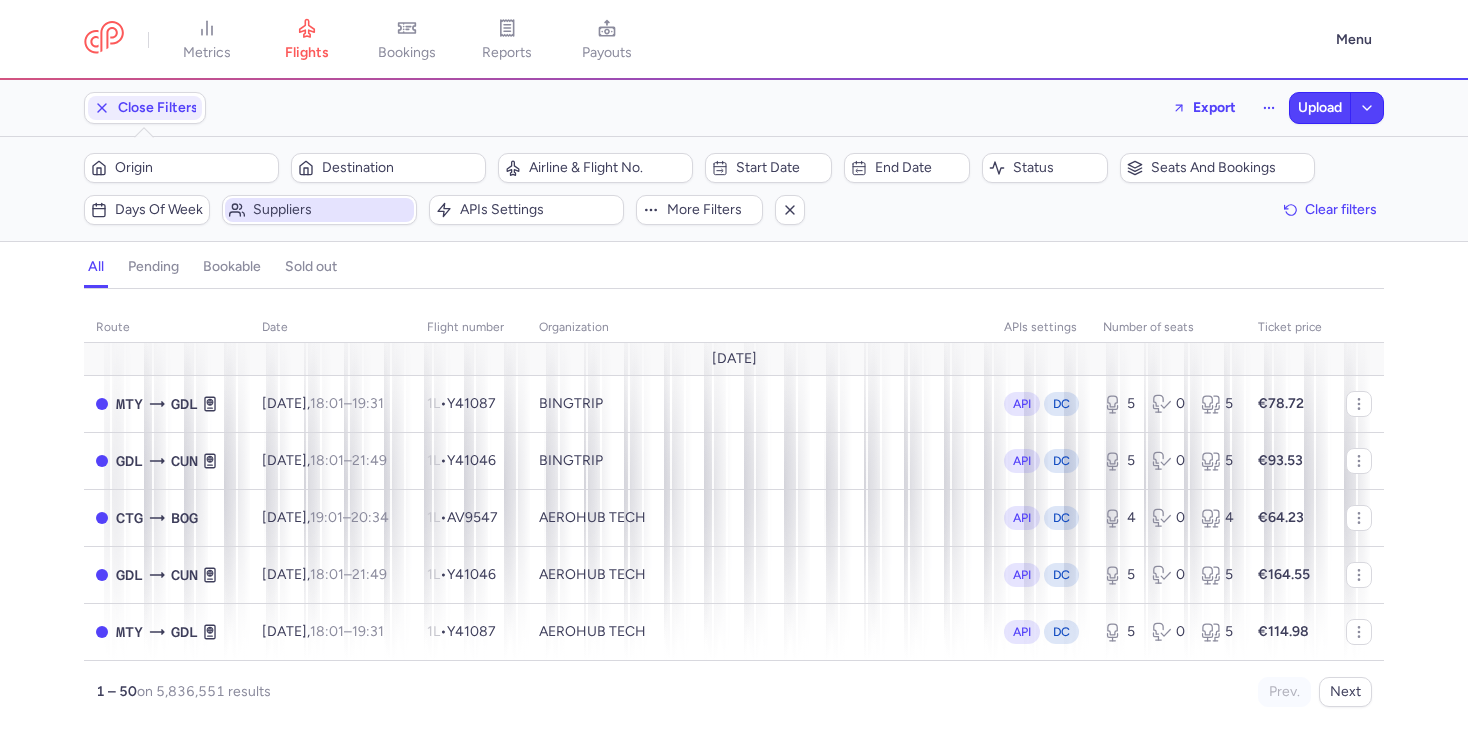 click on "Suppliers" at bounding box center [331, 210] 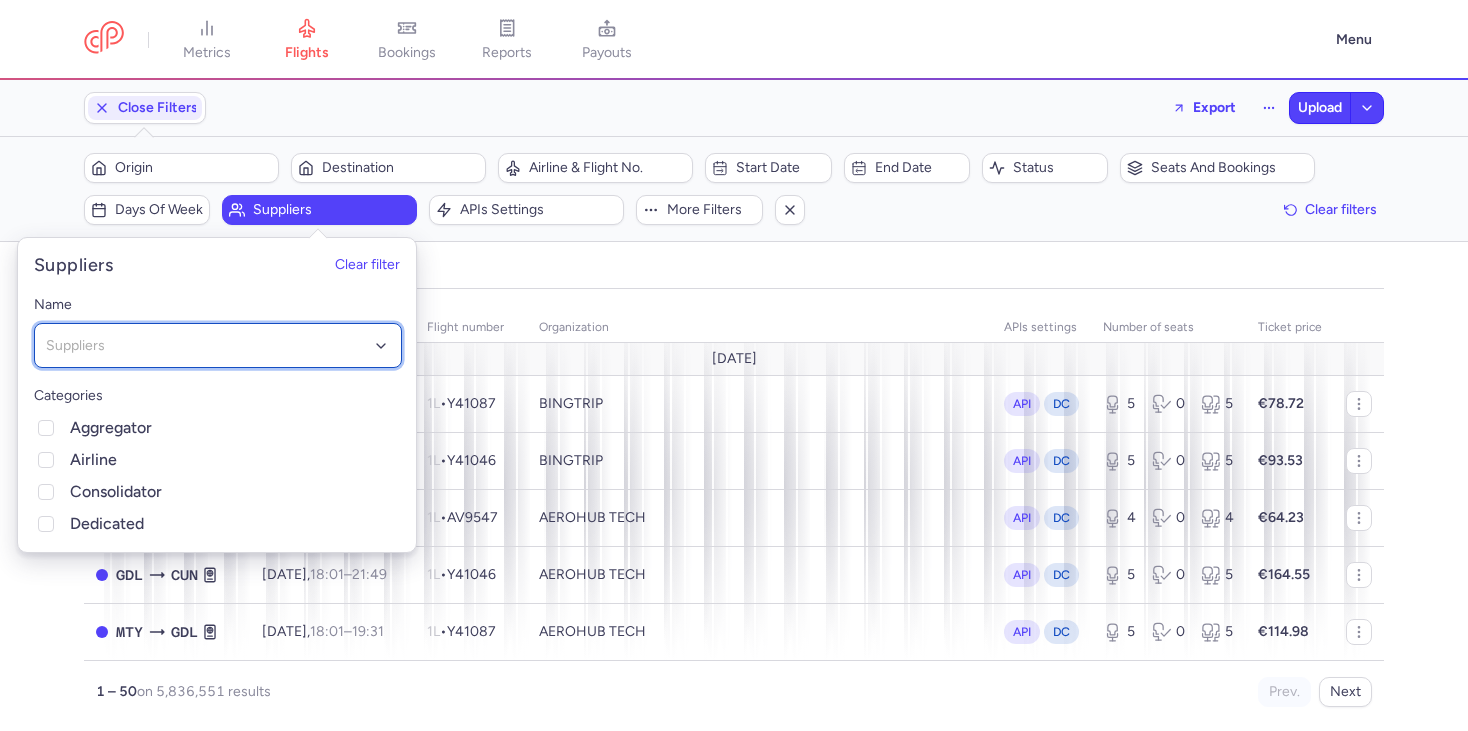 click on "Suppliers" 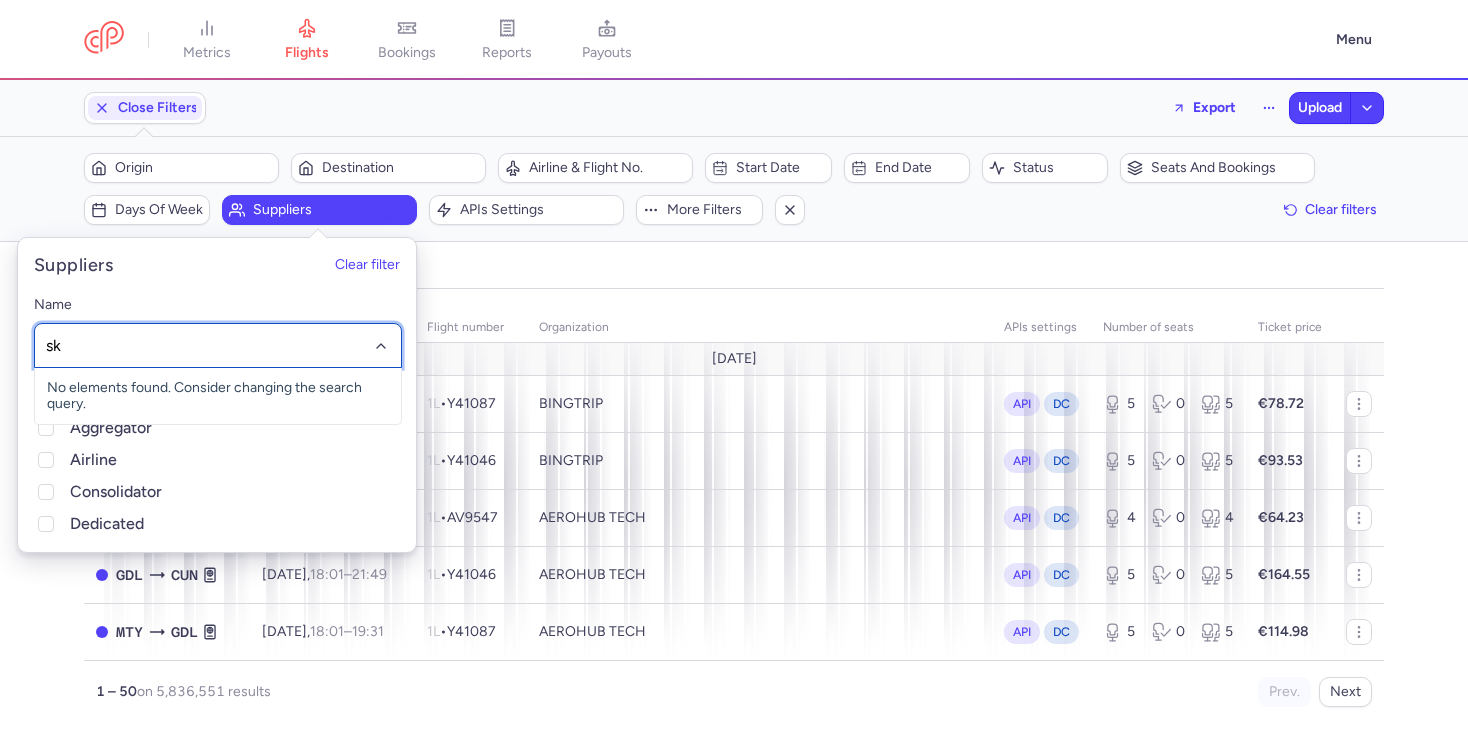 type on "sky" 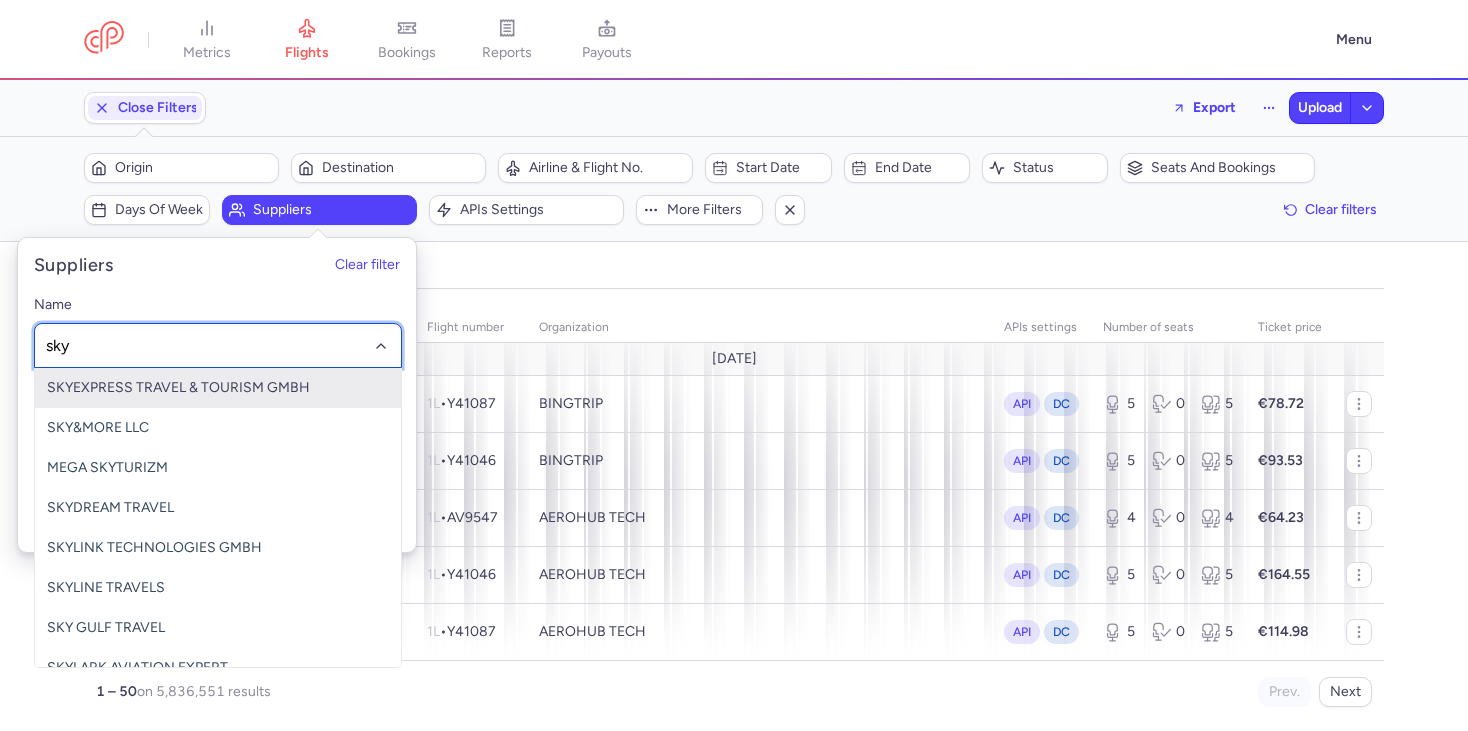click on "SKYEXPRESS TRAVEL & TOURISM GMBH" 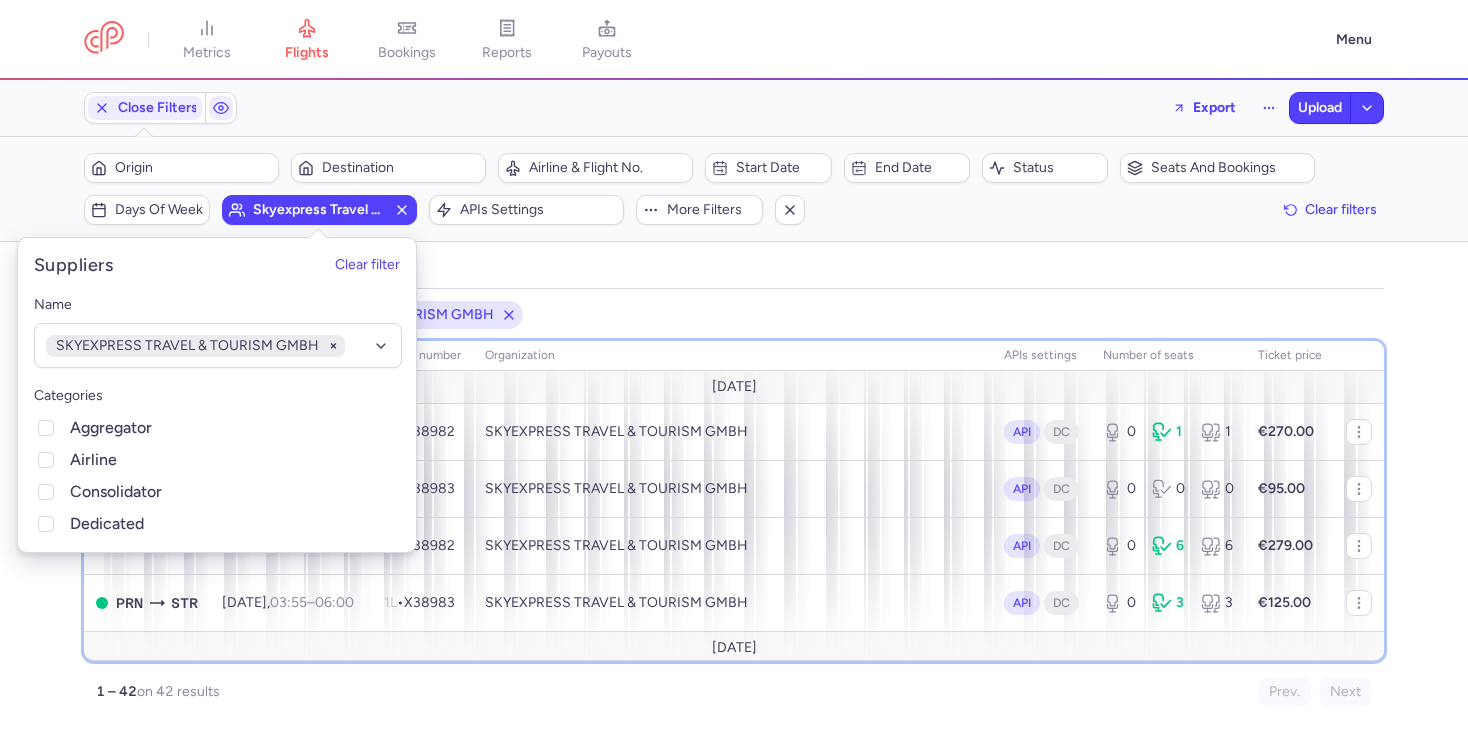 click on "organization" 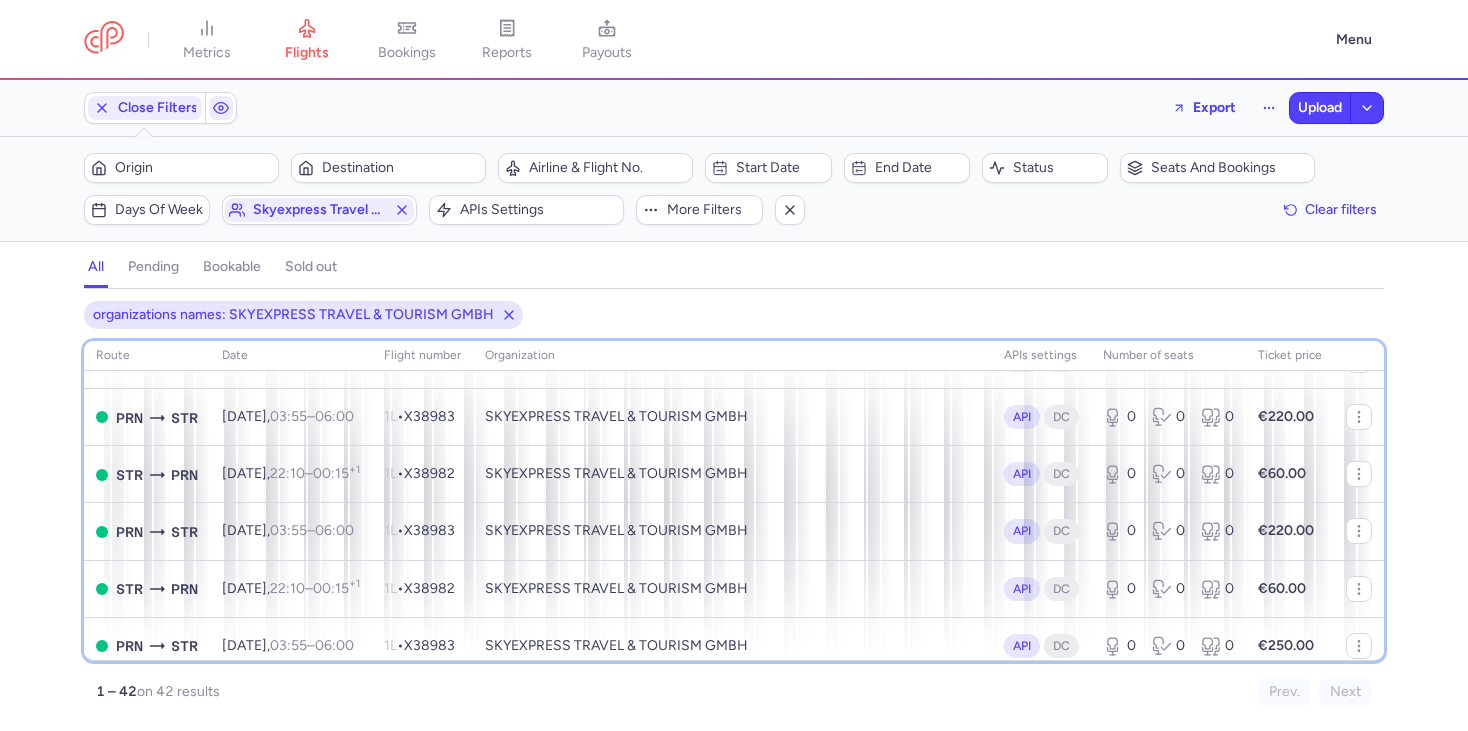 scroll, scrollTop: 2213, scrollLeft: 0, axis: vertical 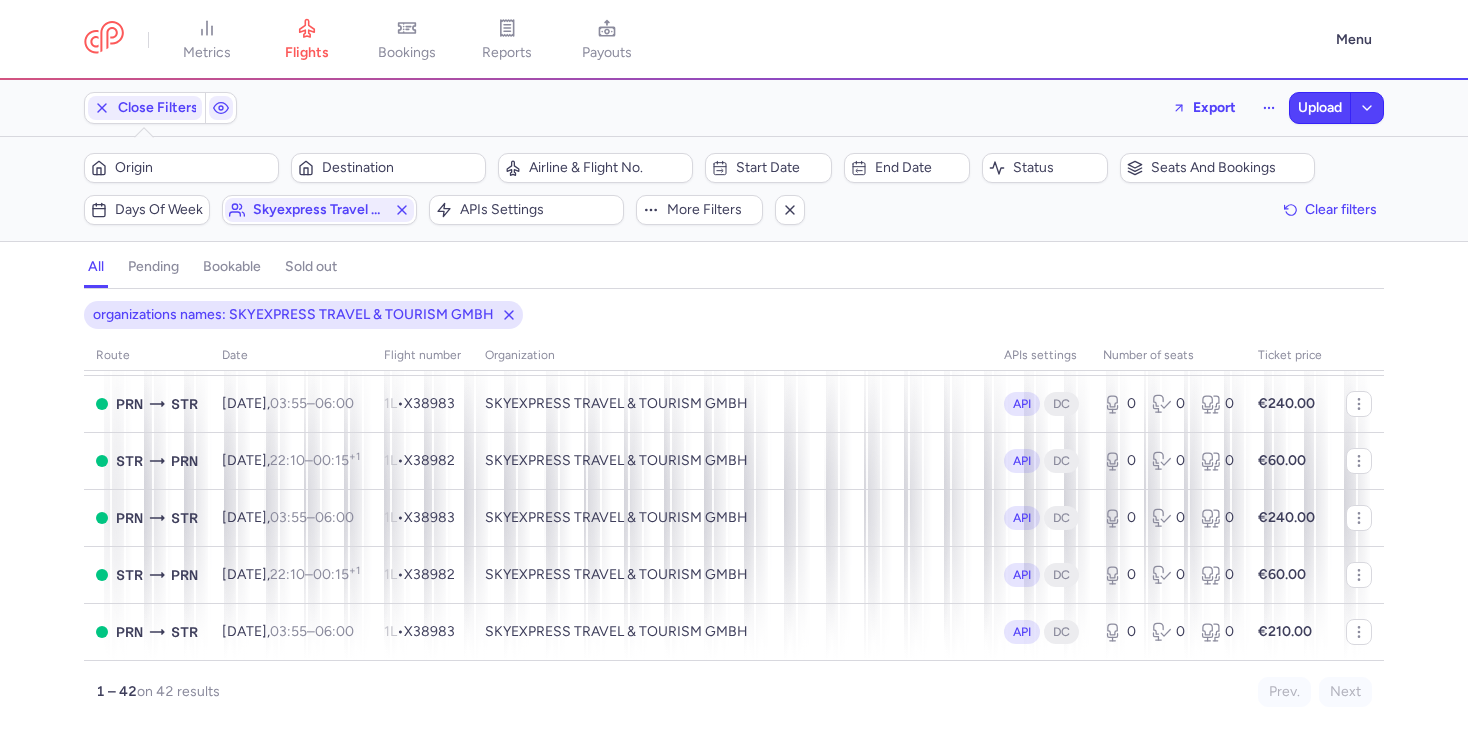 click on "all pending bookable sold out" at bounding box center (734, 271) 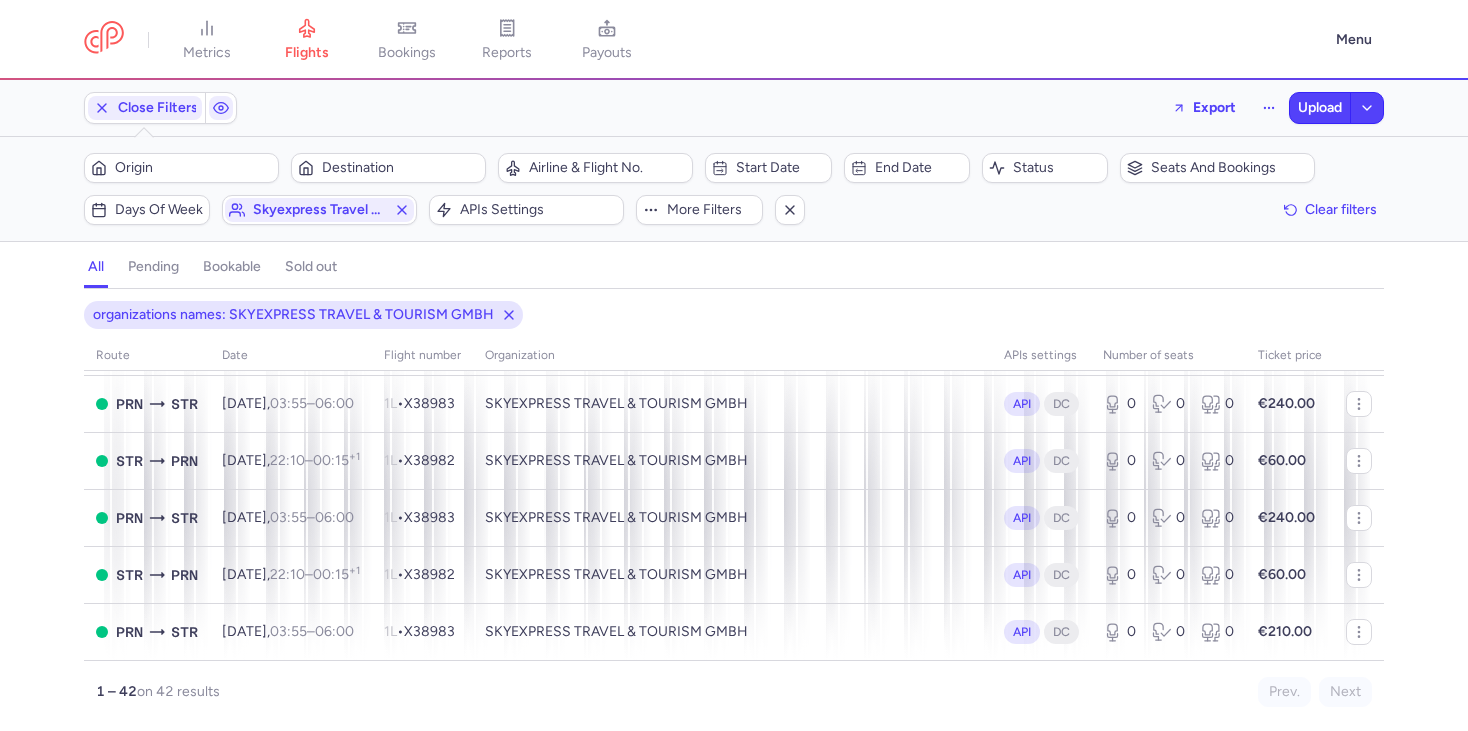 click on "all pending bookable sold out" at bounding box center (734, 271) 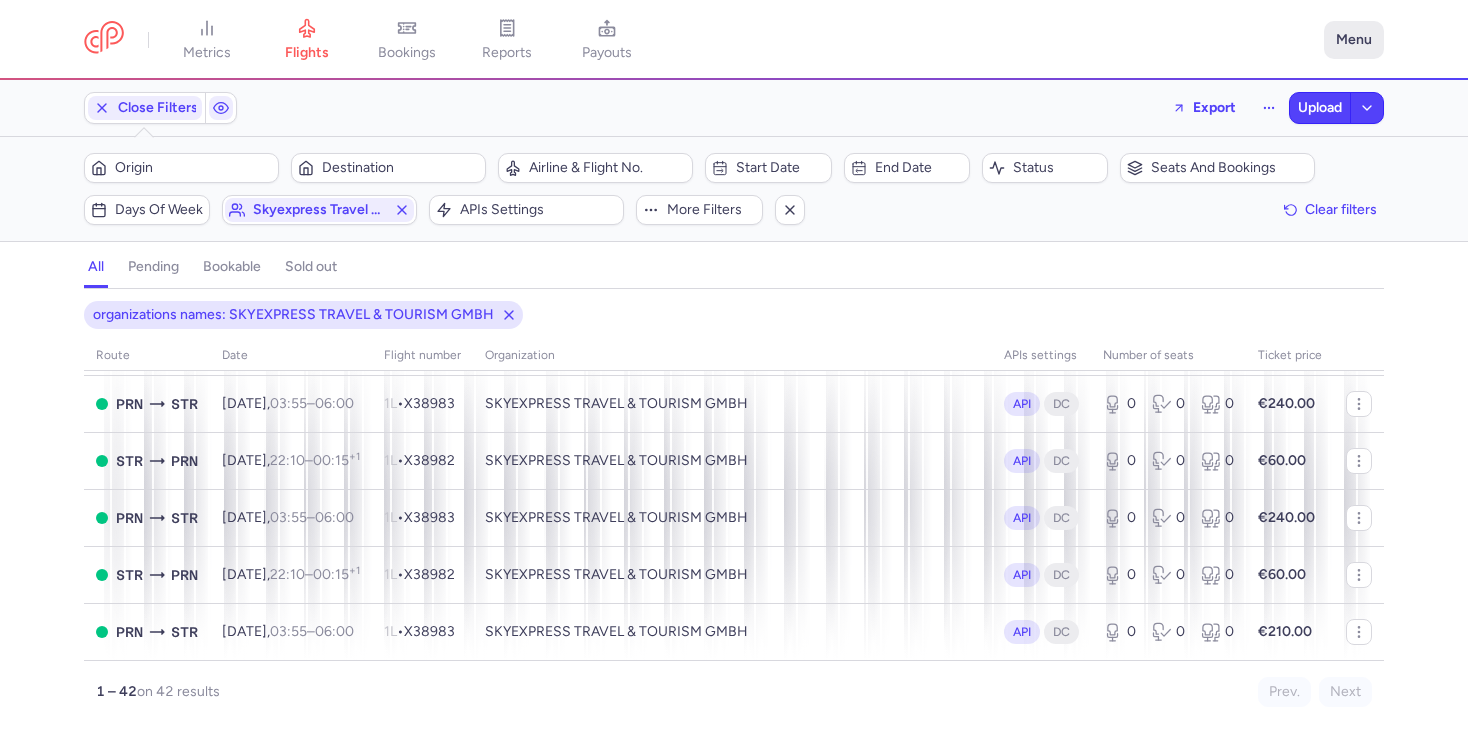 click on "Menu" at bounding box center [1354, 40] 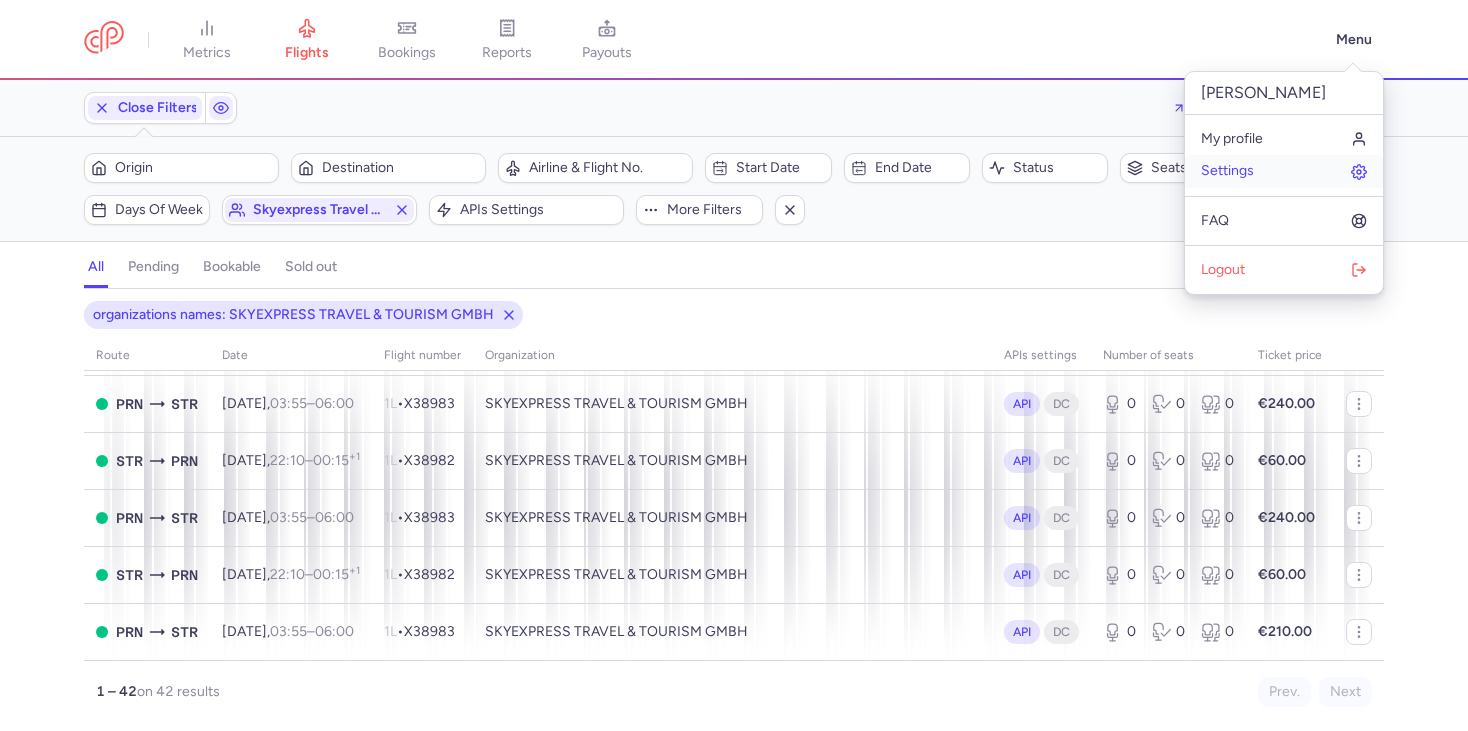 click on "Settings" at bounding box center (1284, 171) 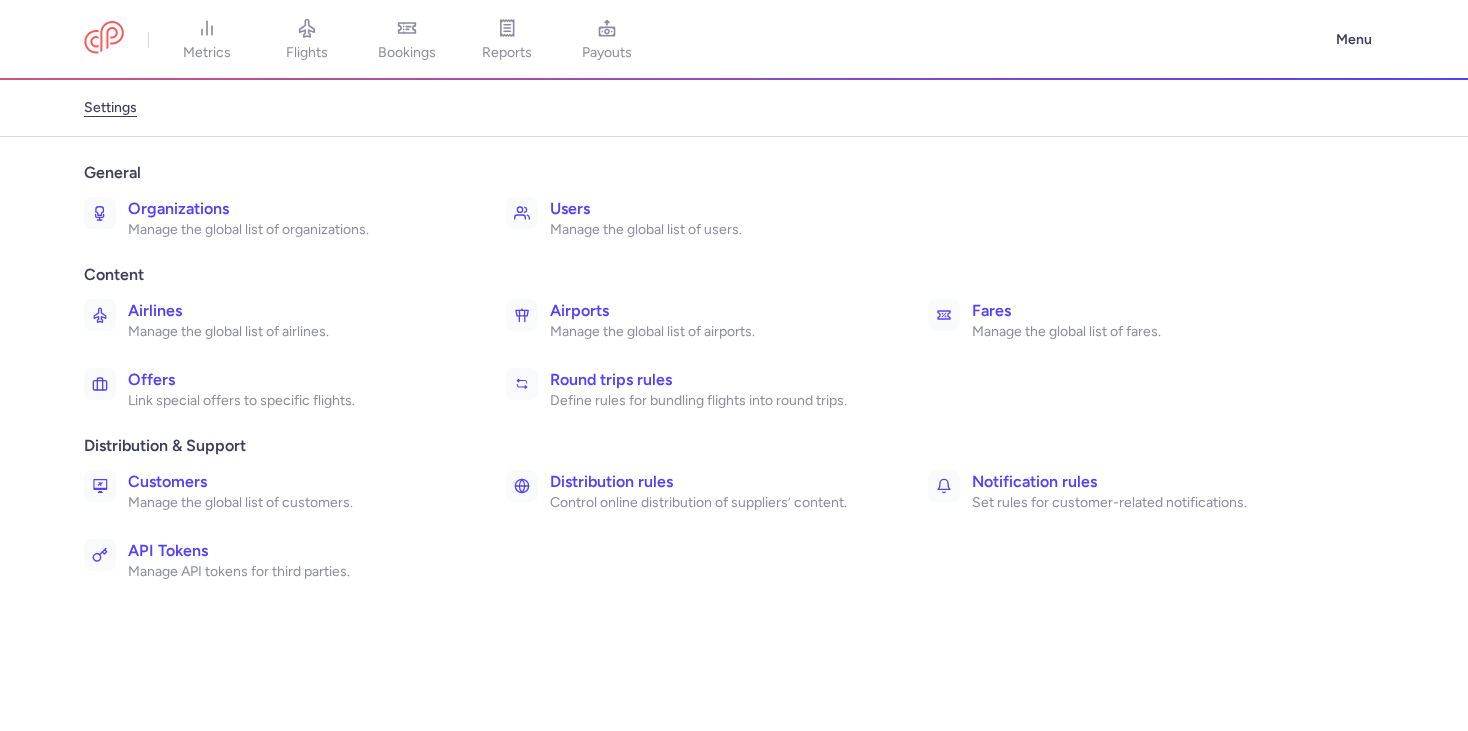 click on "Organizations" at bounding box center [295, 209] 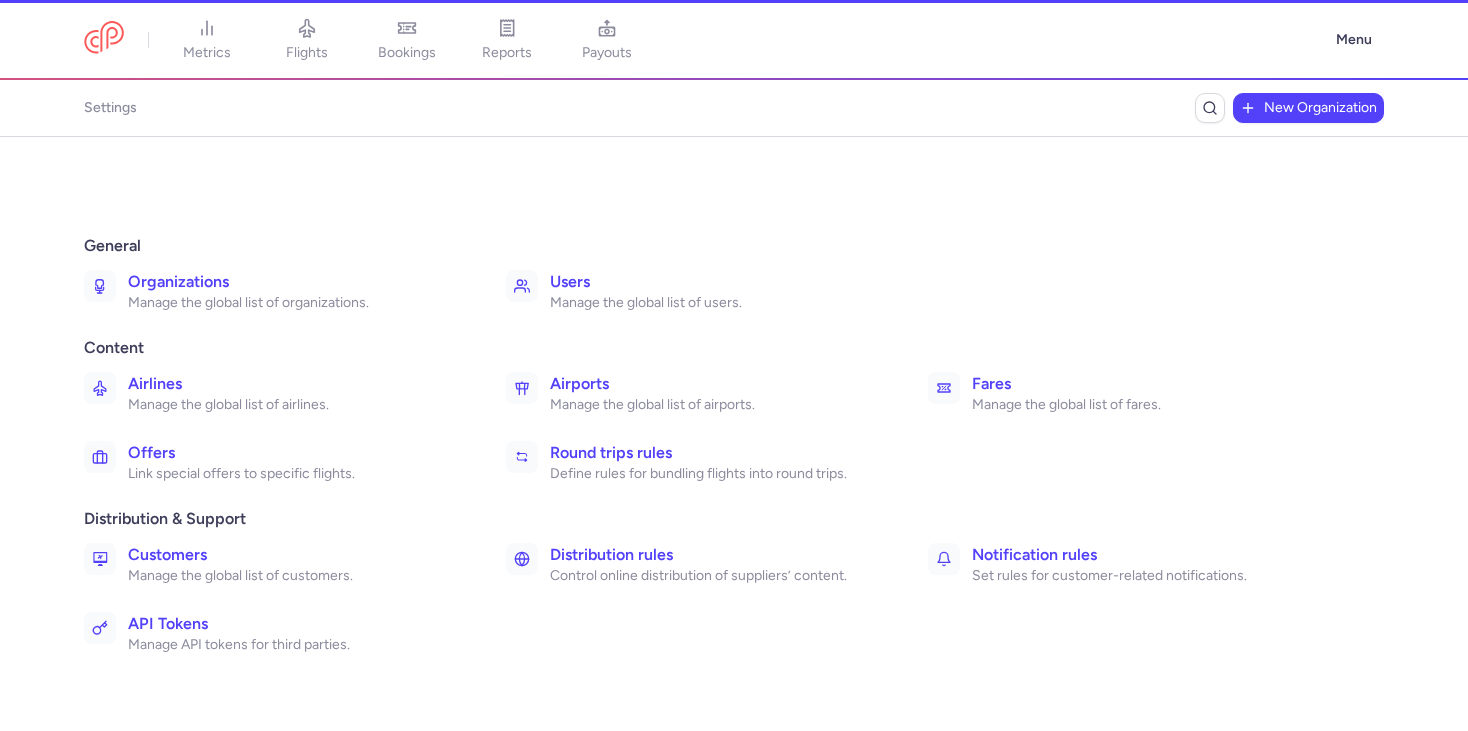 scroll, scrollTop: 0, scrollLeft: 0, axis: both 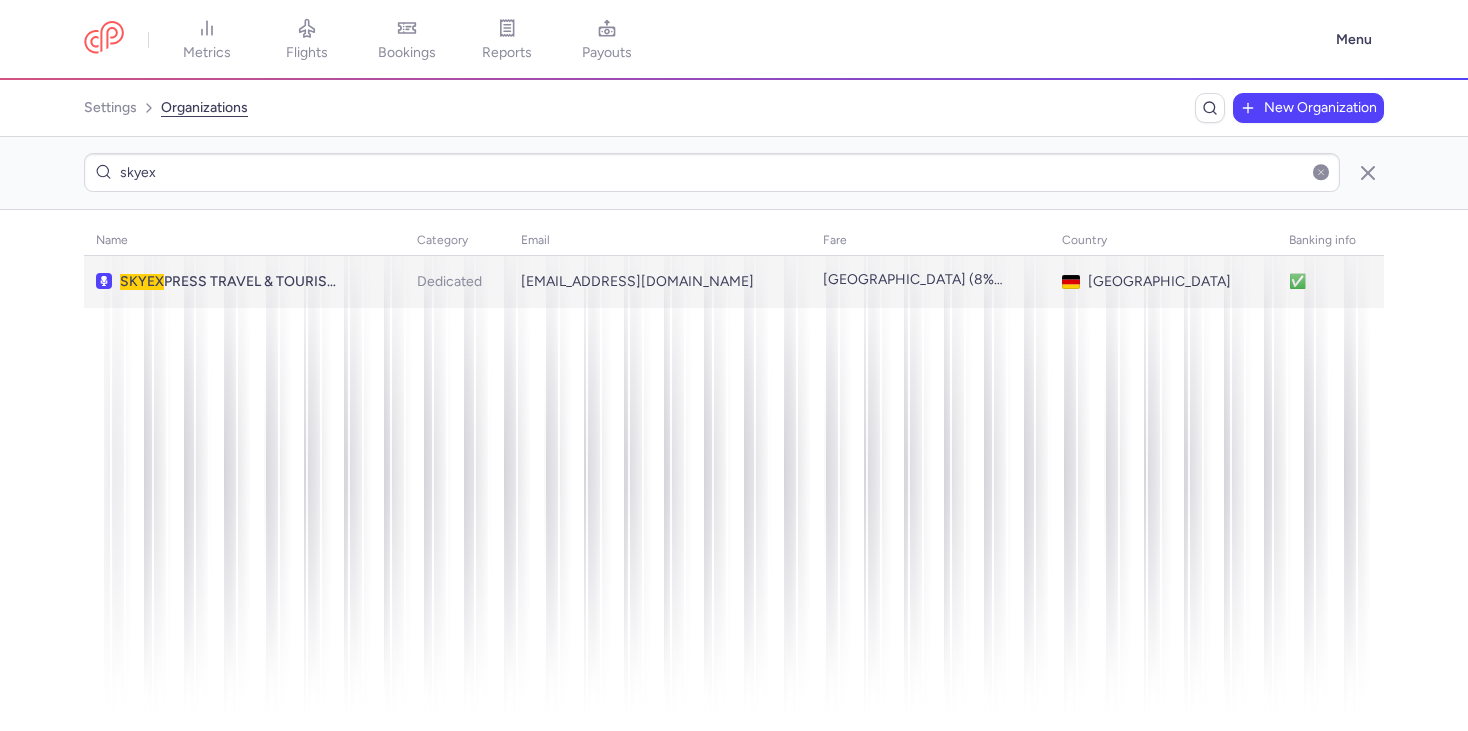 type on "skyex" 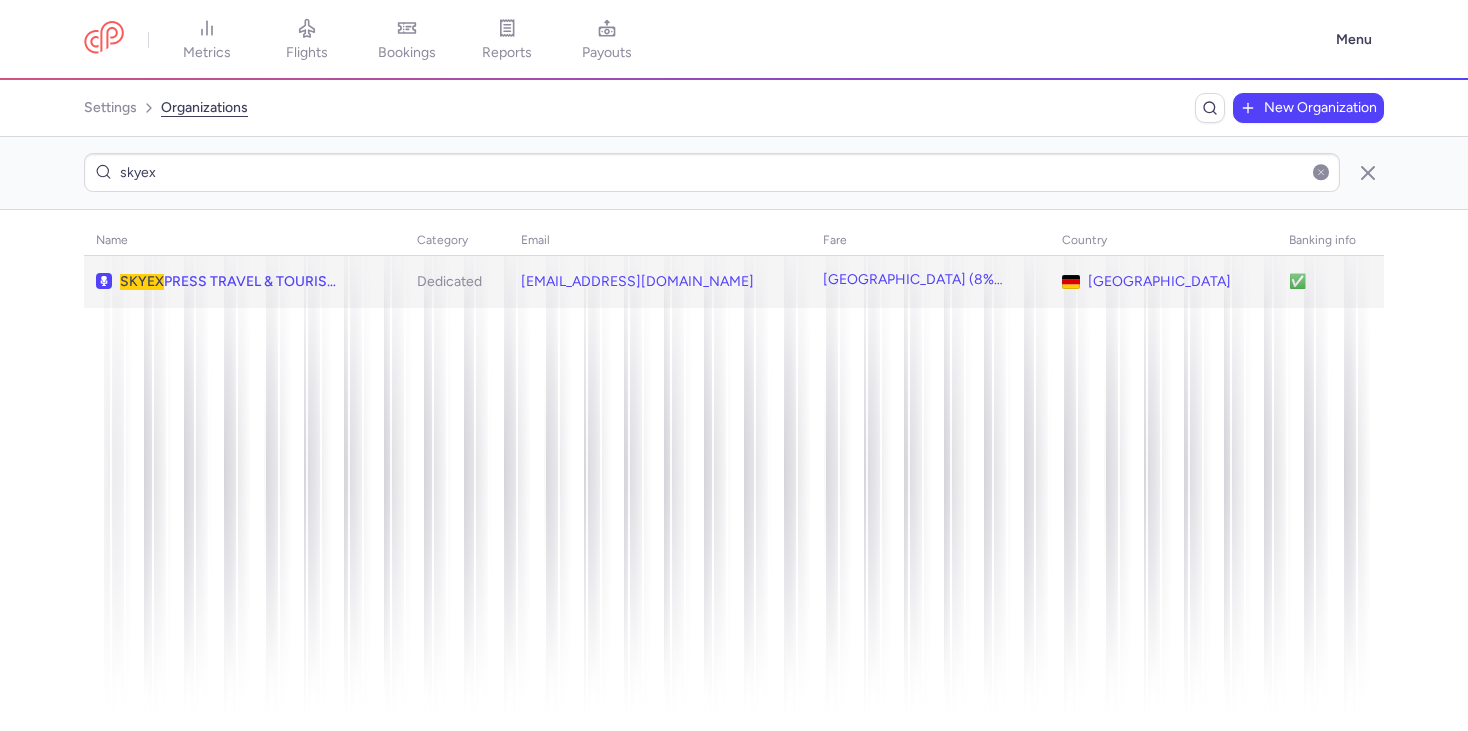click on "[EMAIL_ADDRESS][DOMAIN_NAME]" 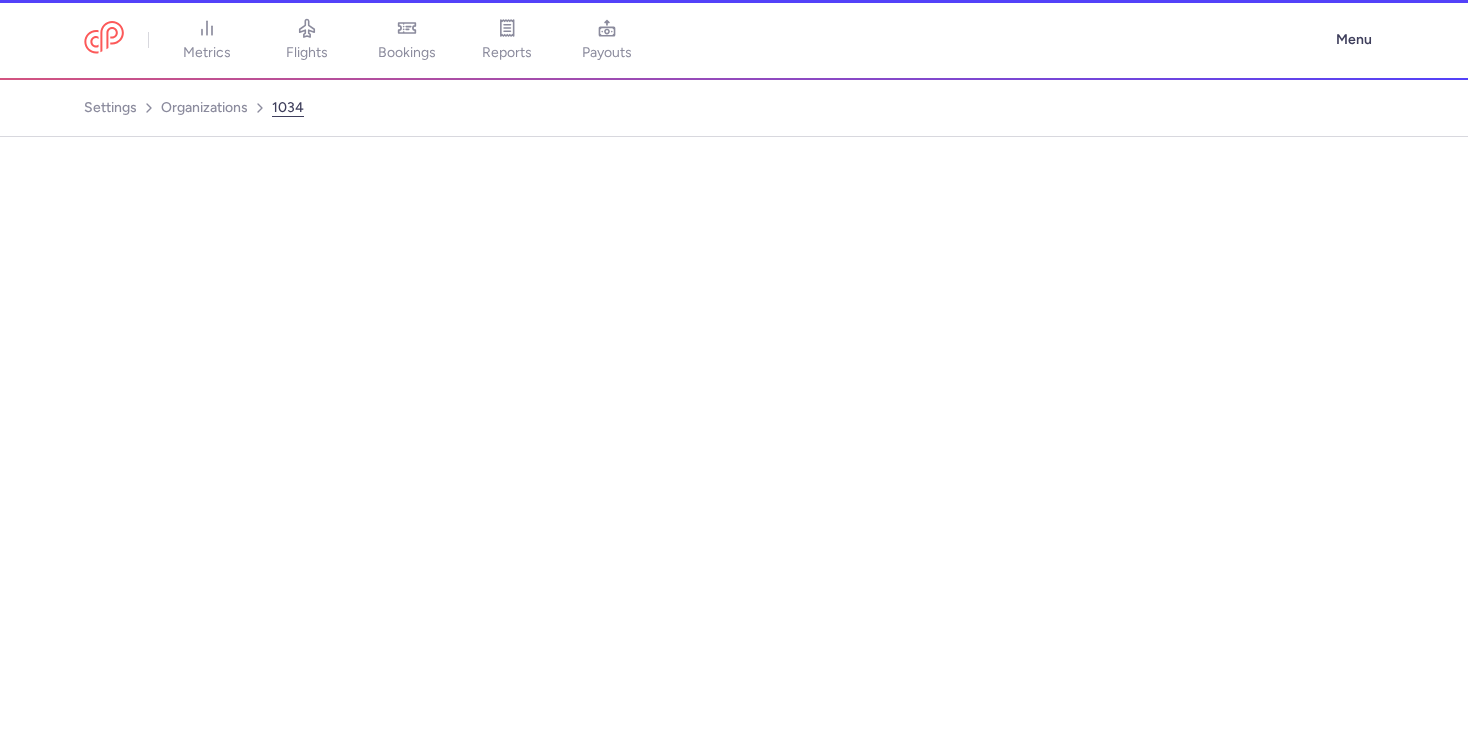 select on "days" 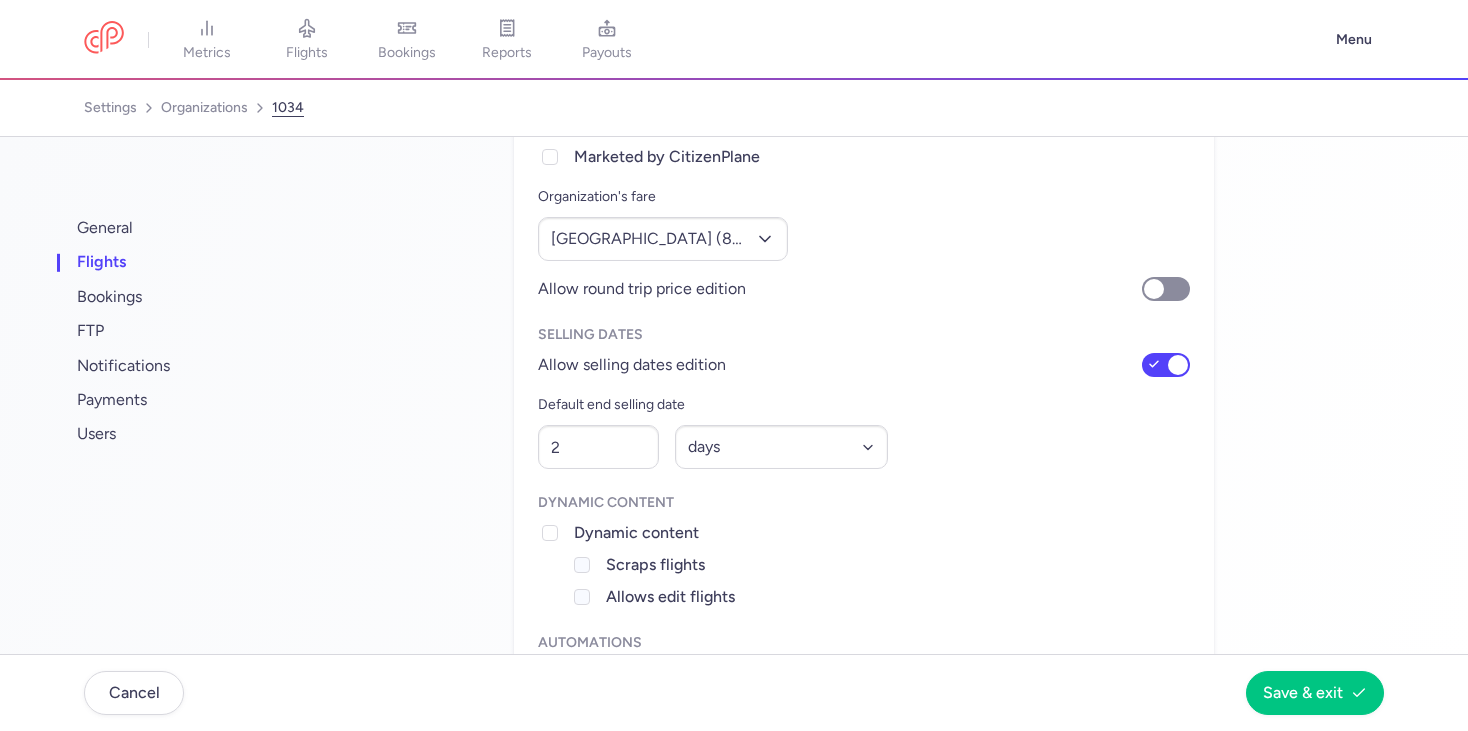 scroll, scrollTop: 0, scrollLeft: 0, axis: both 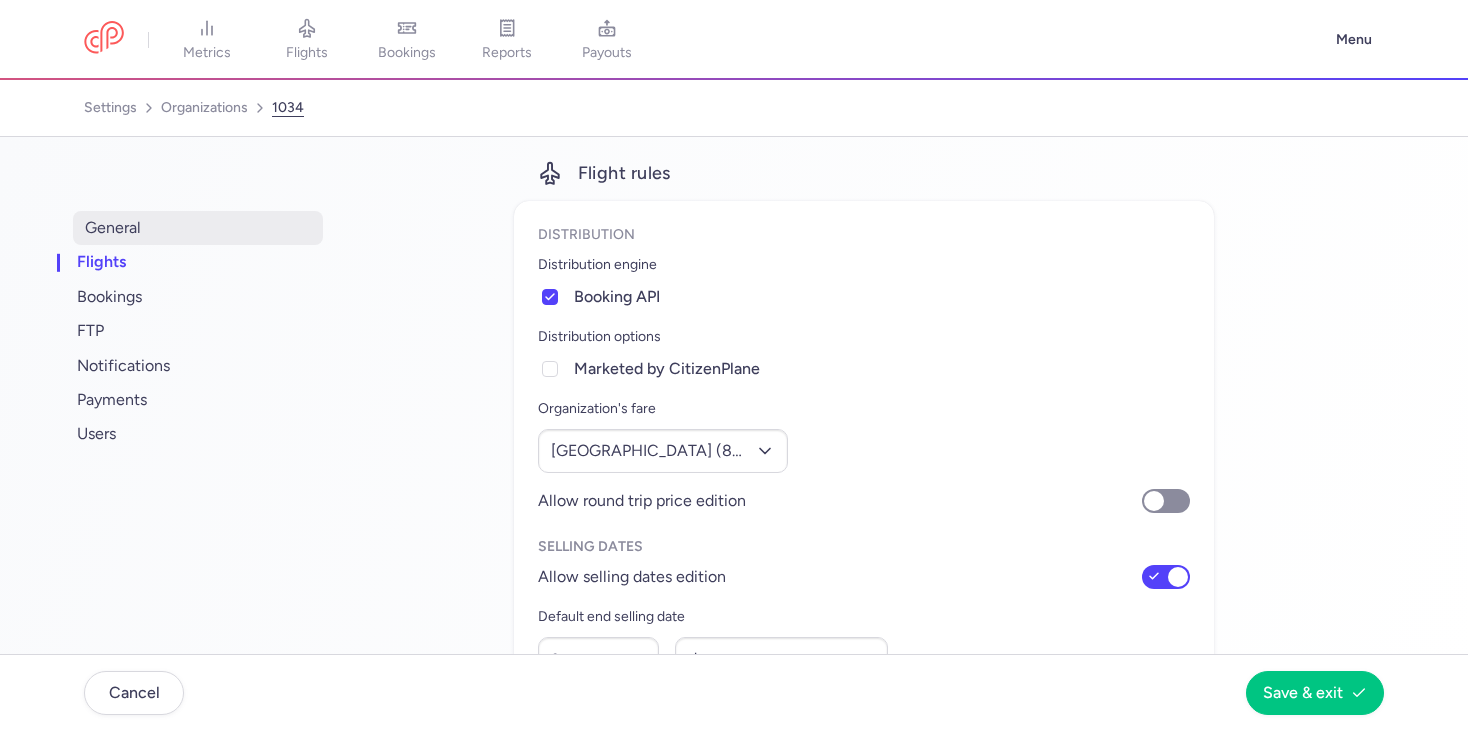 click on "general" at bounding box center (198, 228) 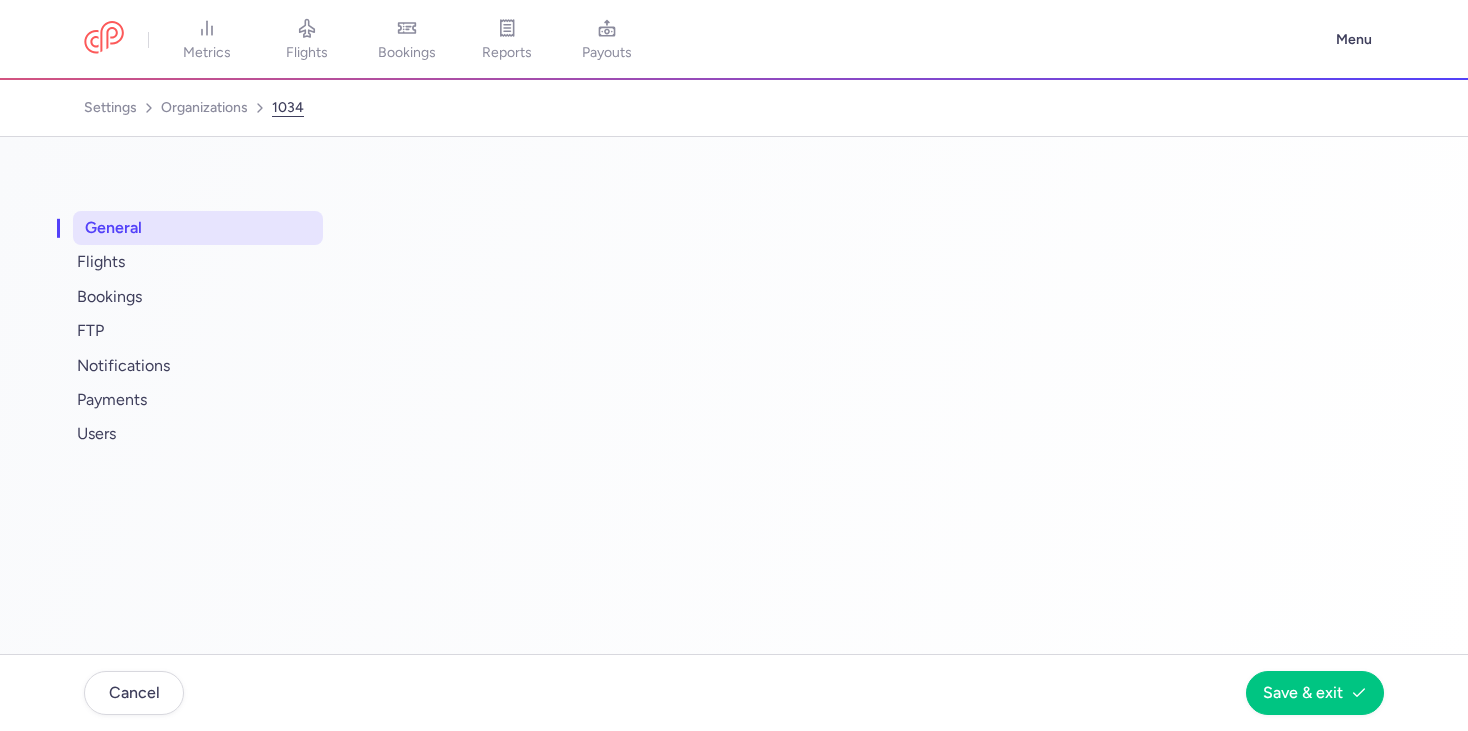select on "DEDICATED" 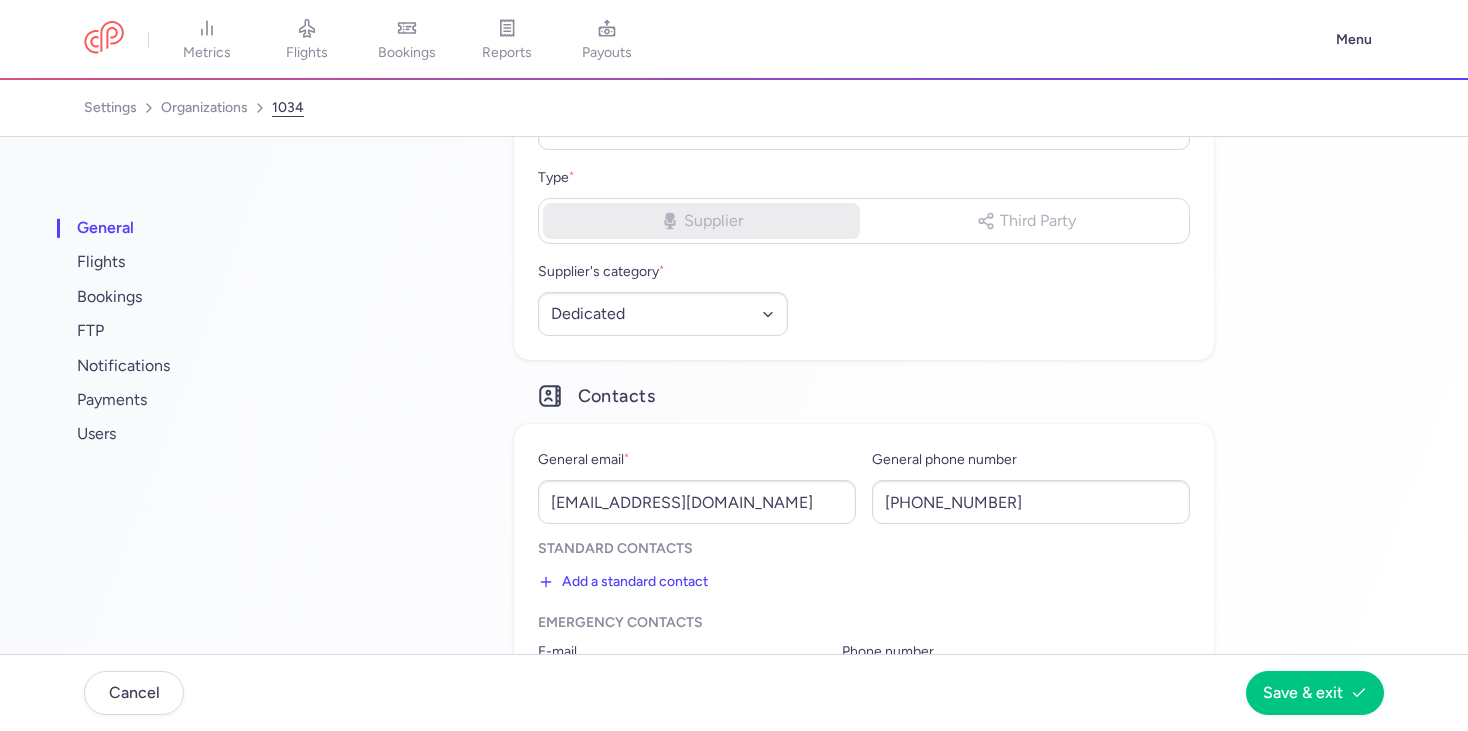 scroll, scrollTop: 309, scrollLeft: 0, axis: vertical 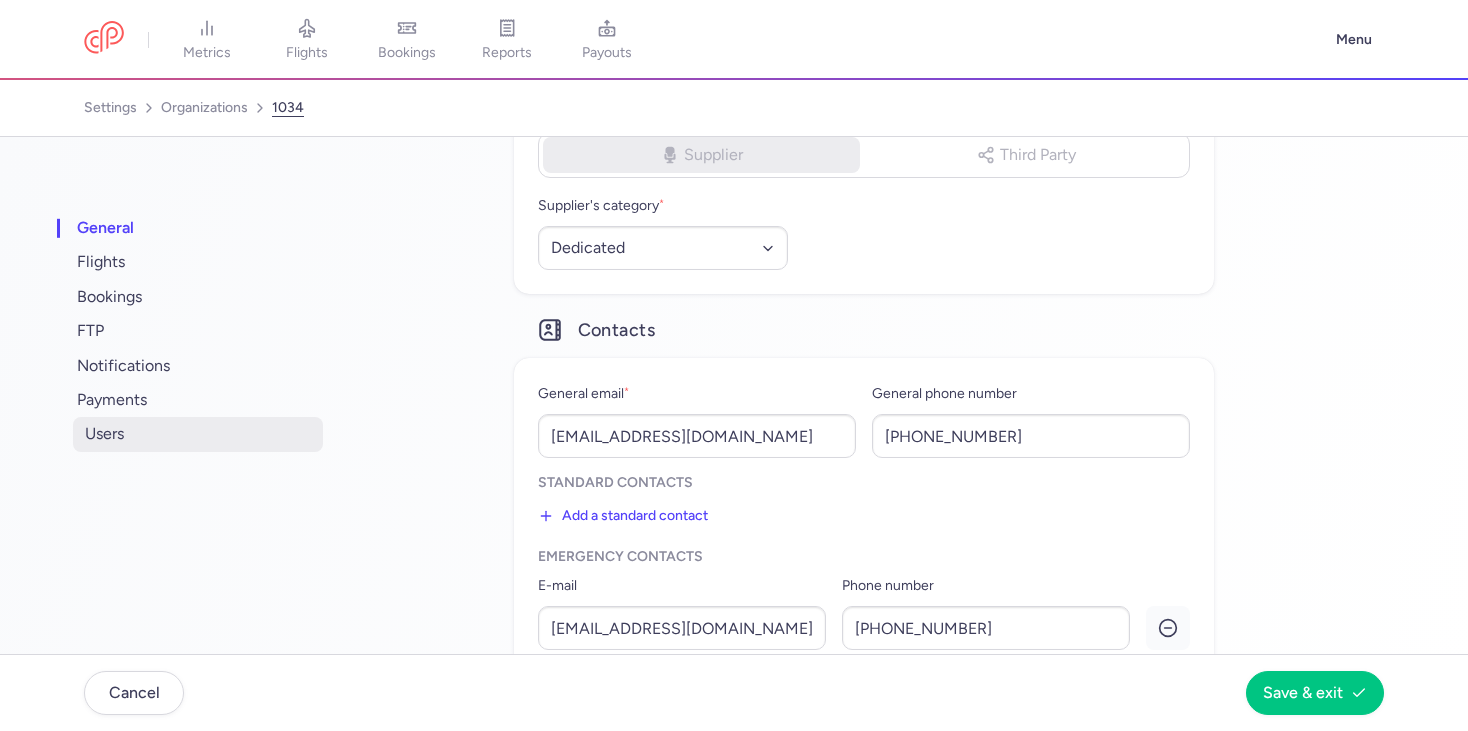 click on "users" at bounding box center [198, 434] 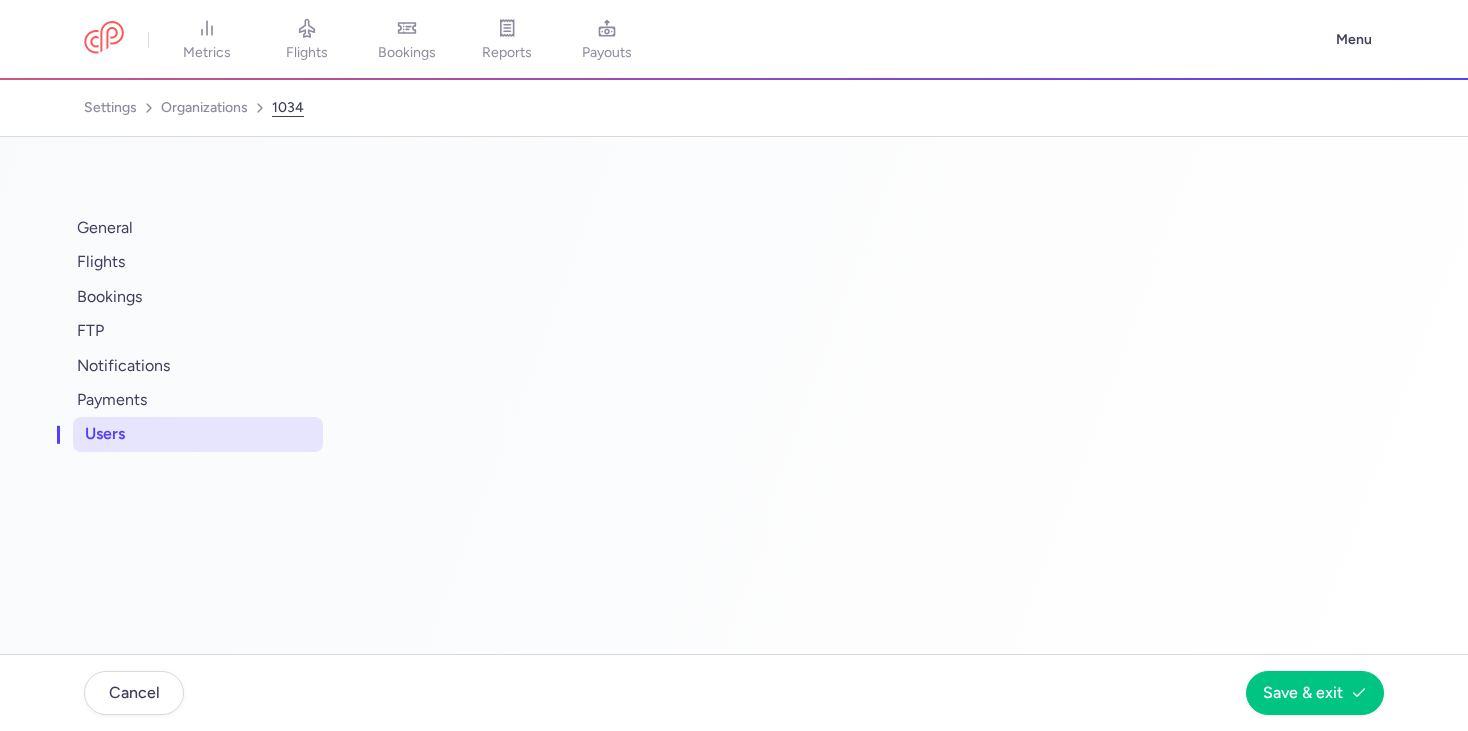 scroll, scrollTop: 0, scrollLeft: 0, axis: both 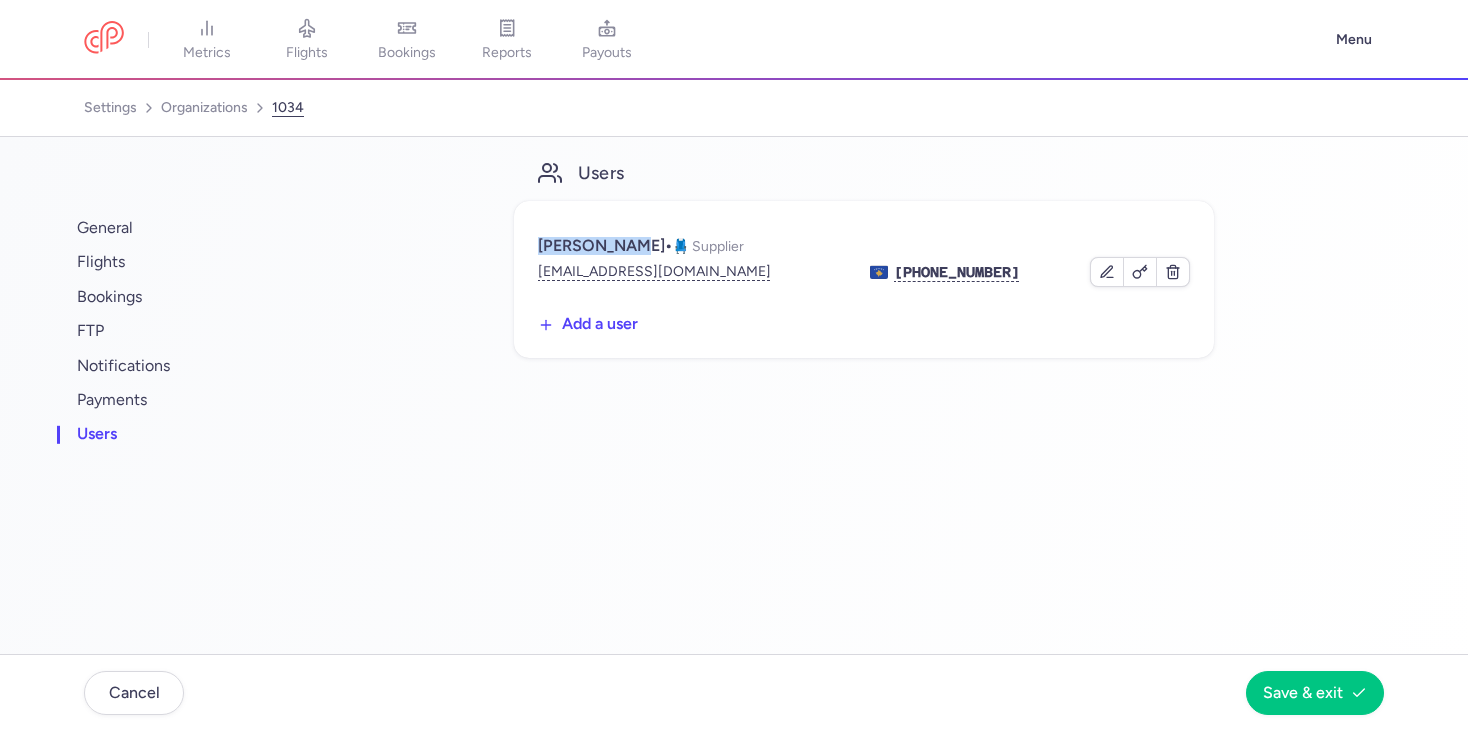 drag, startPoint x: 546, startPoint y: 241, endPoint x: 626, endPoint y: 238, distance: 80.05623 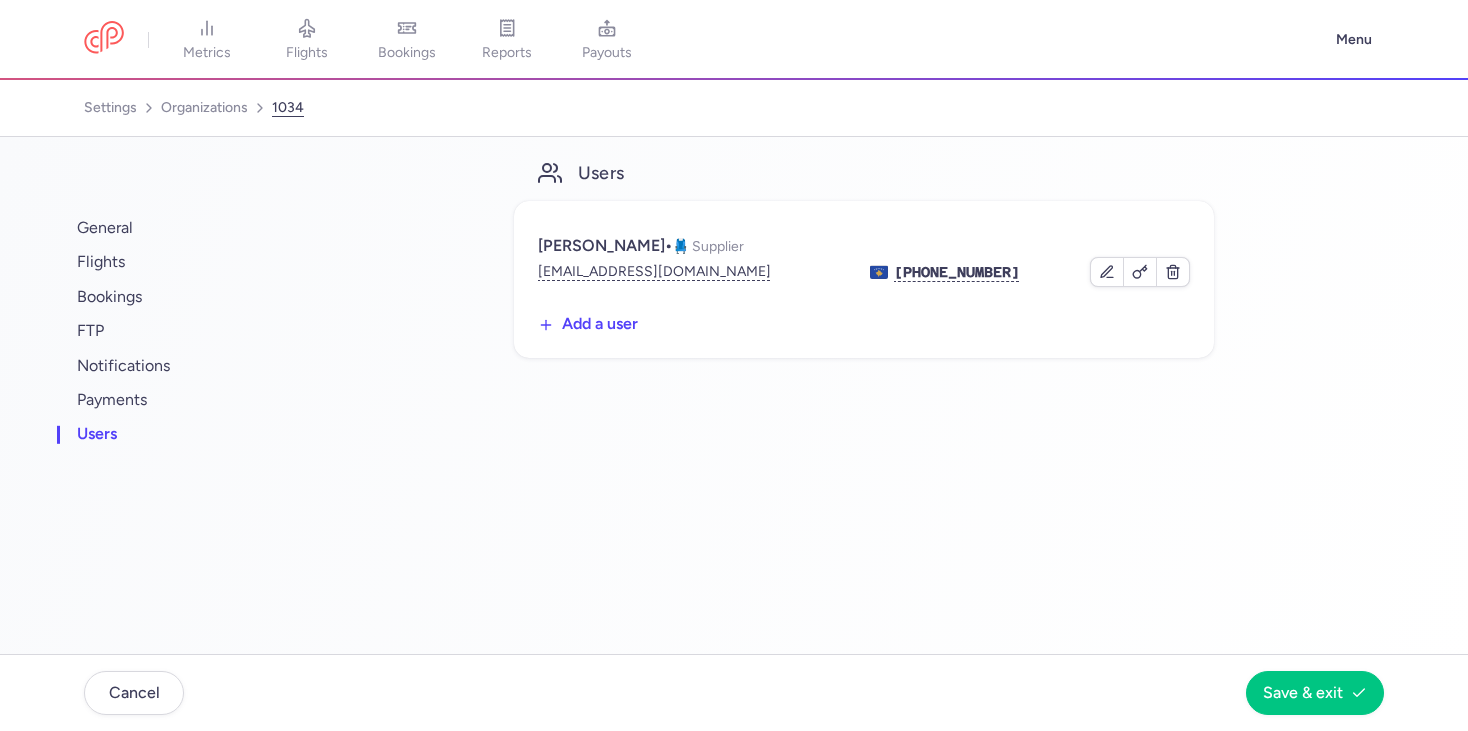 click on "general flights bookings FTP notifications payments users  Users  [PERSON_NAME]  •  💺 Supplier [EMAIL_ADDRESS][DOMAIN_NAME] +383 45 248 000 [DATE]  Add a user" at bounding box center [727, 310] 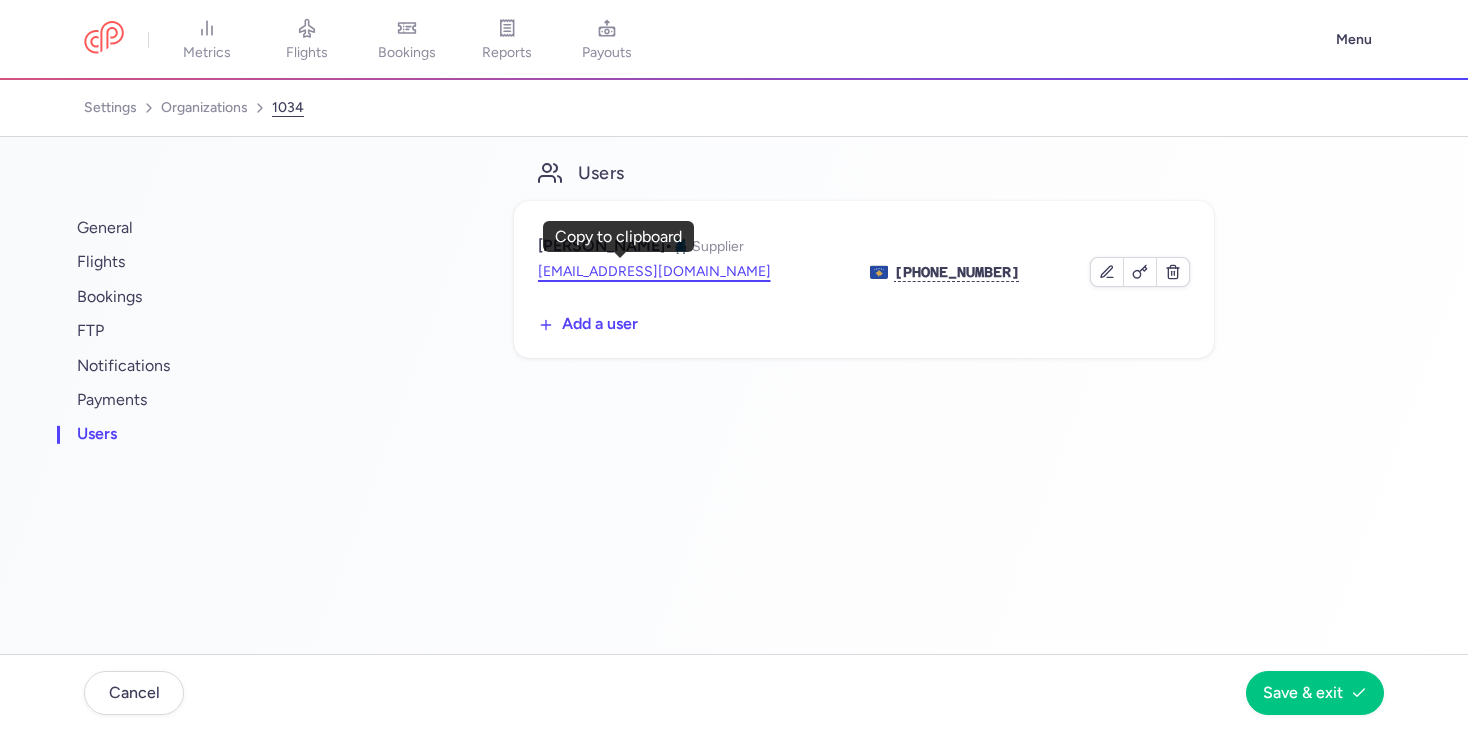 click on "[EMAIL_ADDRESS][DOMAIN_NAME]" at bounding box center [654, 272] 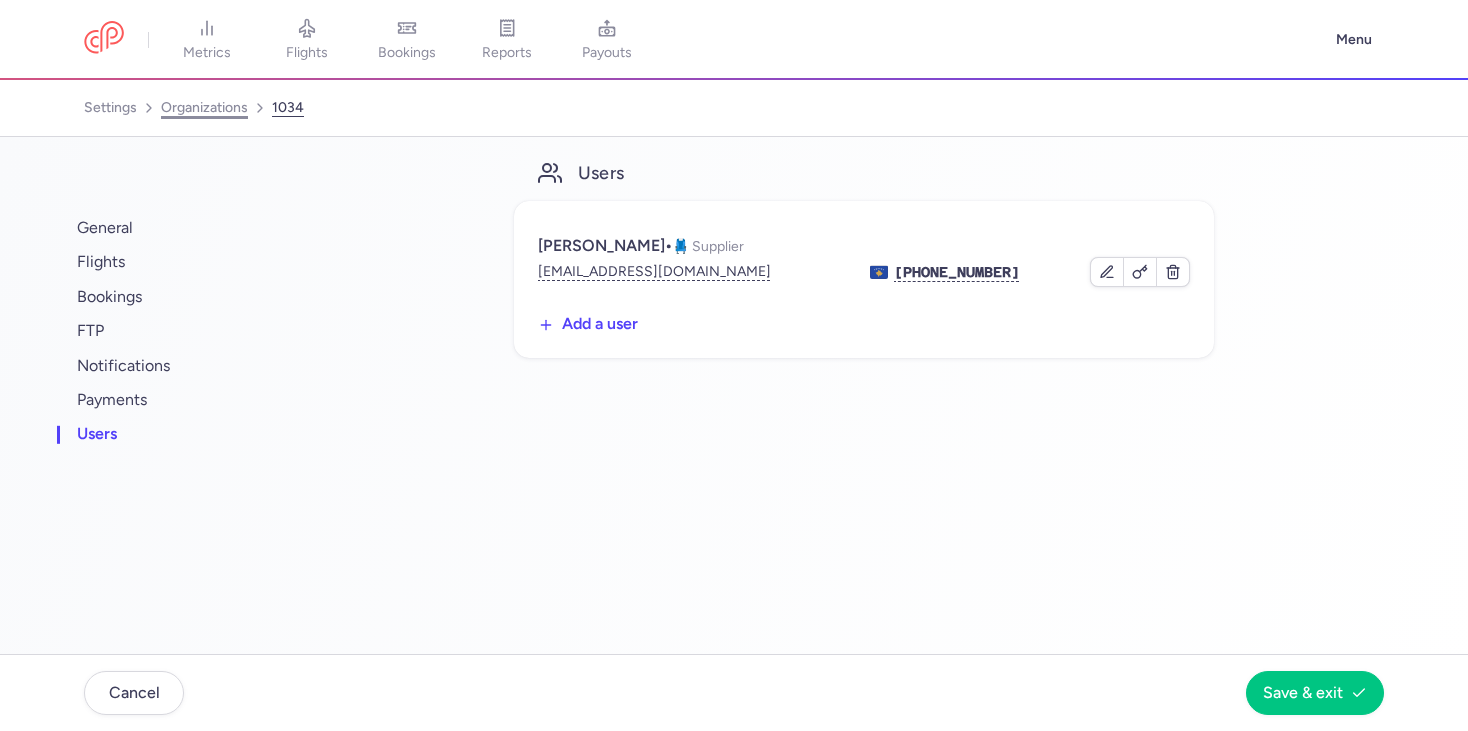 click on "organizations" at bounding box center (204, 108) 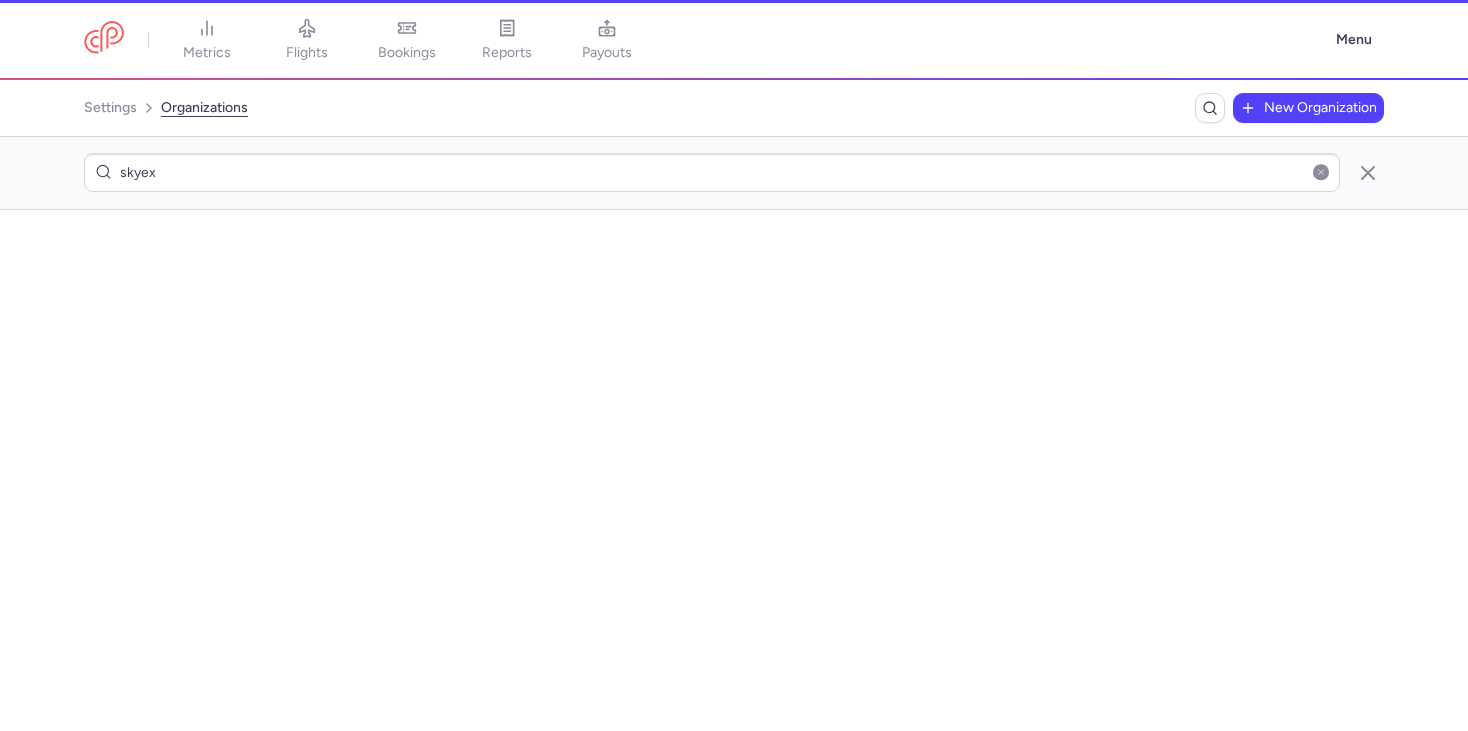 scroll, scrollTop: 0, scrollLeft: 0, axis: both 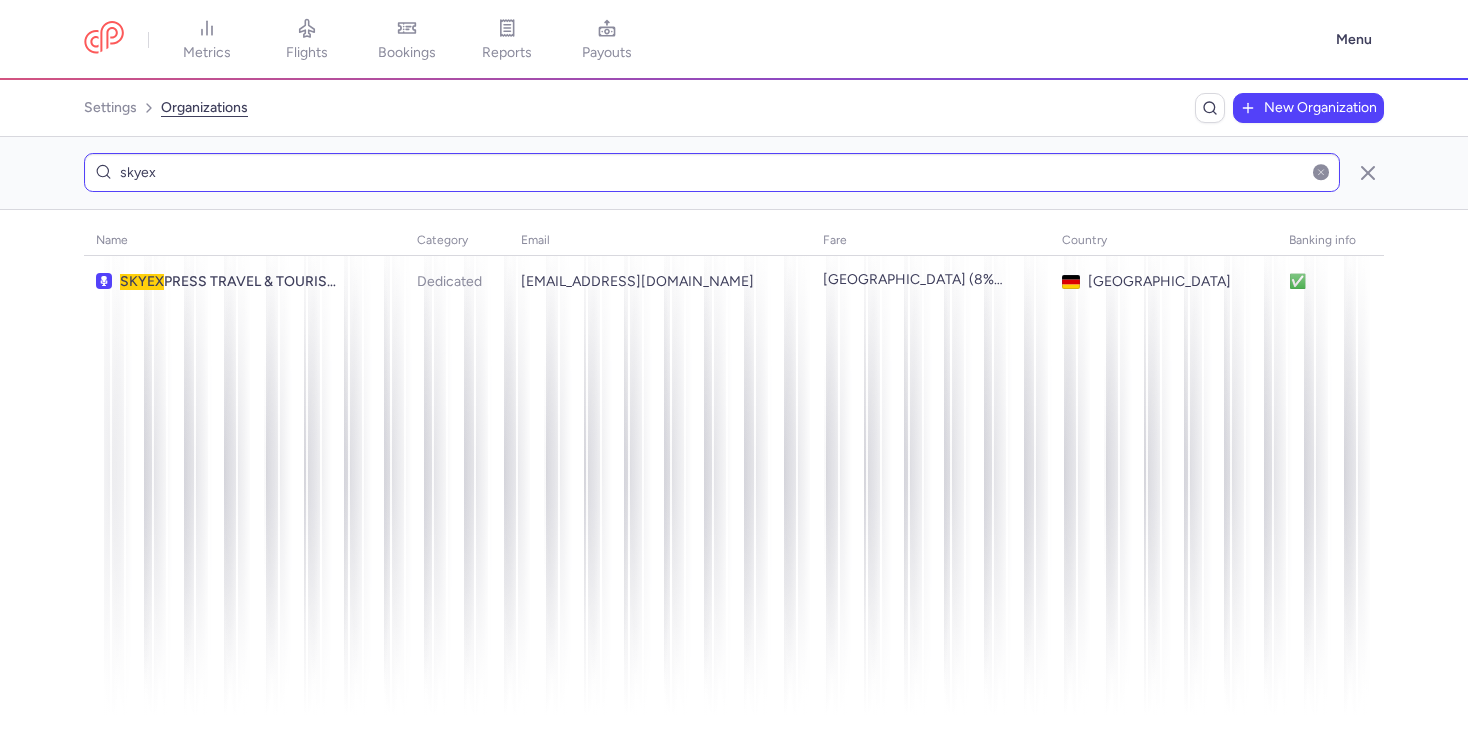 click on "skyex" at bounding box center [712, 172] 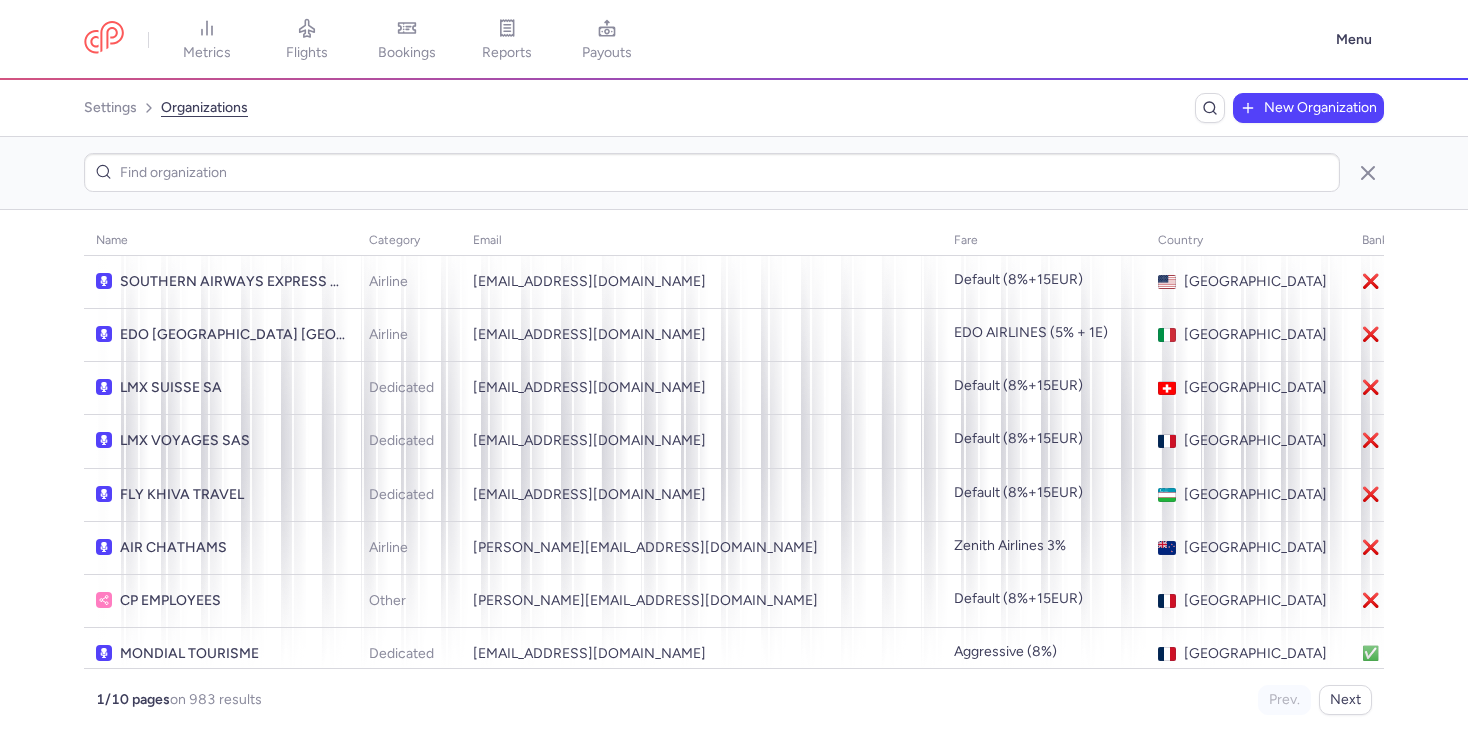 type 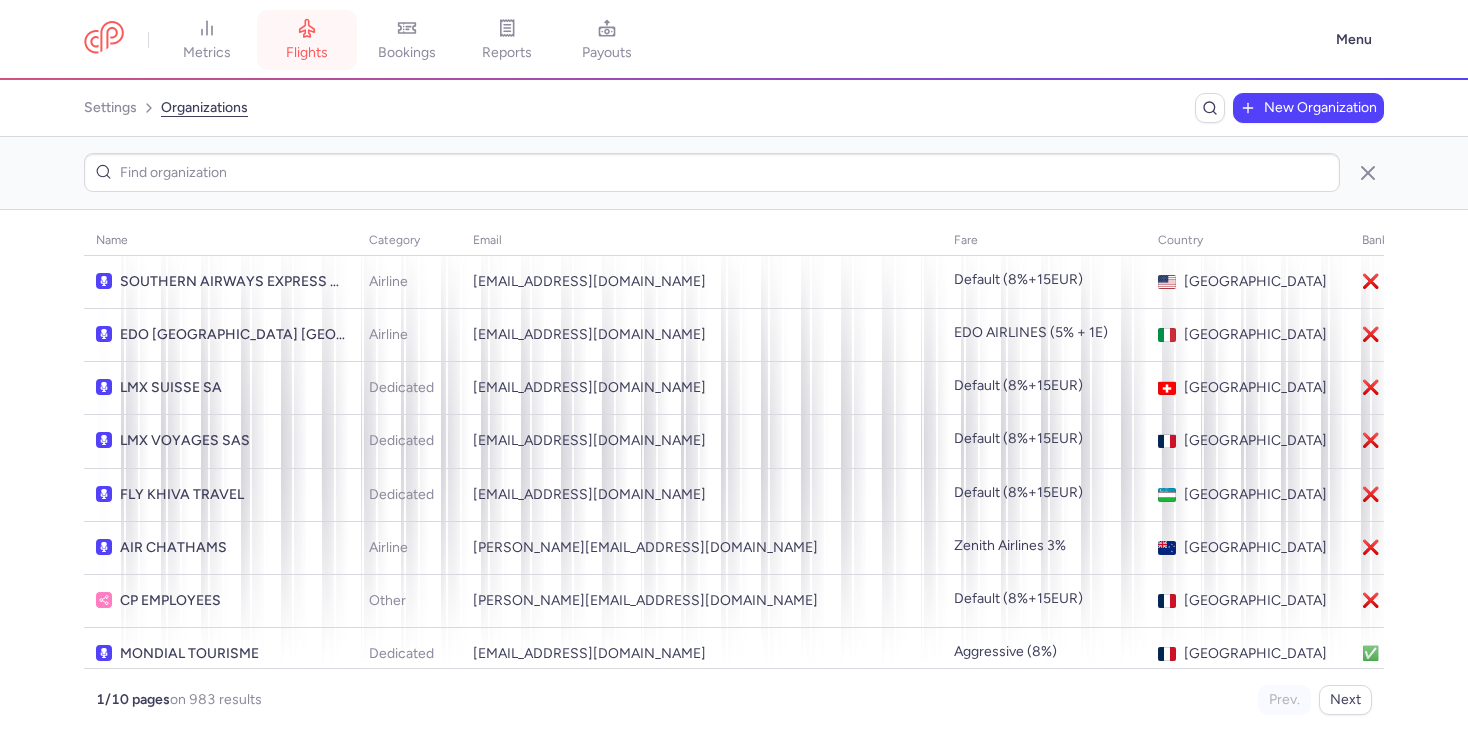 click 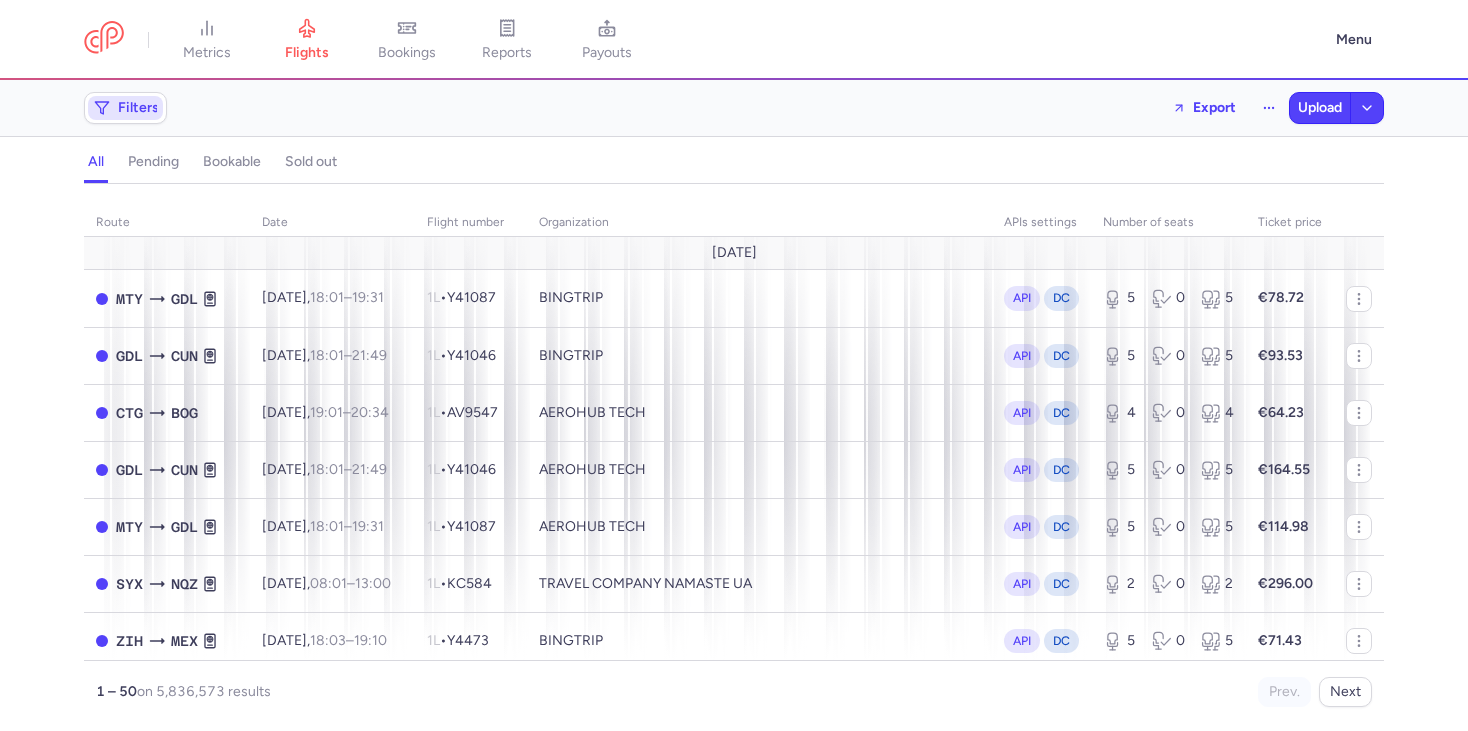 click on "Filters" 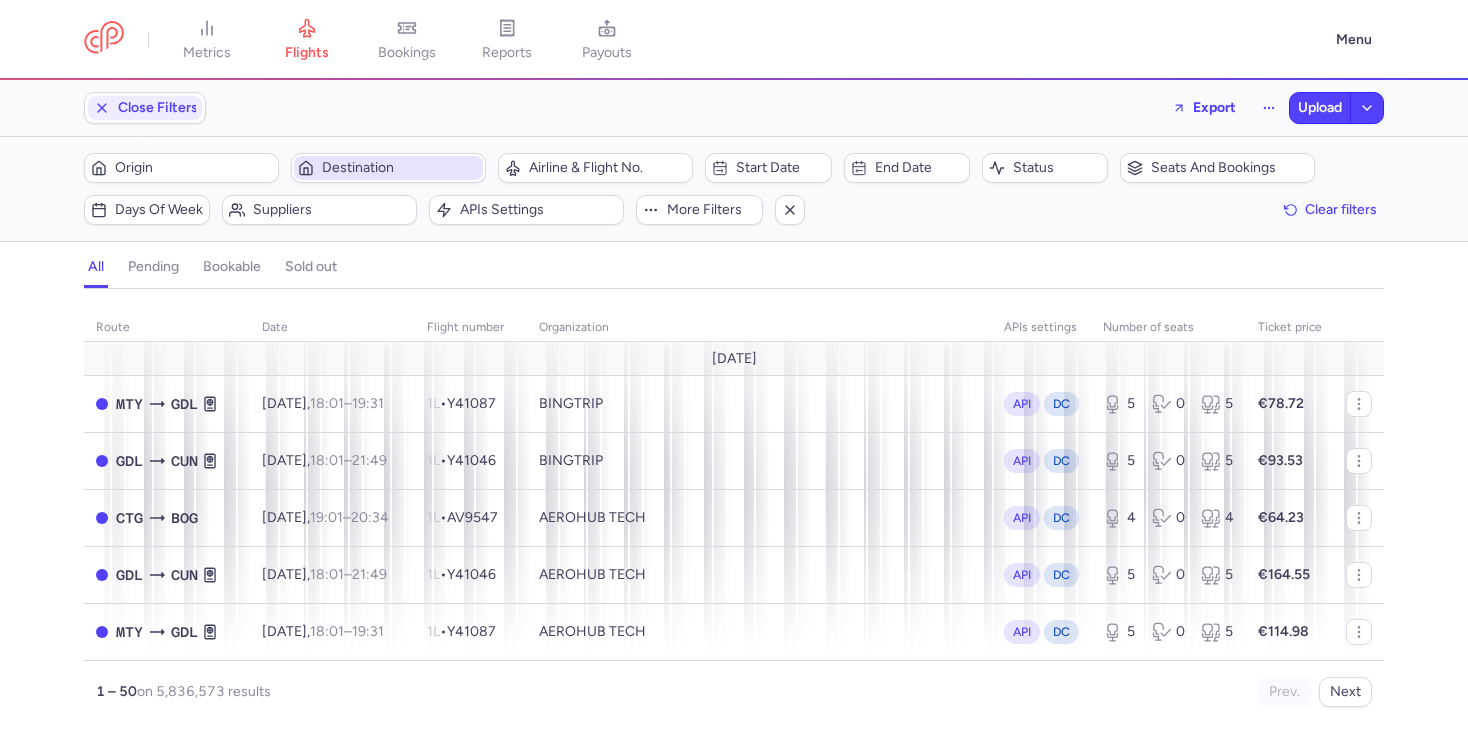 scroll, scrollTop: 0, scrollLeft: 0, axis: both 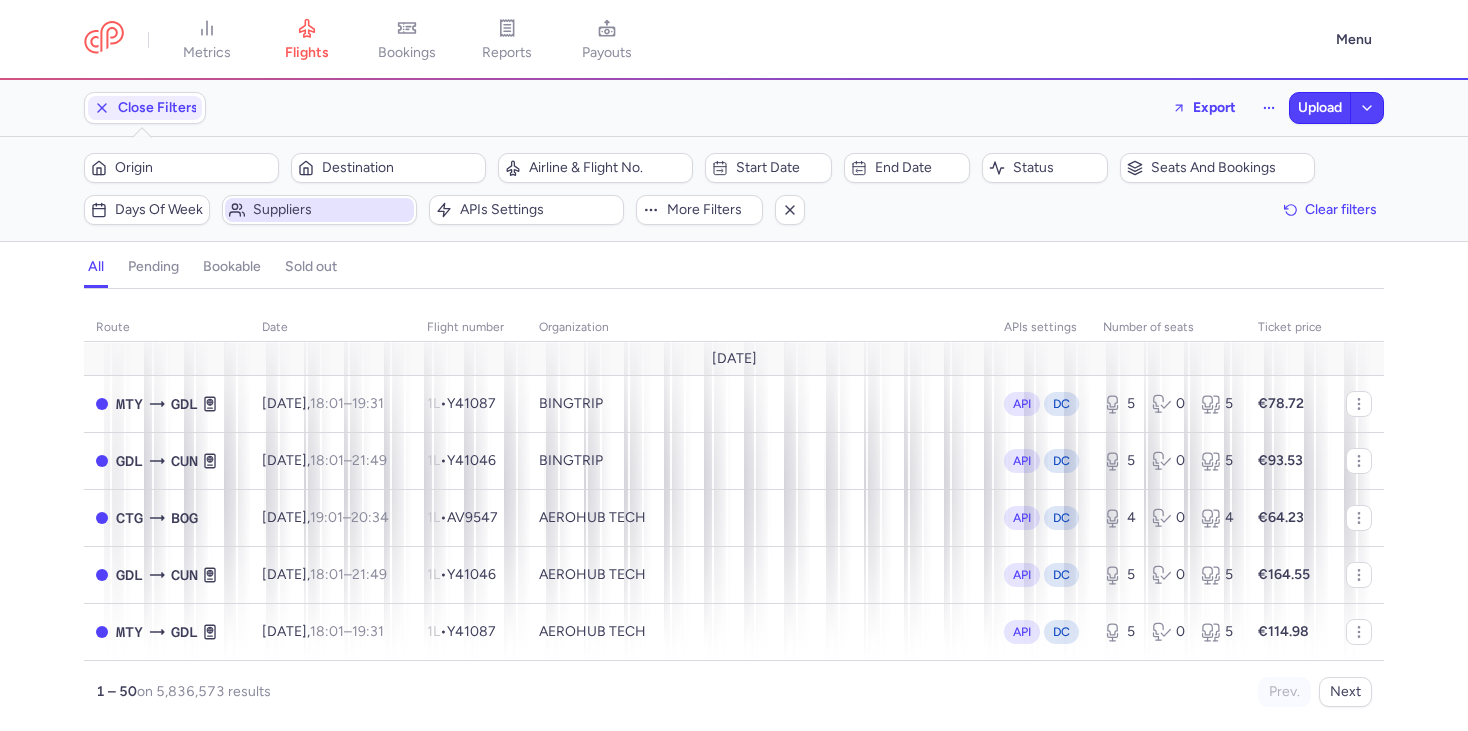 click on "Suppliers" at bounding box center [331, 210] 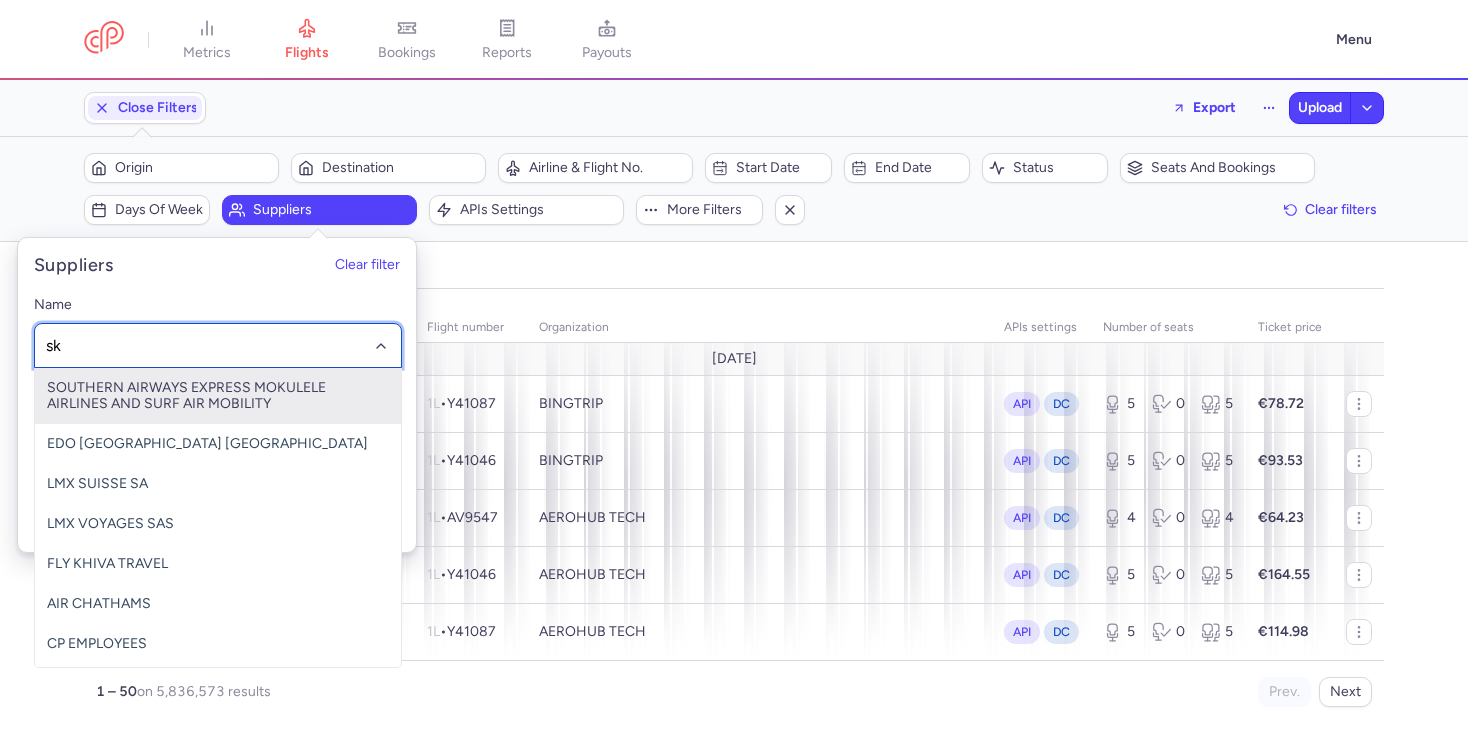 type on "sky" 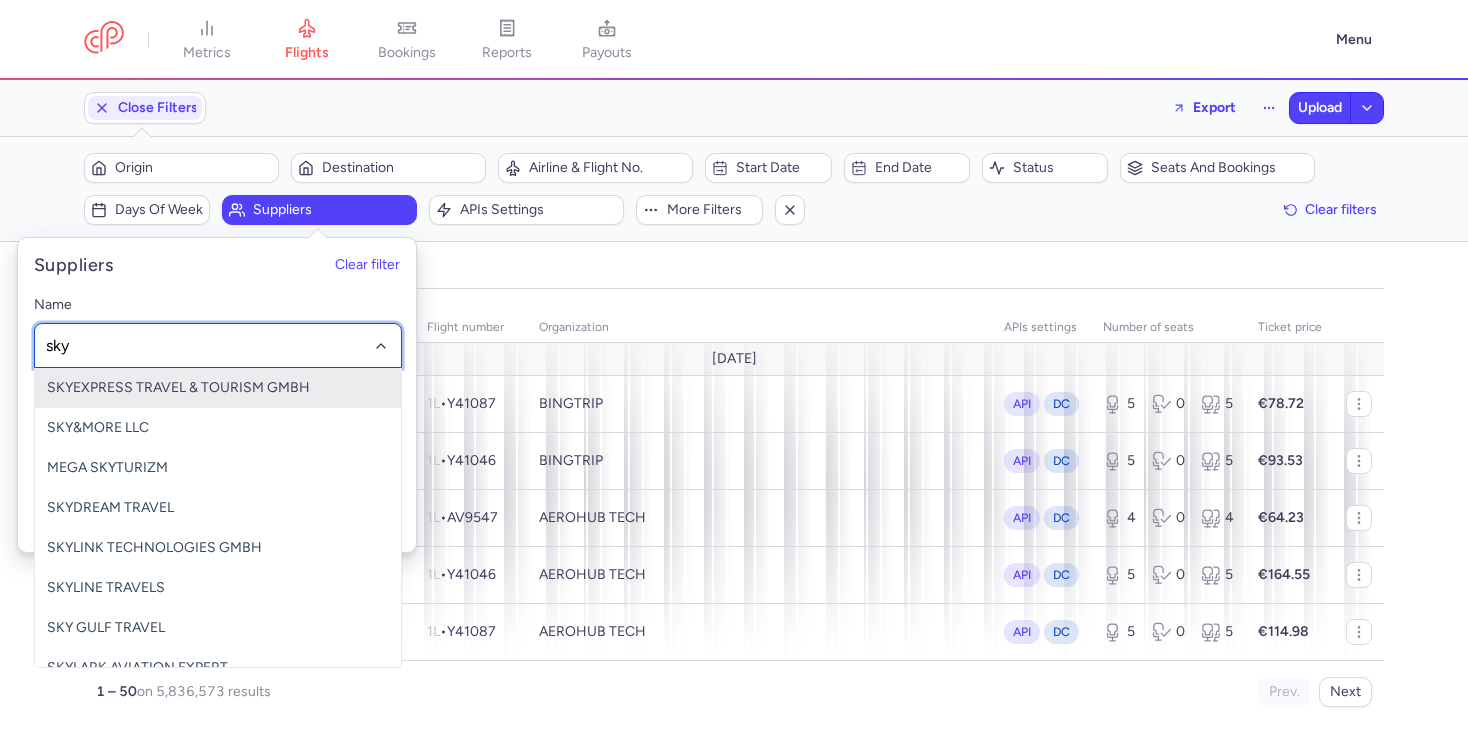 type 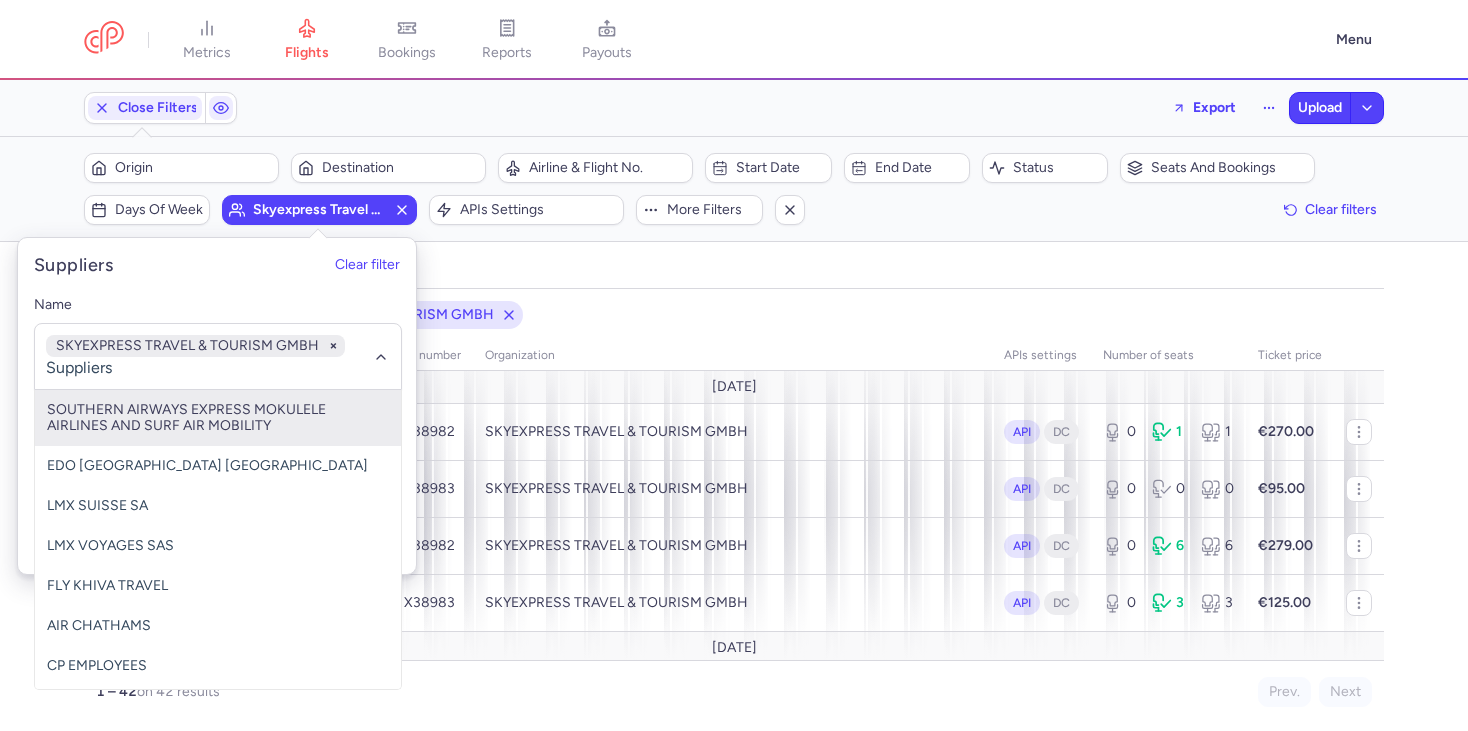 click on "organizations names: SKYEXPRESS TRAVEL & TOURISM GMBH" at bounding box center [734, 315] 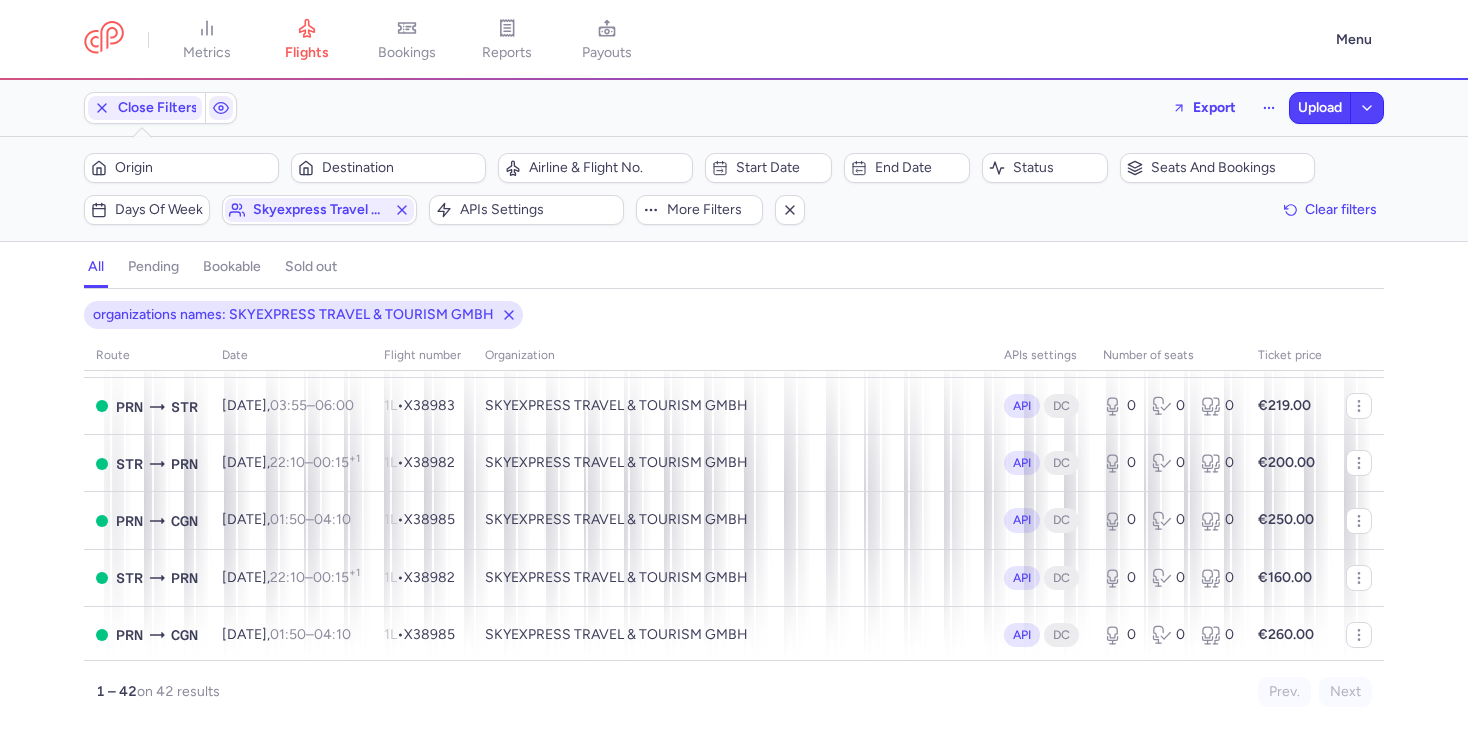 scroll, scrollTop: 0, scrollLeft: 0, axis: both 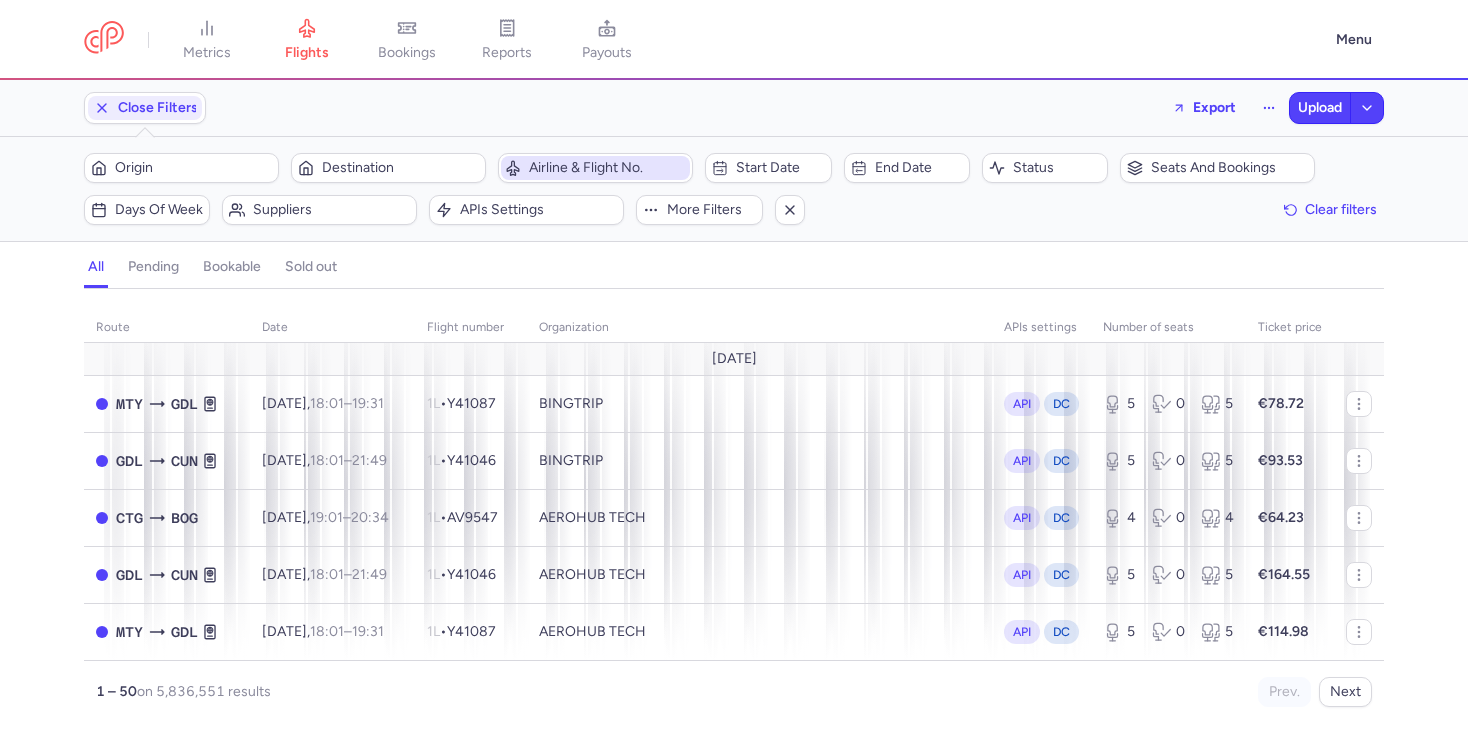 click on "Airline & Flight No." at bounding box center (607, 168) 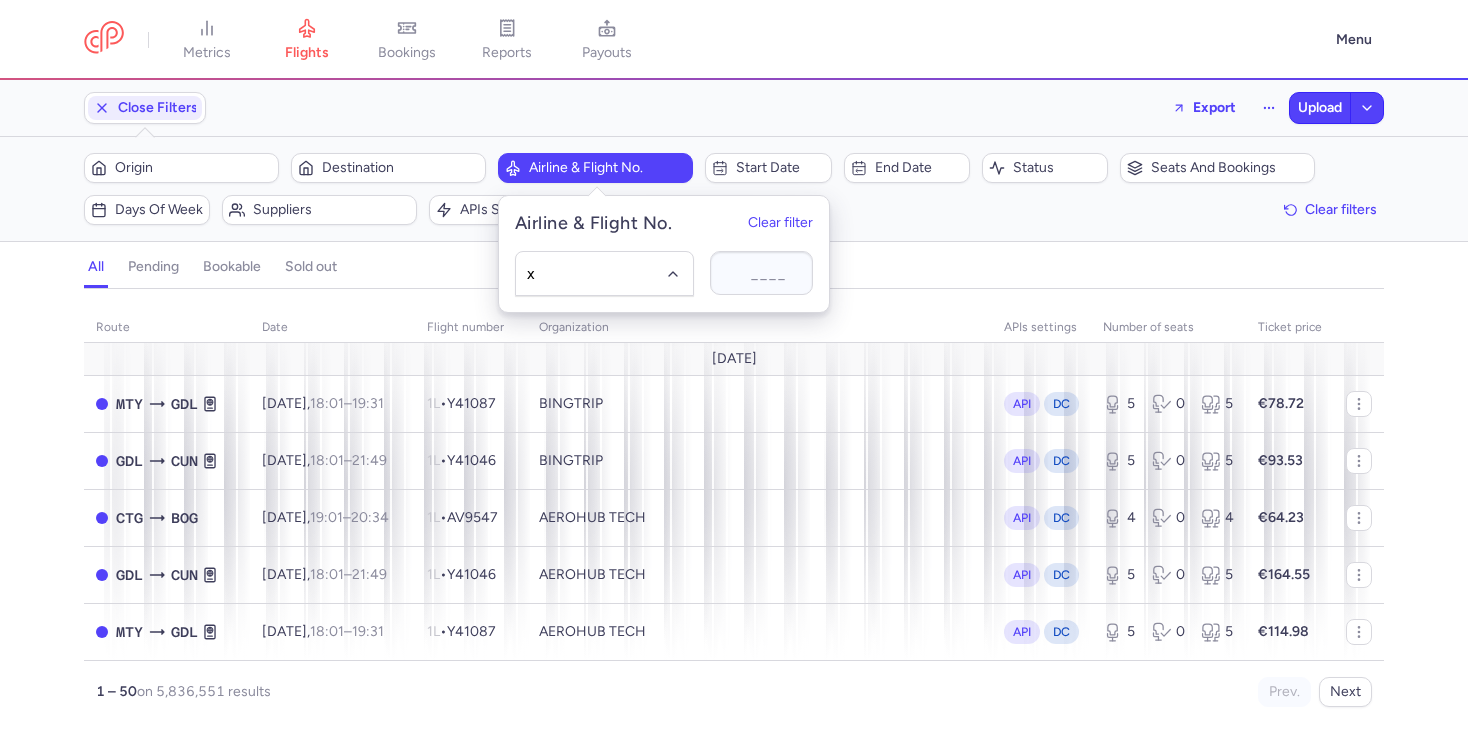 type on "x3" 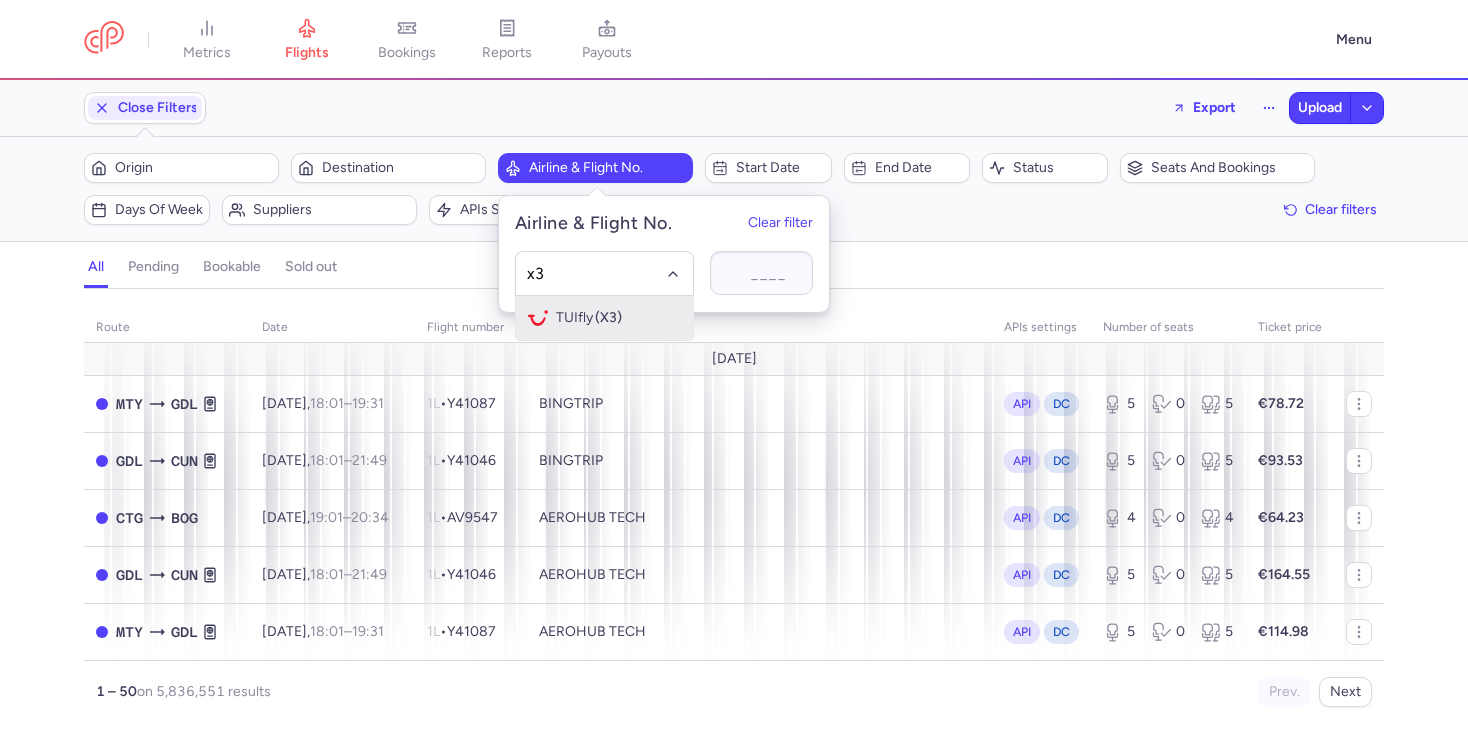 click on "TUIfly (X3)" 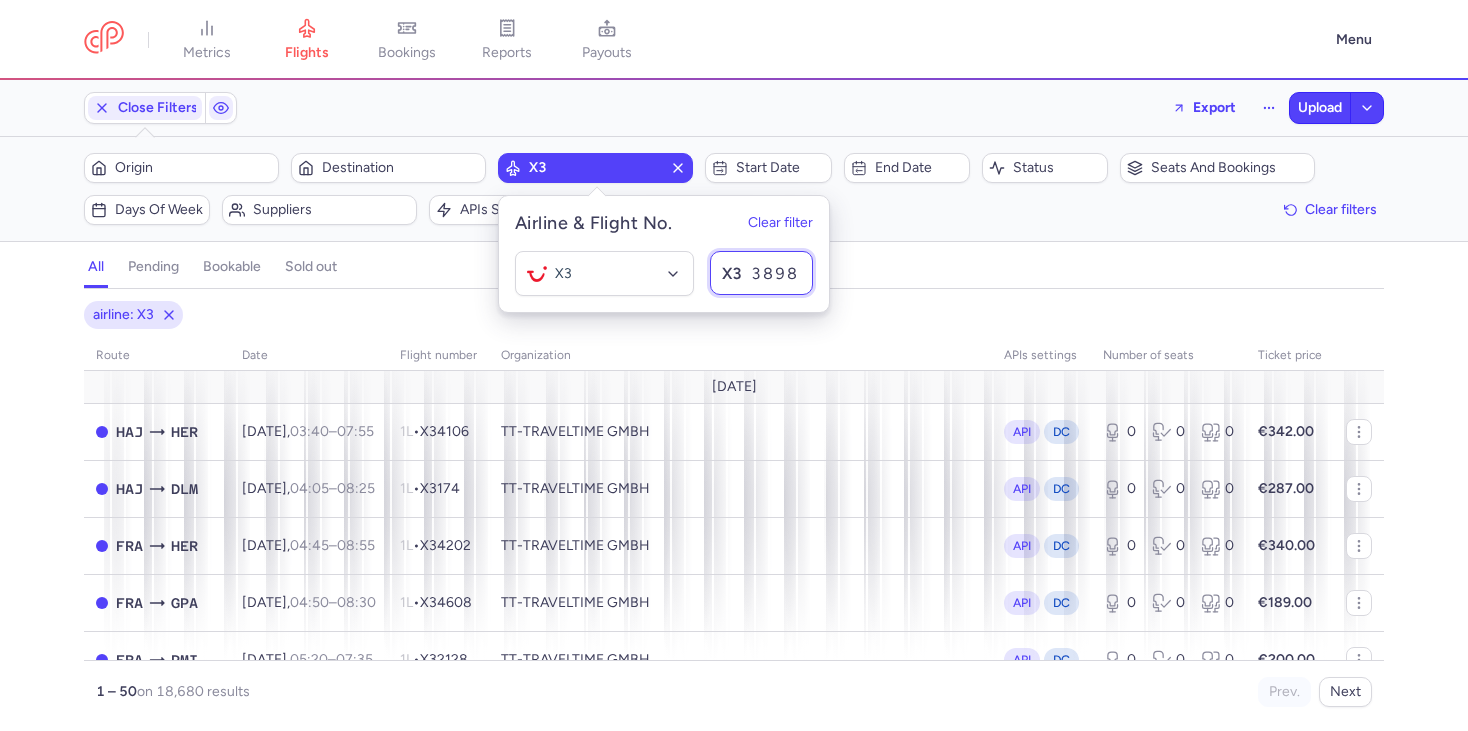 type on "3898" 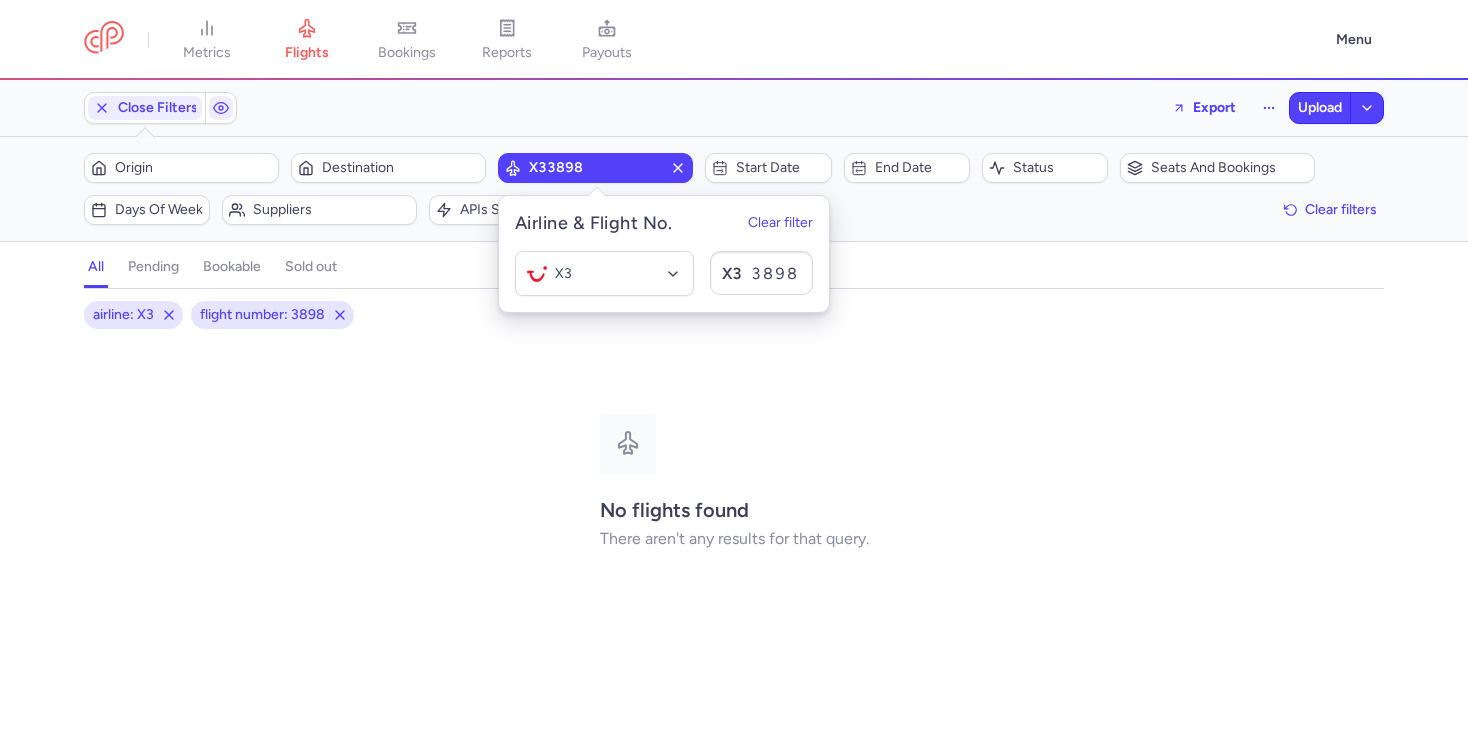 click on "Origin  Destination  X33898  Start date  End date  Status  Seats and bookings  Days of week Suppliers   APIs settings  More filters  Clear filters" at bounding box center [734, 189] 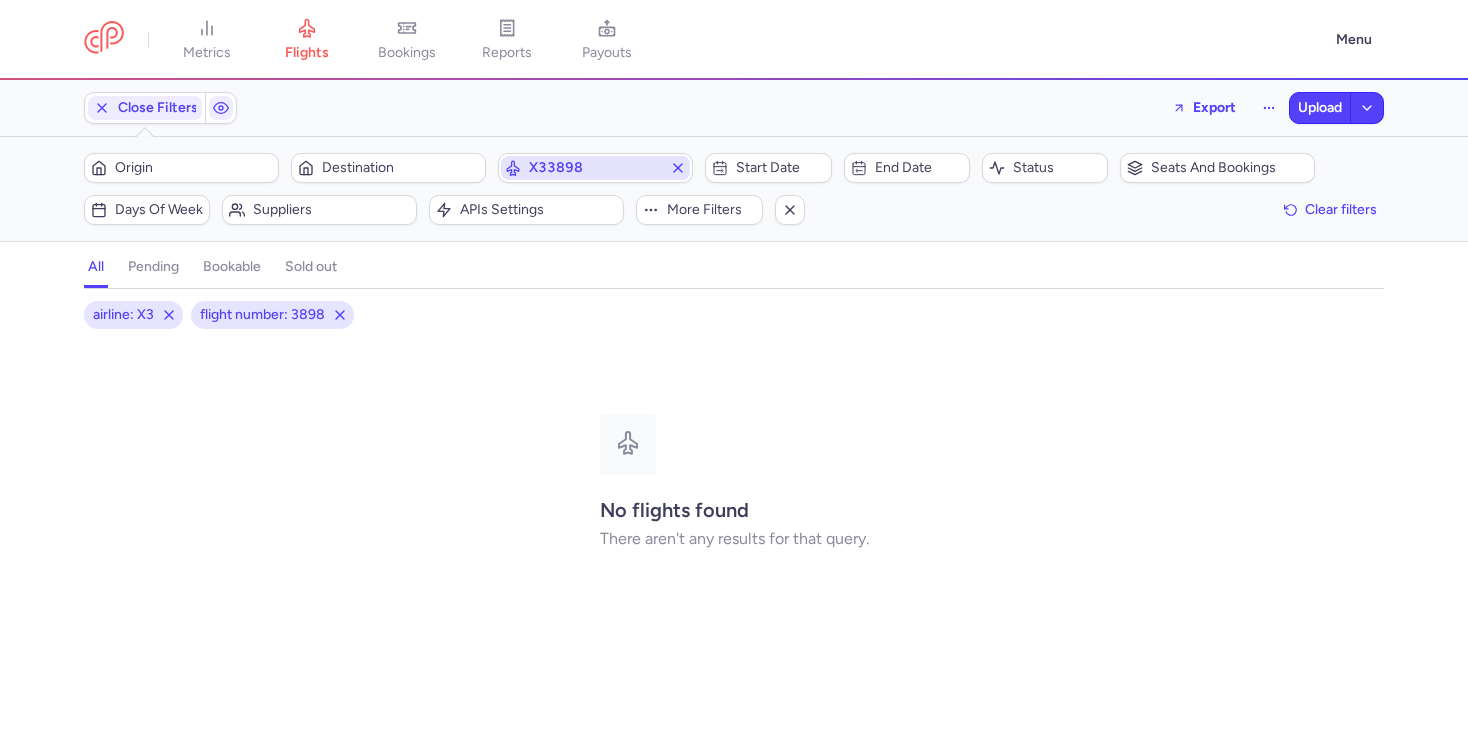 click on "X33898" at bounding box center [595, 168] 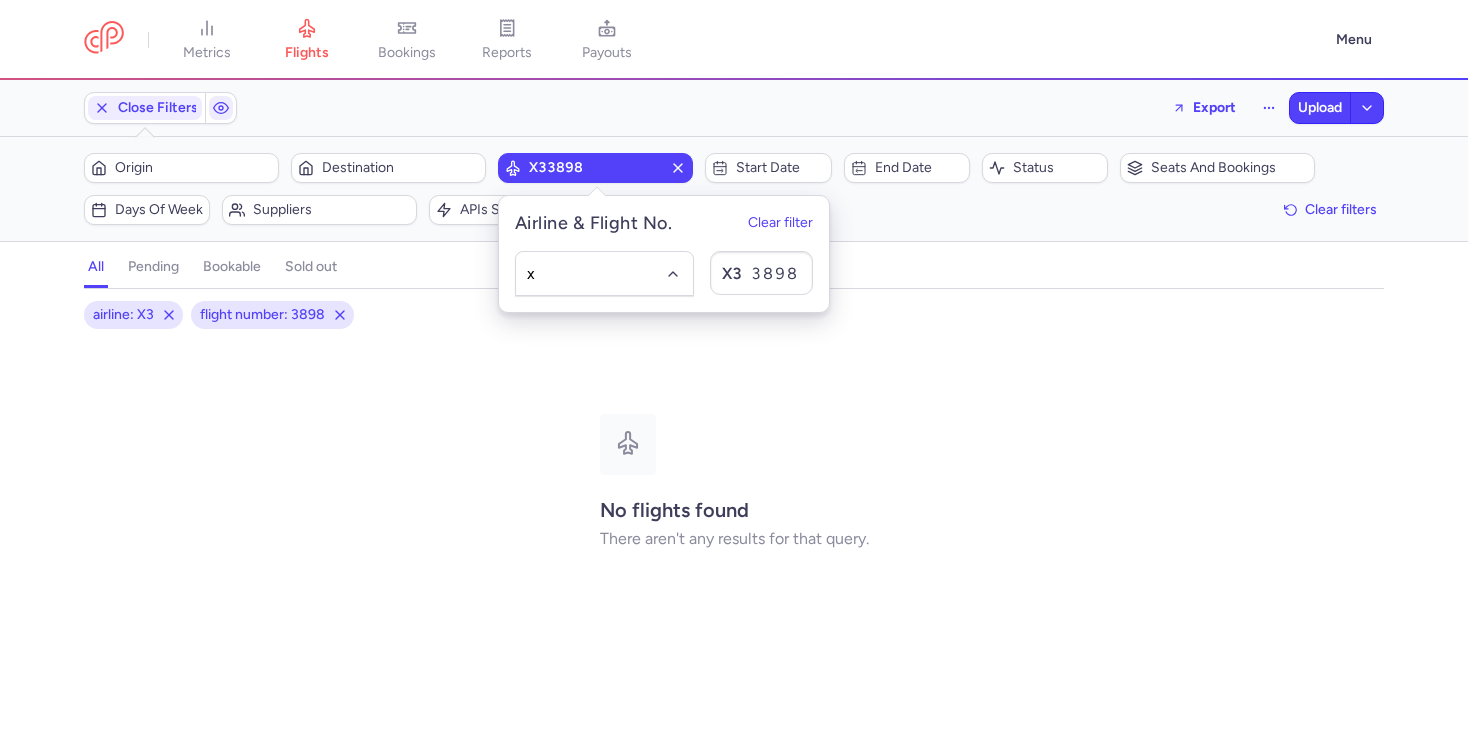 type on "x3" 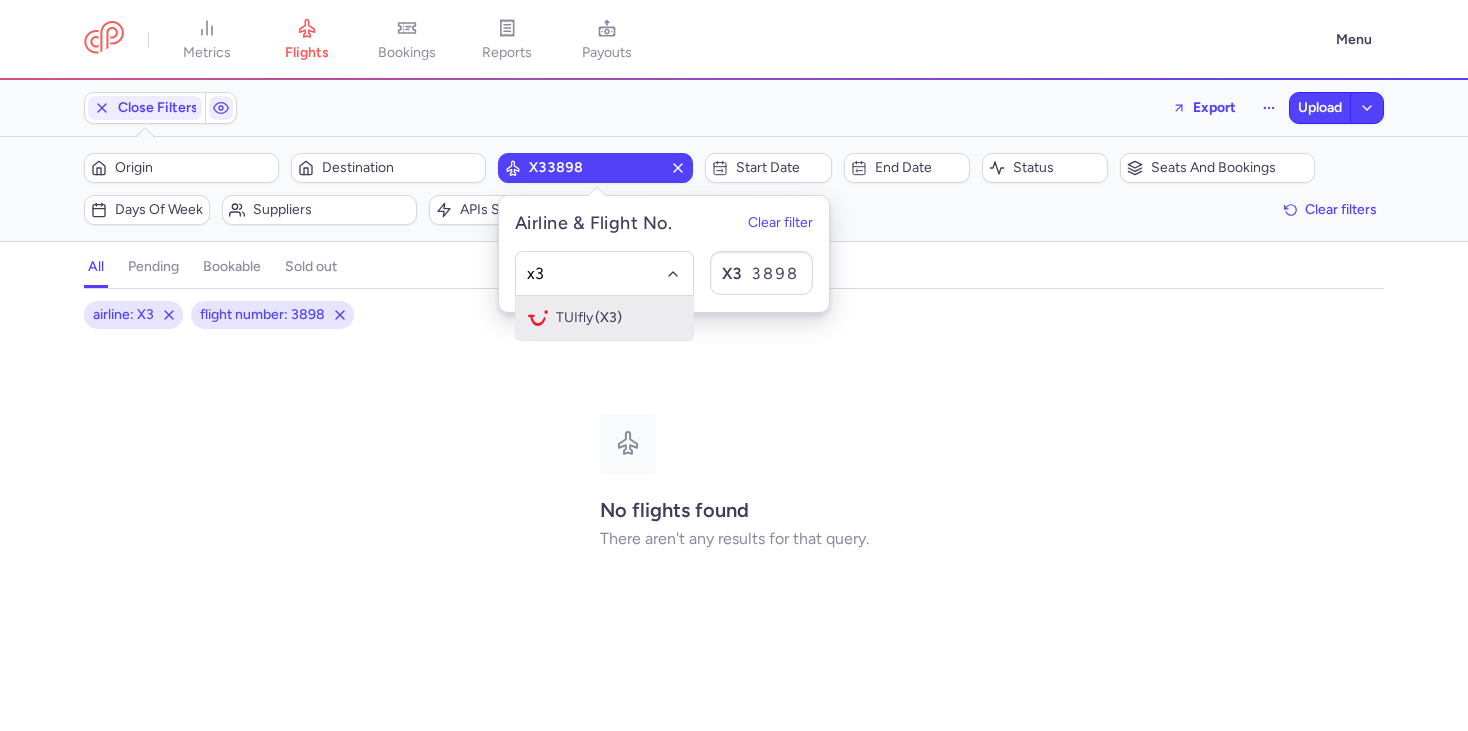 click on "TUIfly (X3)" at bounding box center [604, 318] 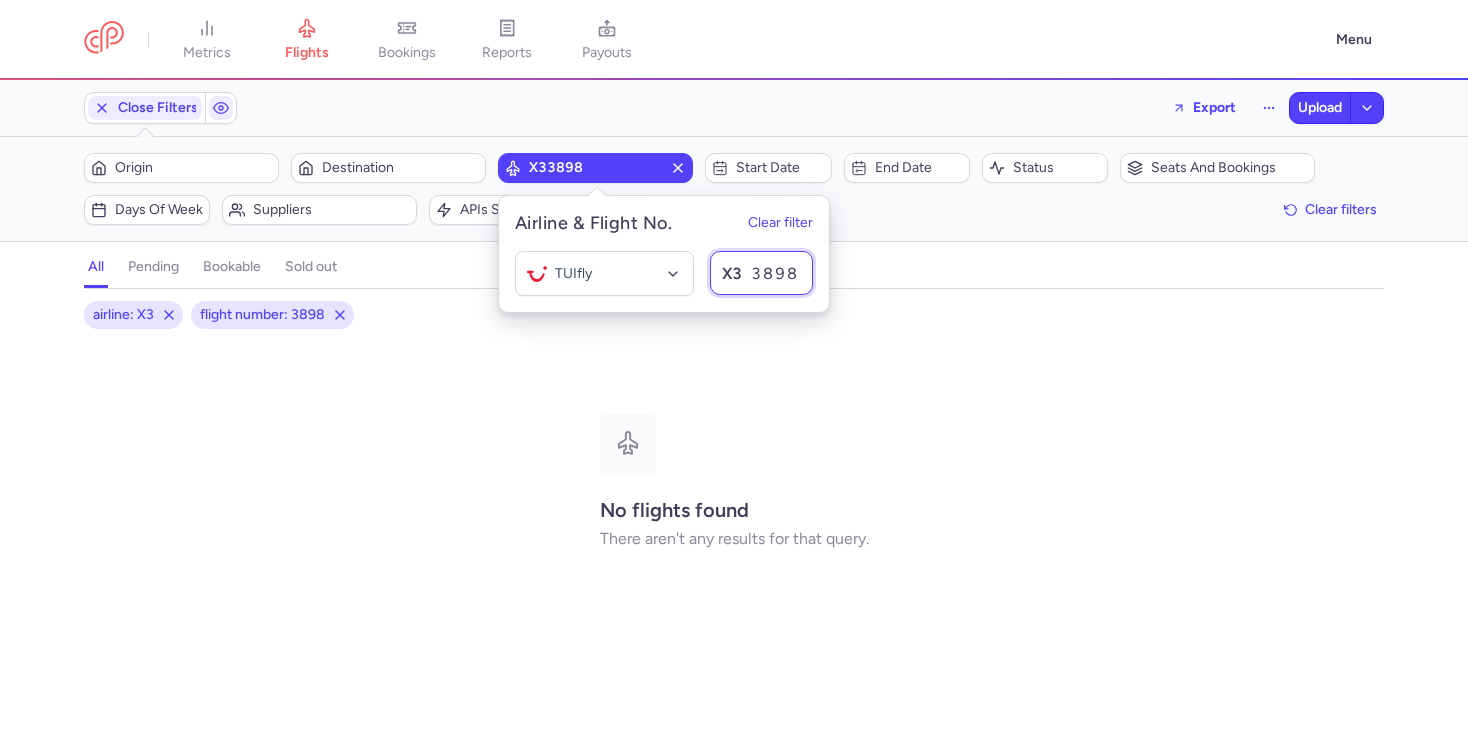 click on "3898" at bounding box center (761, 273) 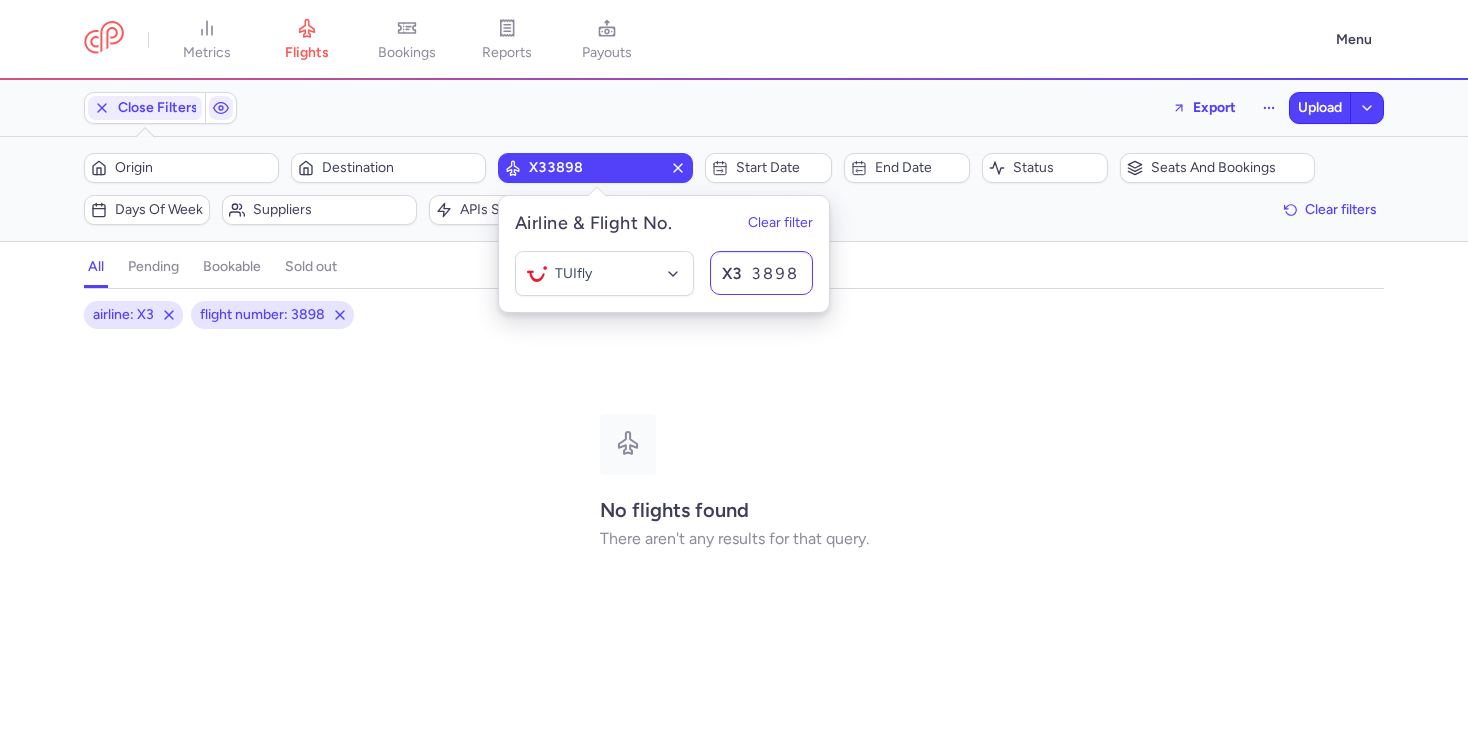 click on "X3" 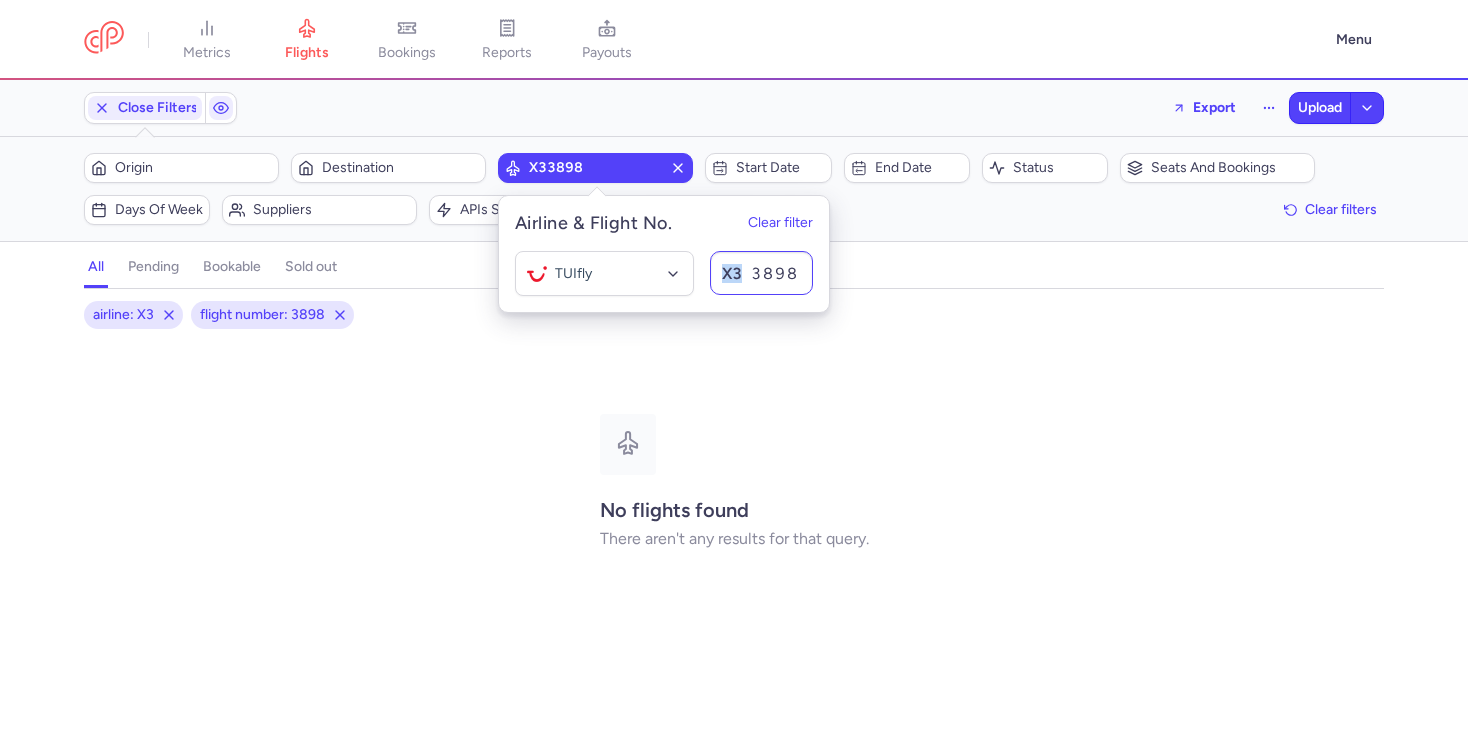 click on "X3" 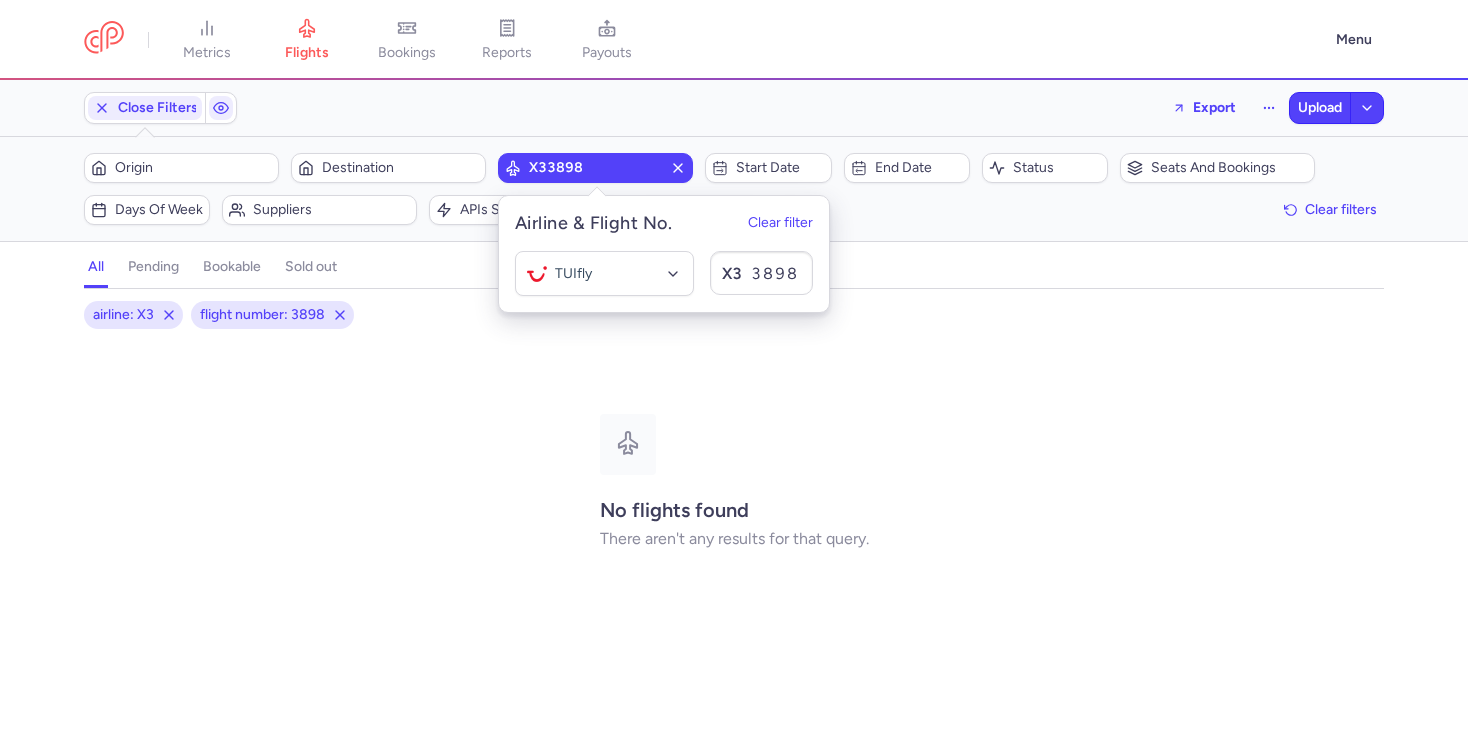 click on "Filters (2) – 0 result  Origin  Destination  X33898  Start date  End date  Status  Seats and bookings  Days of week Suppliers   APIs settings  More filters  Clear filters" at bounding box center (734, 189) 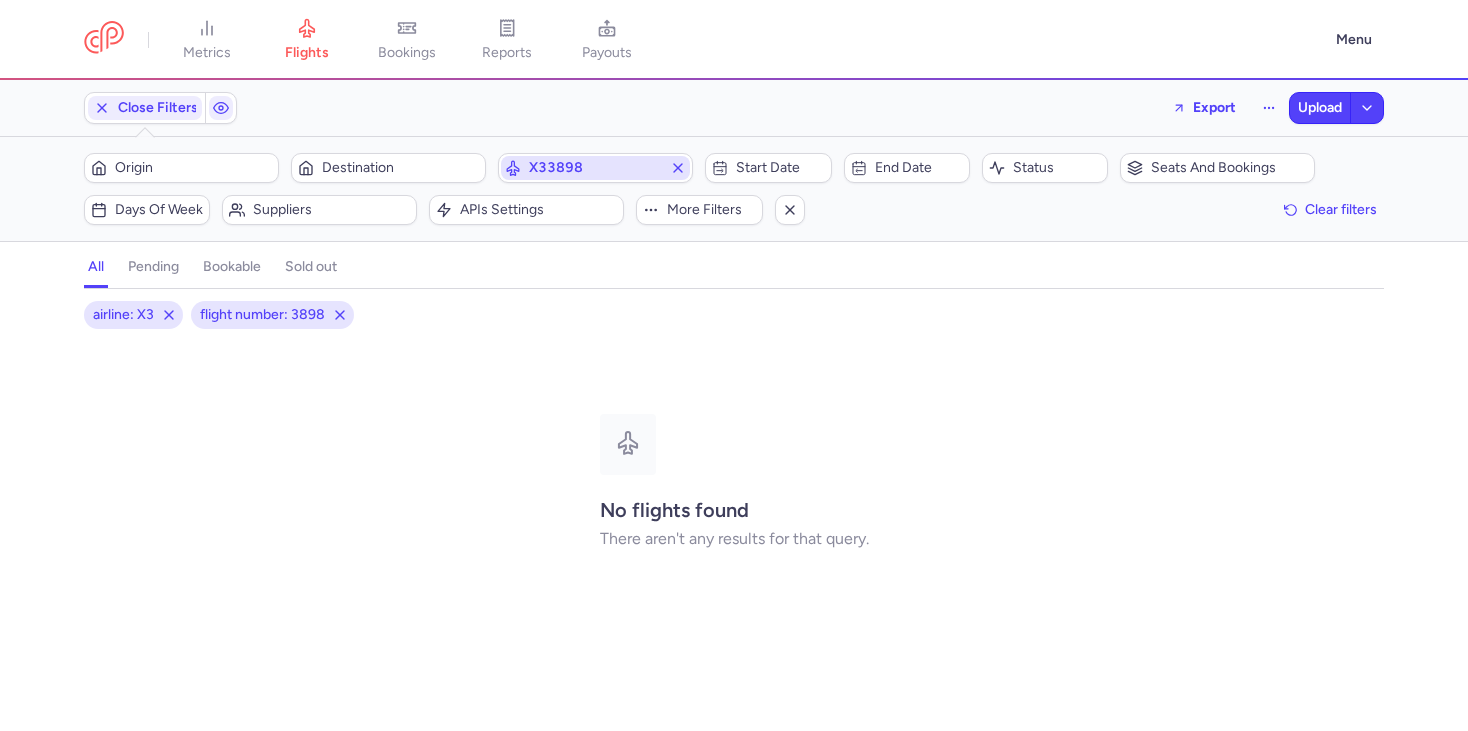 click 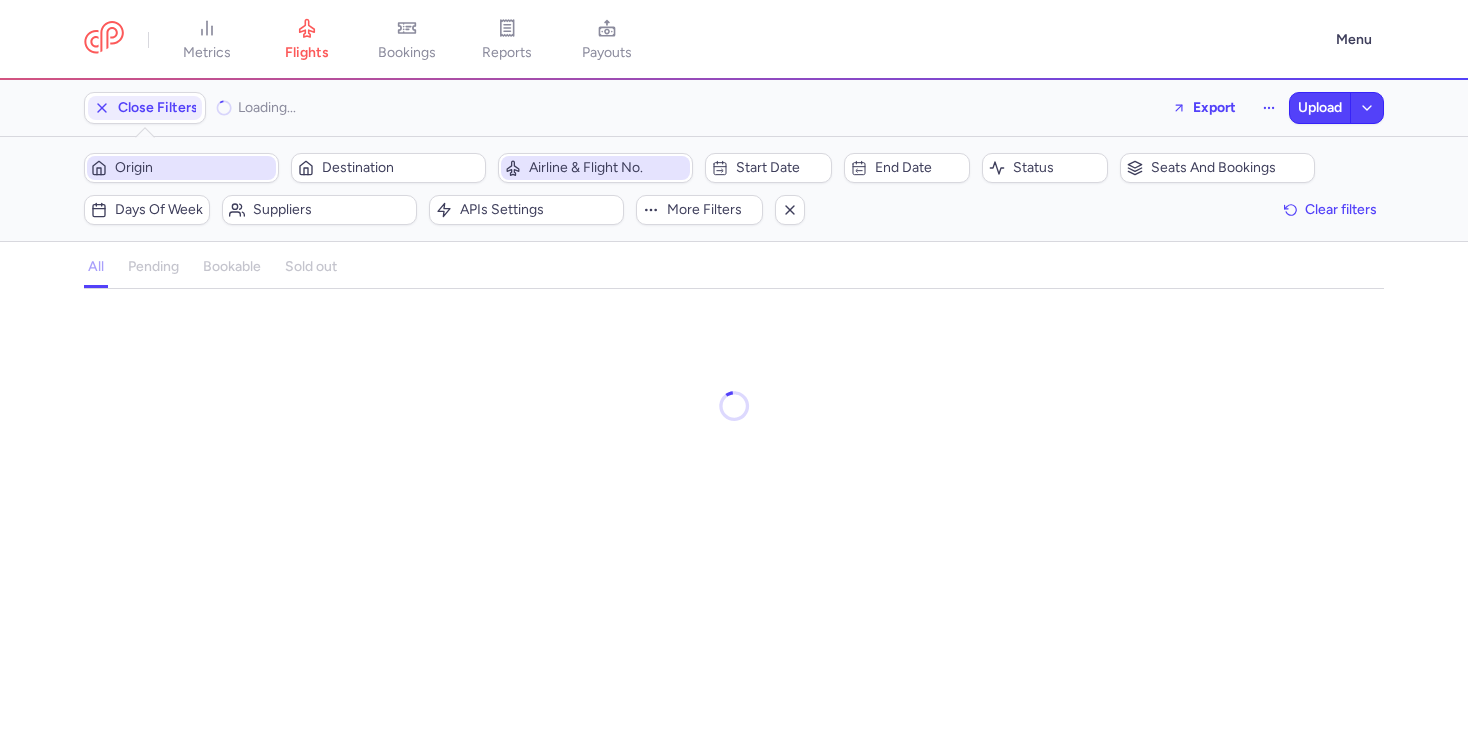 click on "Origin" at bounding box center [193, 168] 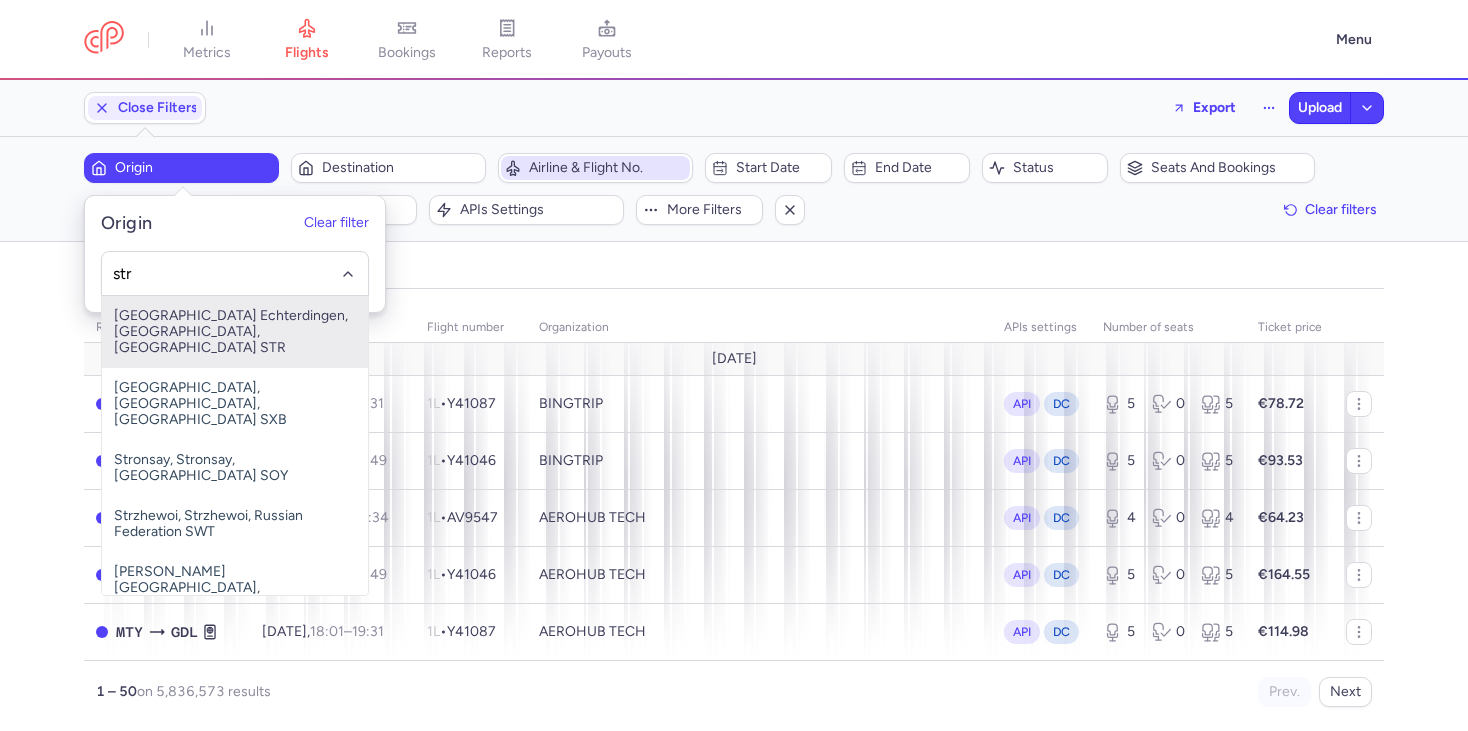 click on "Stuttgart Echterdingen, Stuttgart, Germany STR" at bounding box center (235, 332) 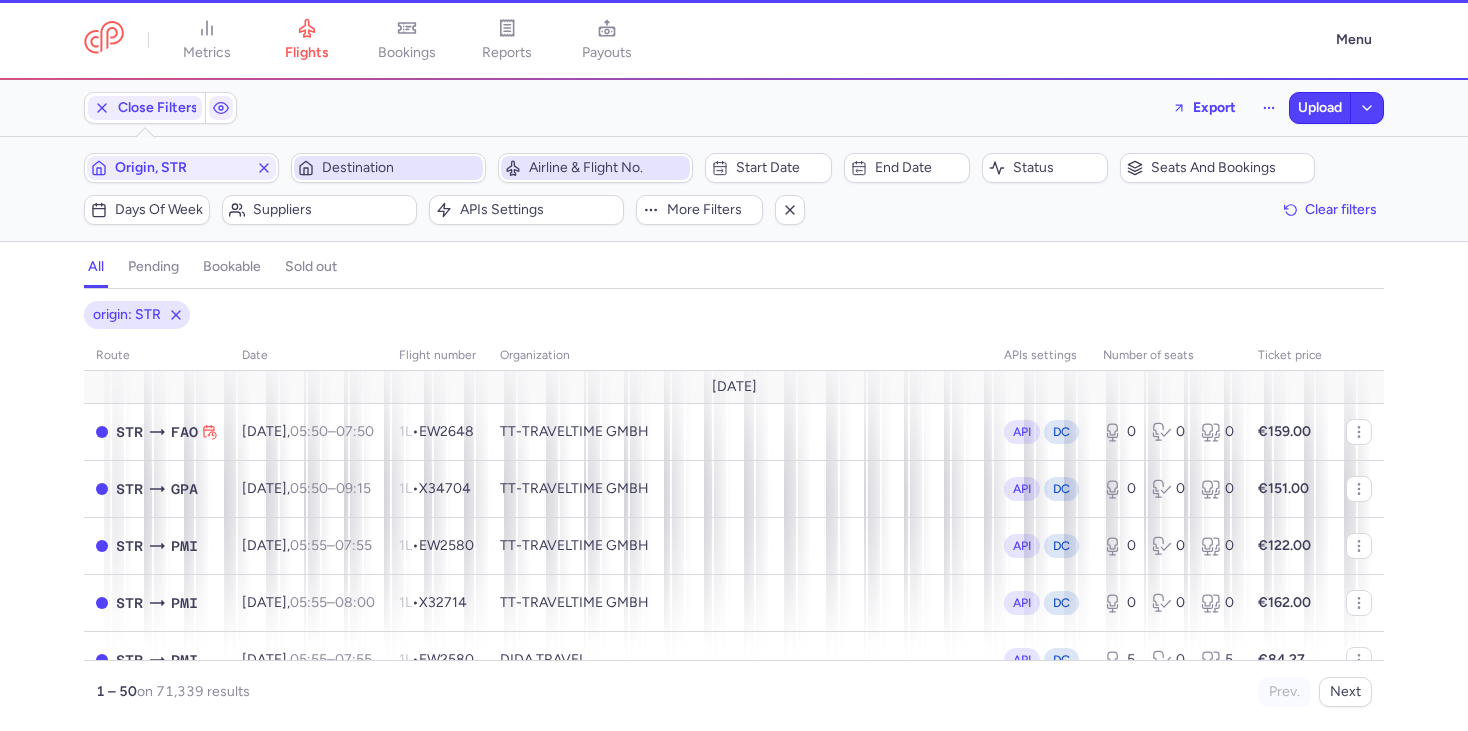 click on "Destination" at bounding box center [400, 168] 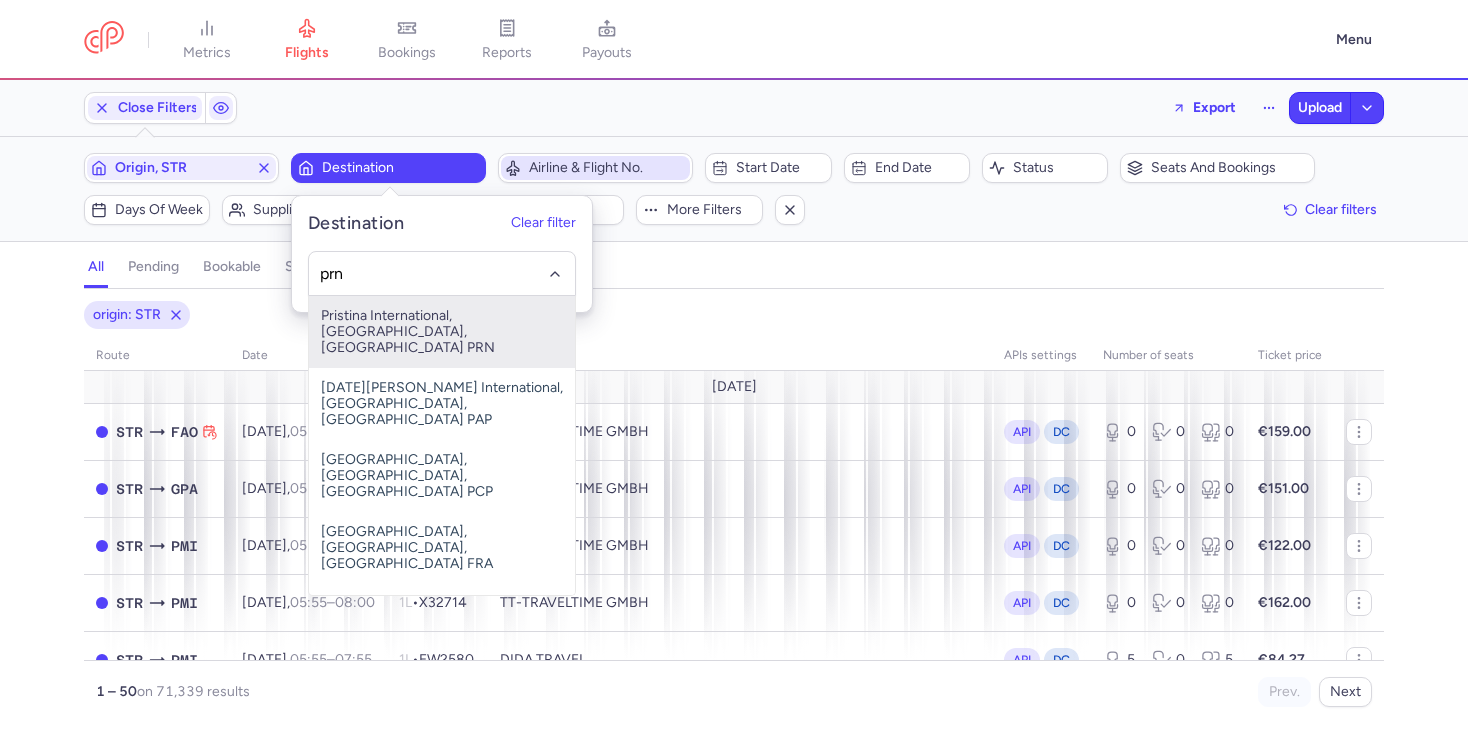 click on "Pristina International, Pristina, Kosovo PRN" at bounding box center (442, 332) 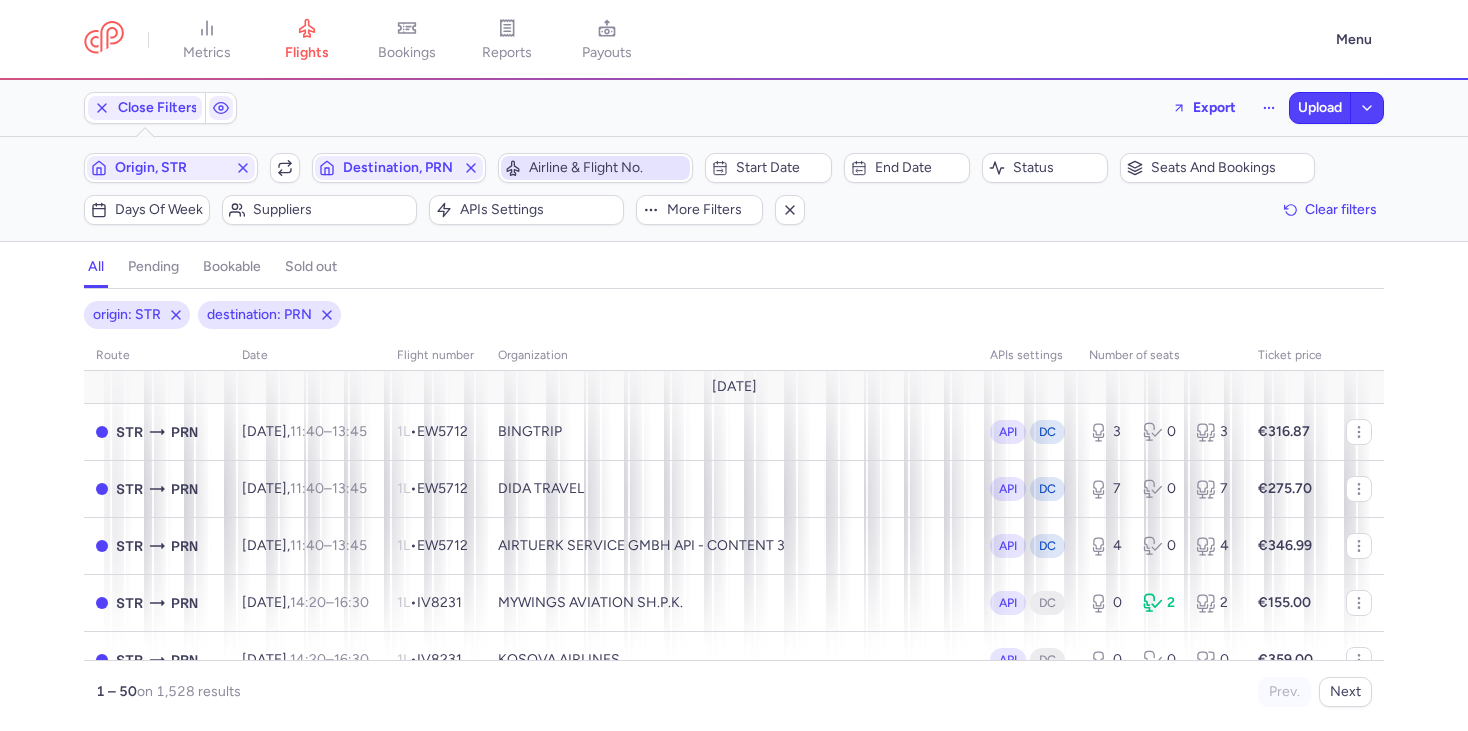 click on "Airline & Flight No." at bounding box center [595, 168] 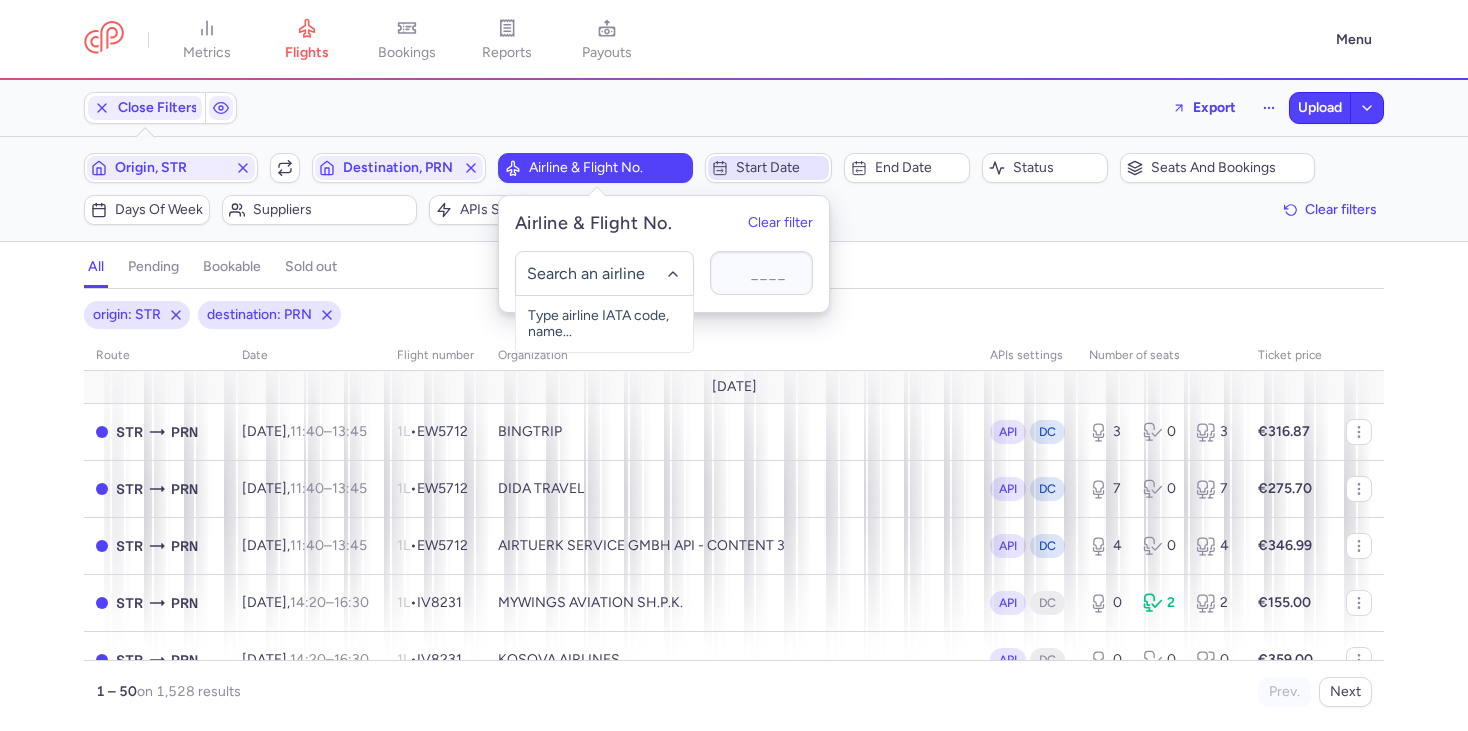 click on "Start date" at bounding box center (768, 168) 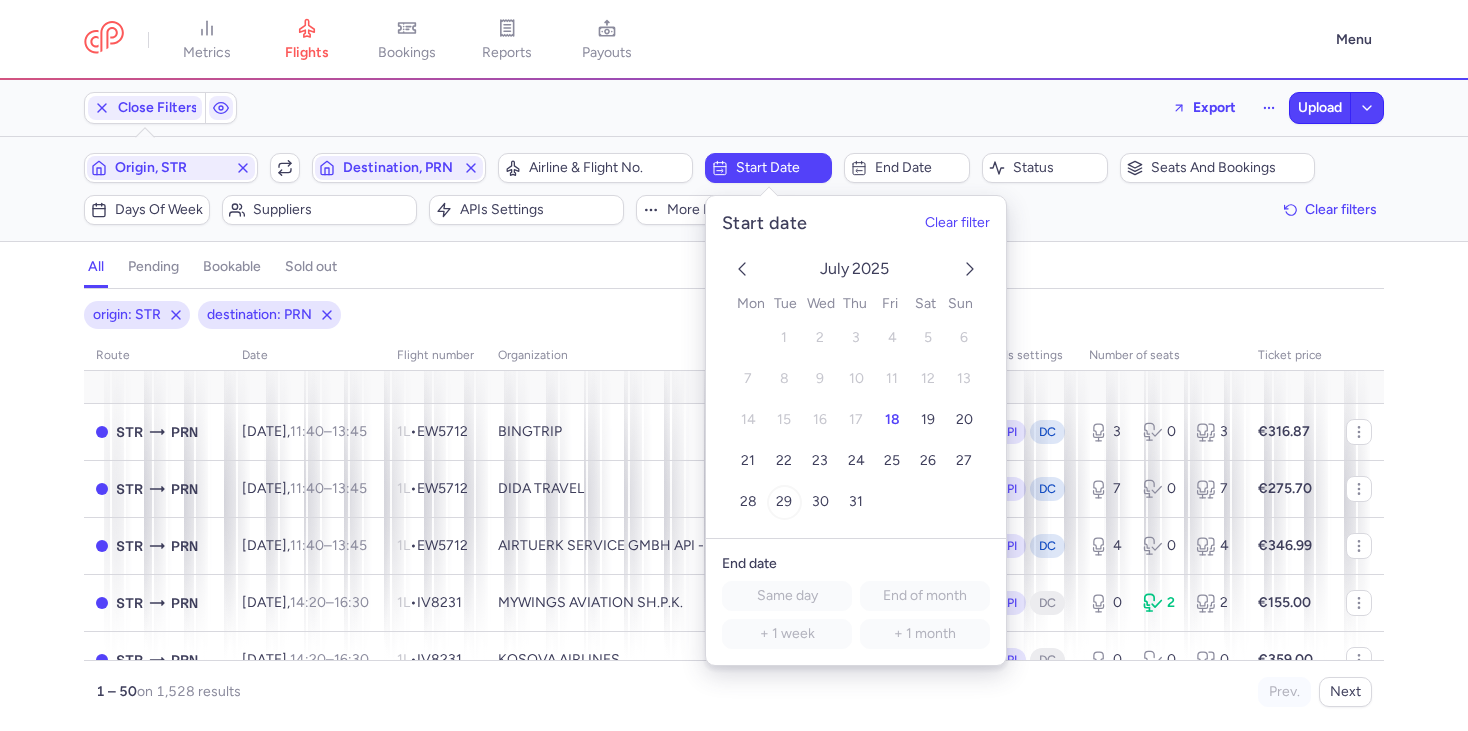 click on "29" at bounding box center [784, 502] 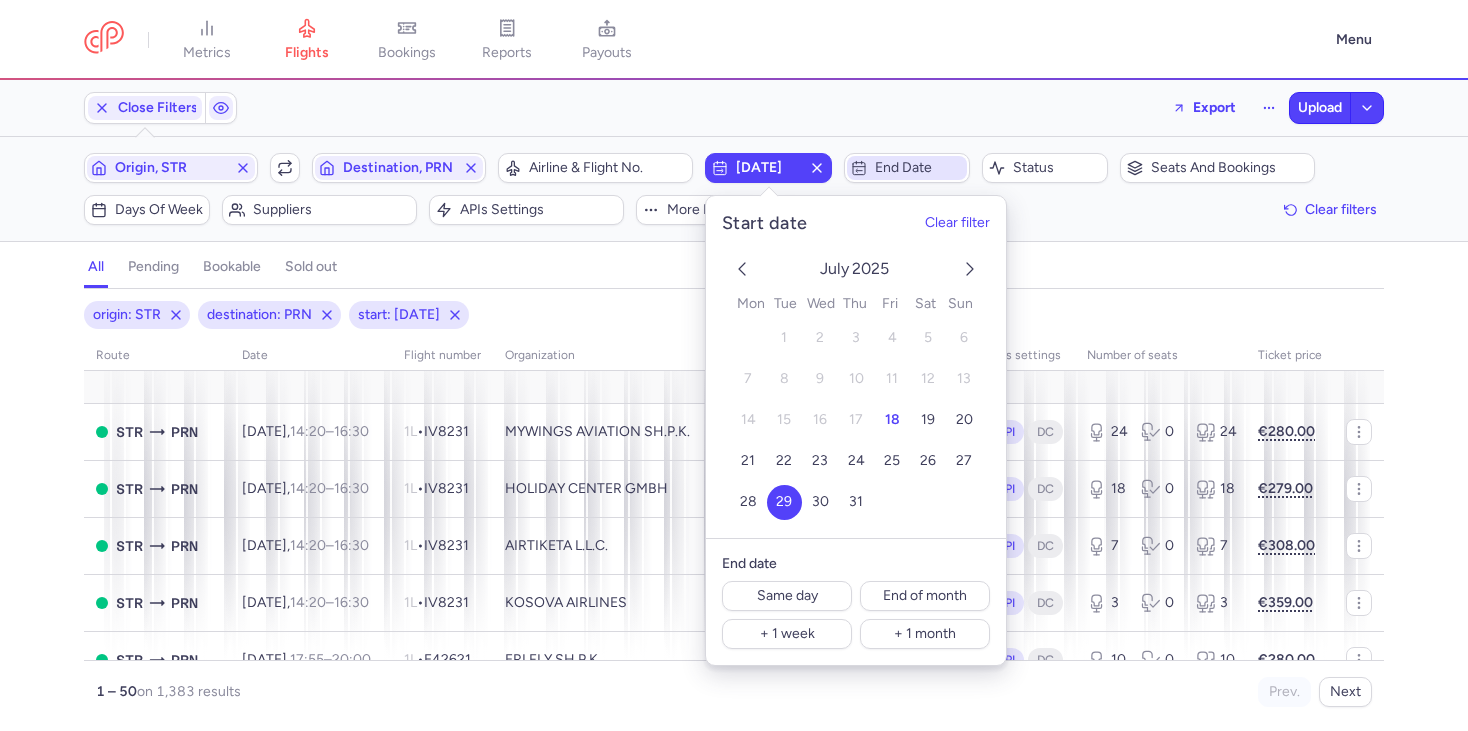 click 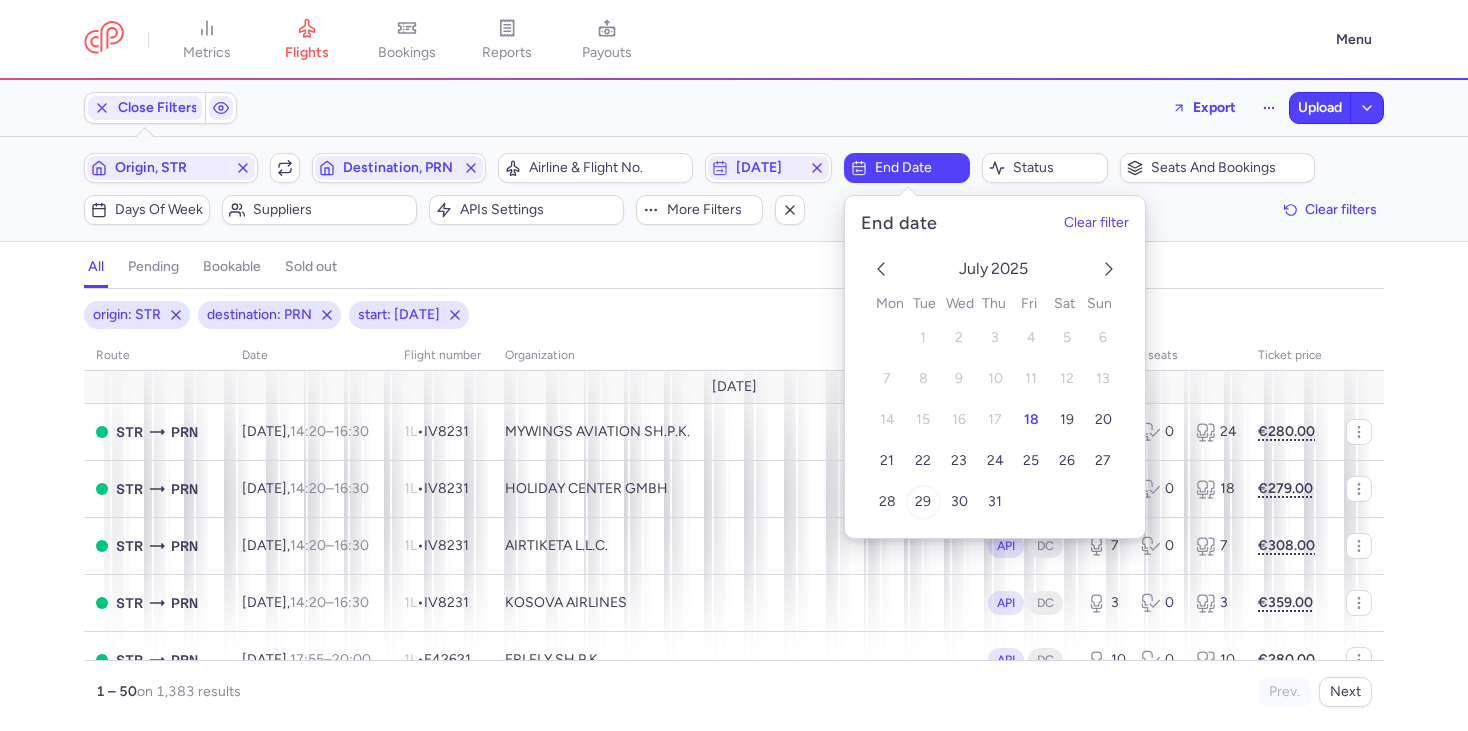 click on "29" at bounding box center (923, 502) 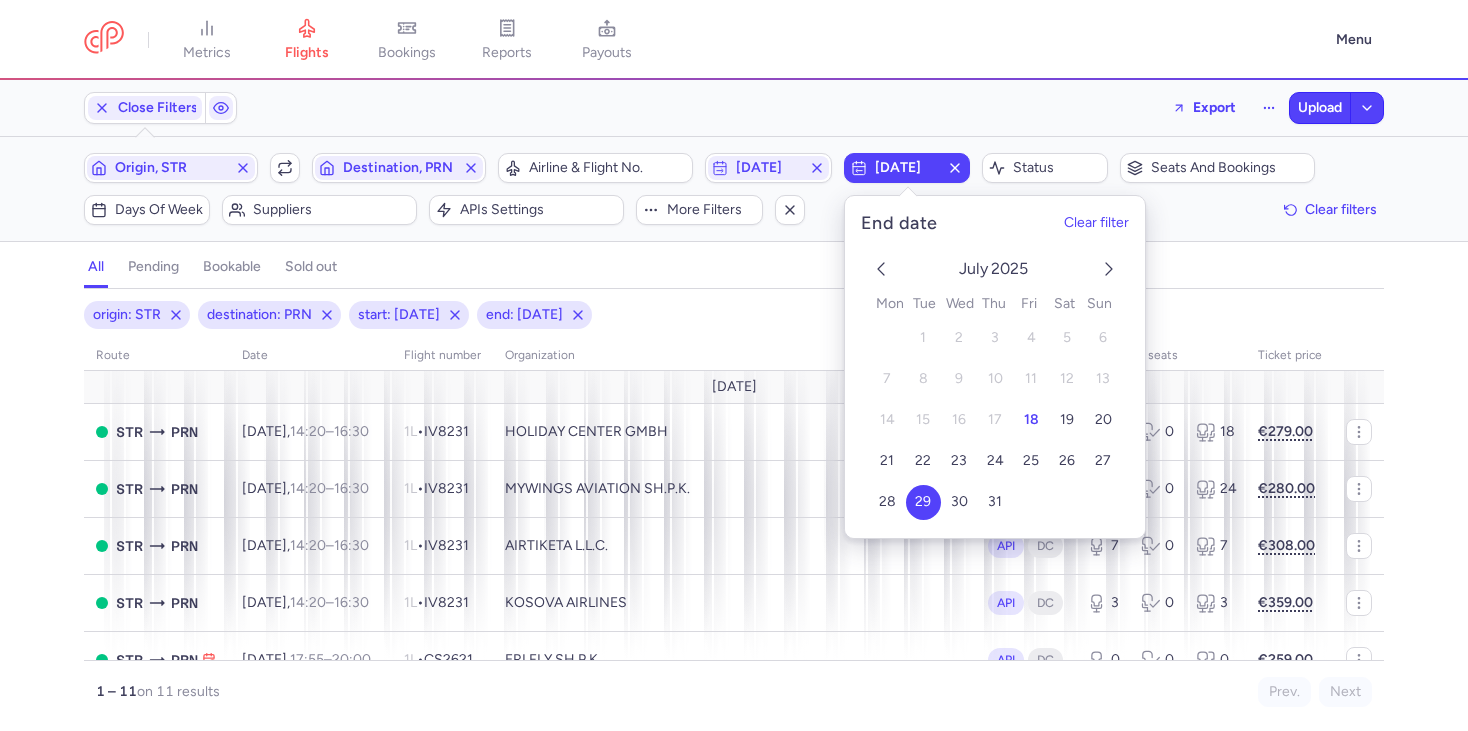 click on "origin: STR destination: PRN start: 2025-07-29 end: 2025-07-29 route date Flight number organization APIs settings number of seats Ticket price July 25  STR  PRN Tue, 29 Jul,  14:20  –  16:30  +0 1L  •   IV8231  HOLIDAY CENTER GMBH API DC 18 0 18 €279.00  STR  PRN Tue, 29 Jul,  14:20  –  16:30  +0 1L  •   IV8231  MYWINGS AVIATION SH.P.K. API DC 24 0 24 €280.00  STR  PRN Tue, 29 Jul,  14:20  –  16:30  +0 1L  •   IV8231  AIRTIKETA L.L.C. API DC 7 0 7 €308.00  STR  PRN Tue, 29 Jul,  14:20  –  16:30  +0 1L  •   IV8231  KOSOVA AIRLINES API DC 3 0 3 €359.00  STR  PRN Tue, 29 Jul,  17:55  –  20:00  +0 1L  •   CS2621  ERI FLY SH.P.K. API DC 0 0 0 €259.00  STR  PRN Tue, 29 Jul,  17:55  –  20:00  +0 1L  •   E42621  ERI FLY SH.P.K. API DC 10 0 10 €280.00  STR  PRN Tue, 29 Jul,  20:20  –  22:25  +0 1L  •   IV8233  MYWINGS AVIATION SH.P.K. API DC 20 0 20 €280.00  STR  PRN Tue, 29 Jul,  20:20  –  22:20  +0 1L  •   IV8233  HOLIDAY CENTER GMBH API DC 0 1 1 €299.00  STR  PRN +0" at bounding box center [734, 510] 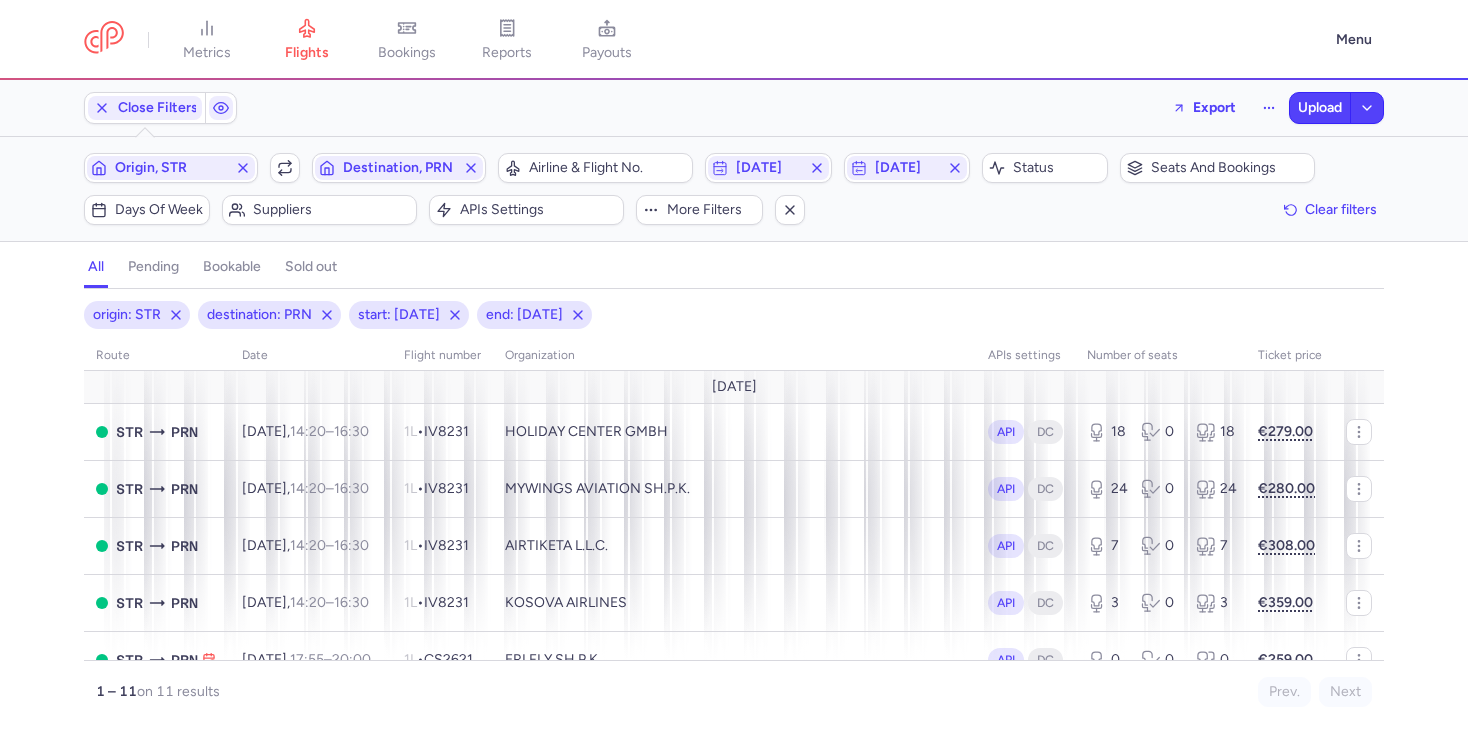 scroll, scrollTop: 372, scrollLeft: 0, axis: vertical 